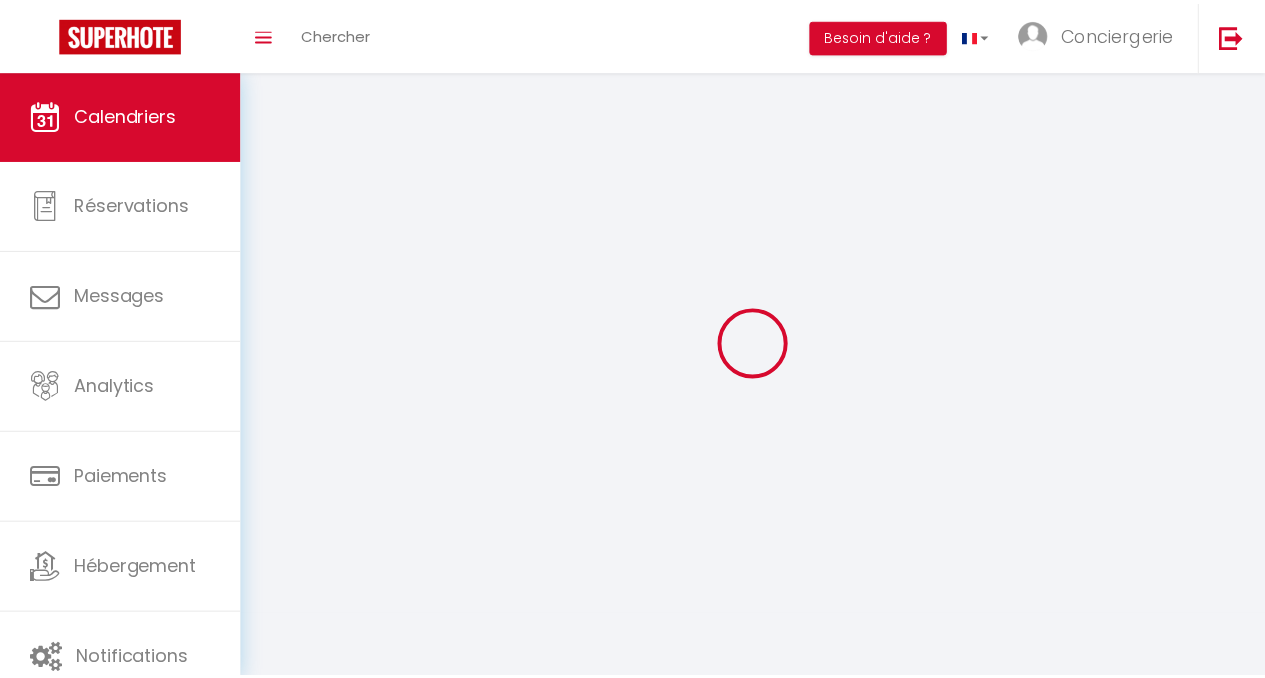 scroll, scrollTop: 0, scrollLeft: 0, axis: both 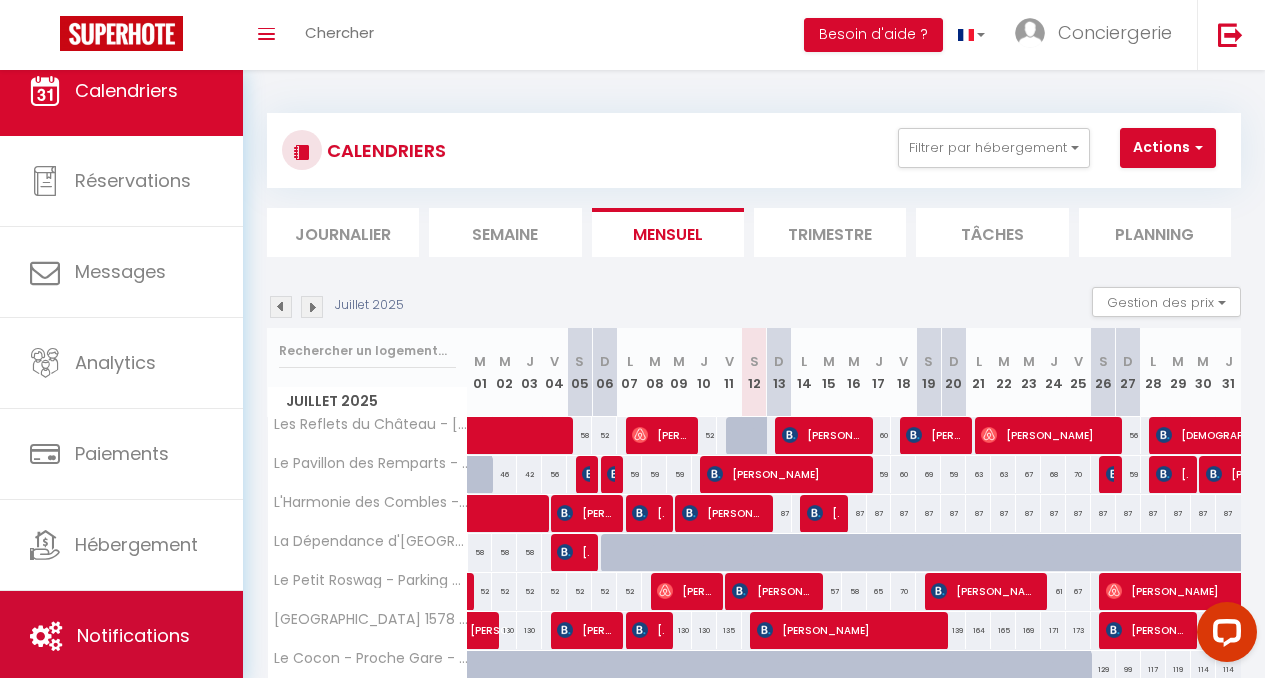 click on "Notifications" at bounding box center (133, 635) 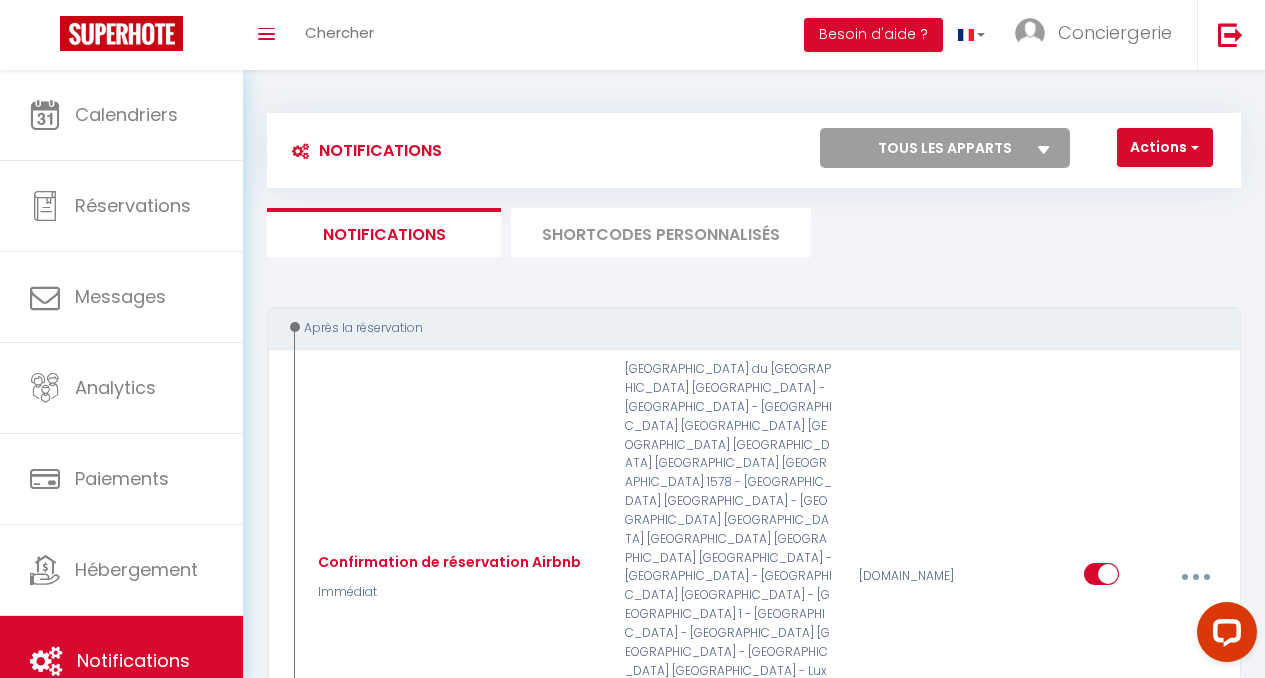 click on "SHORTCODES PERSONNALISÉS" at bounding box center (661, 232) 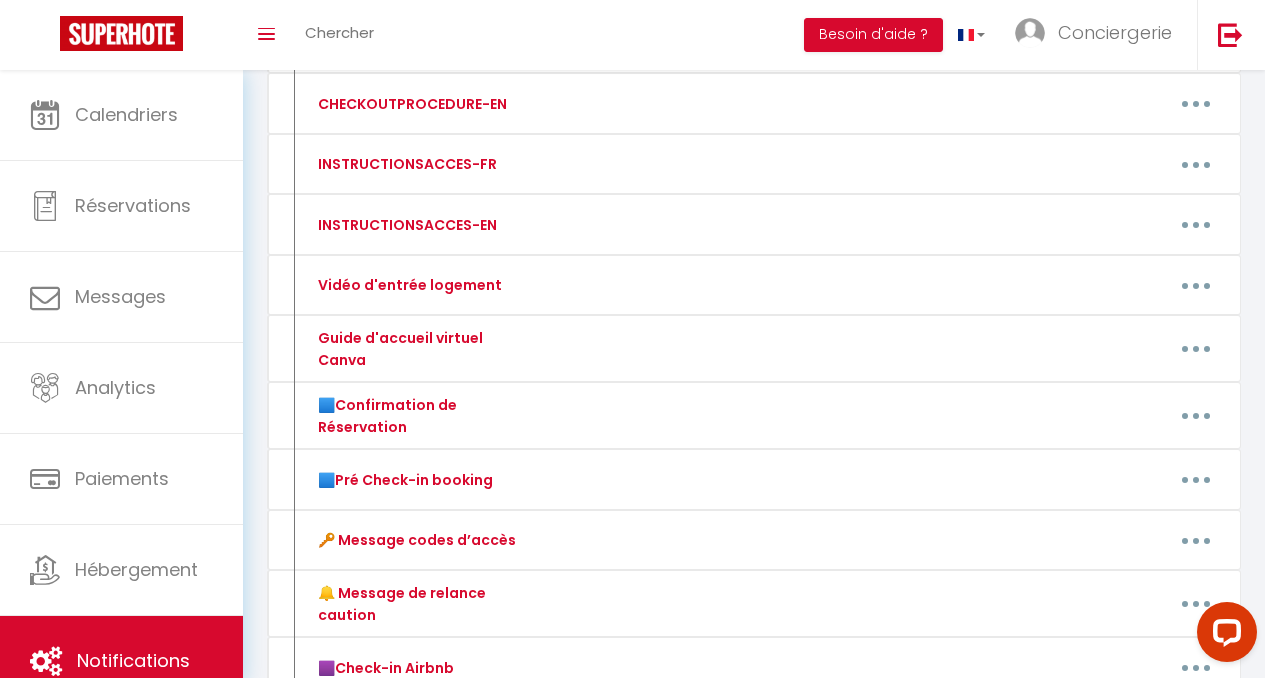 scroll, scrollTop: 320, scrollLeft: 0, axis: vertical 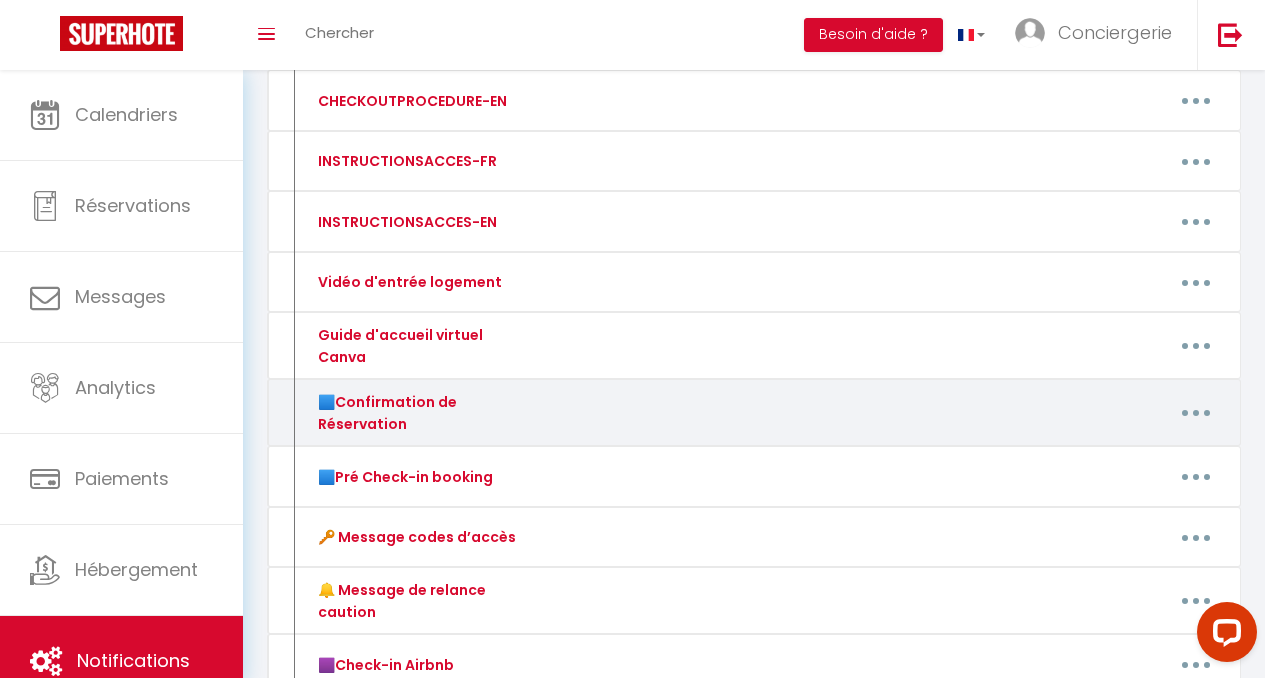 click at bounding box center (1196, 413) 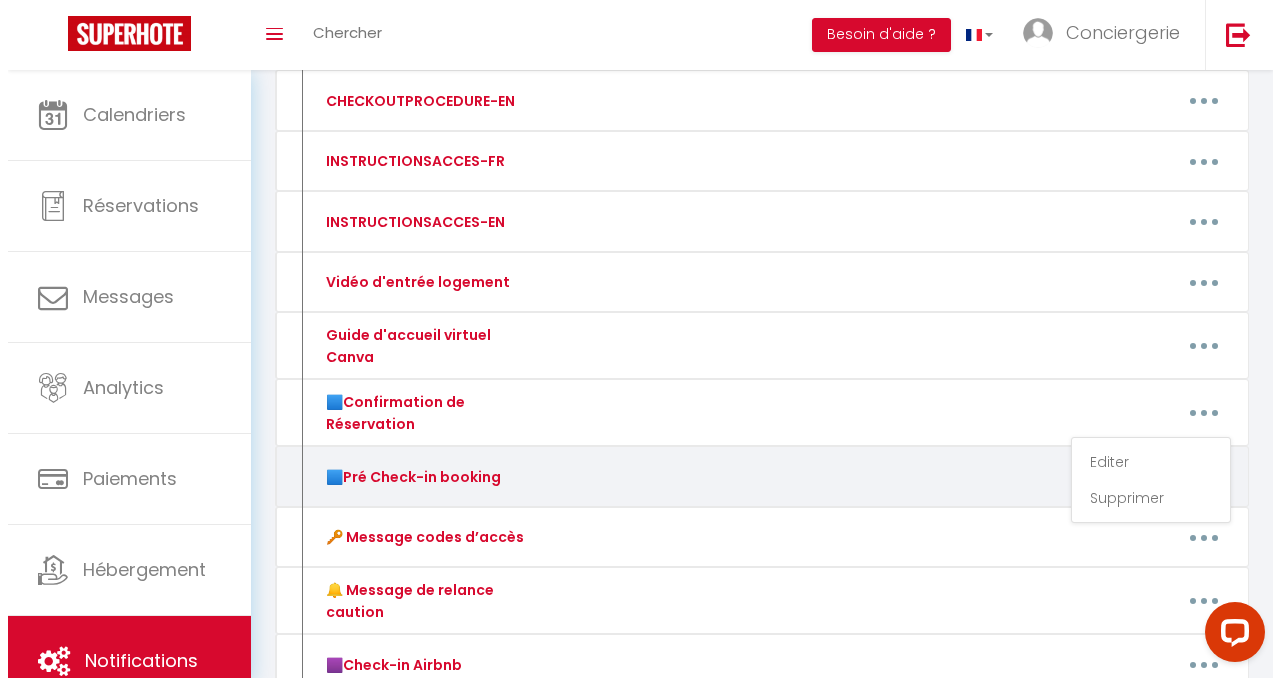 scroll, scrollTop: 468, scrollLeft: 0, axis: vertical 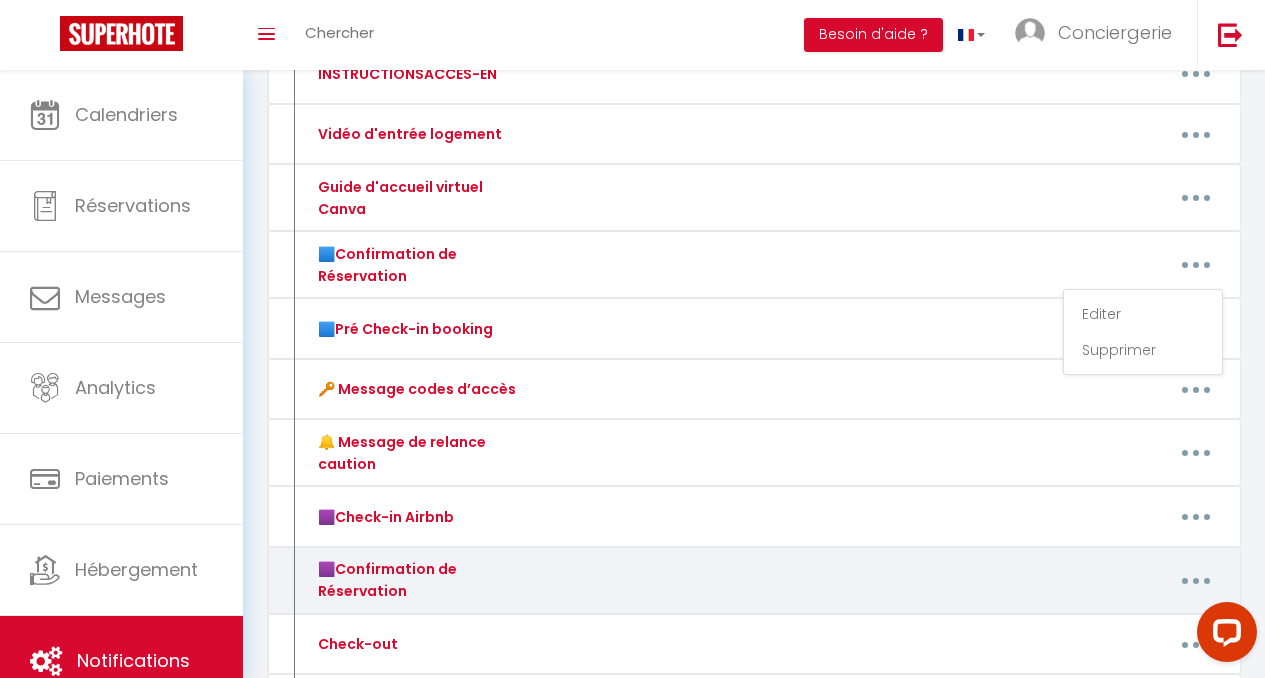 click at bounding box center [1196, 581] 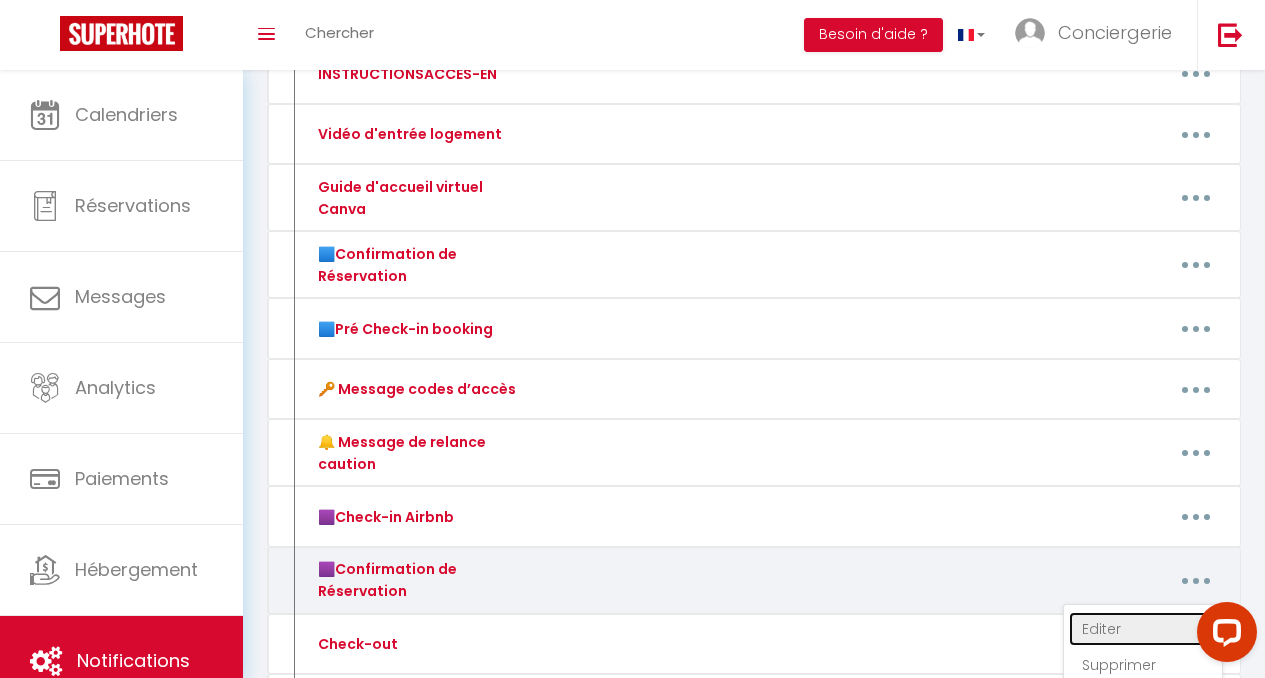 click on "Editer" at bounding box center [1143, 629] 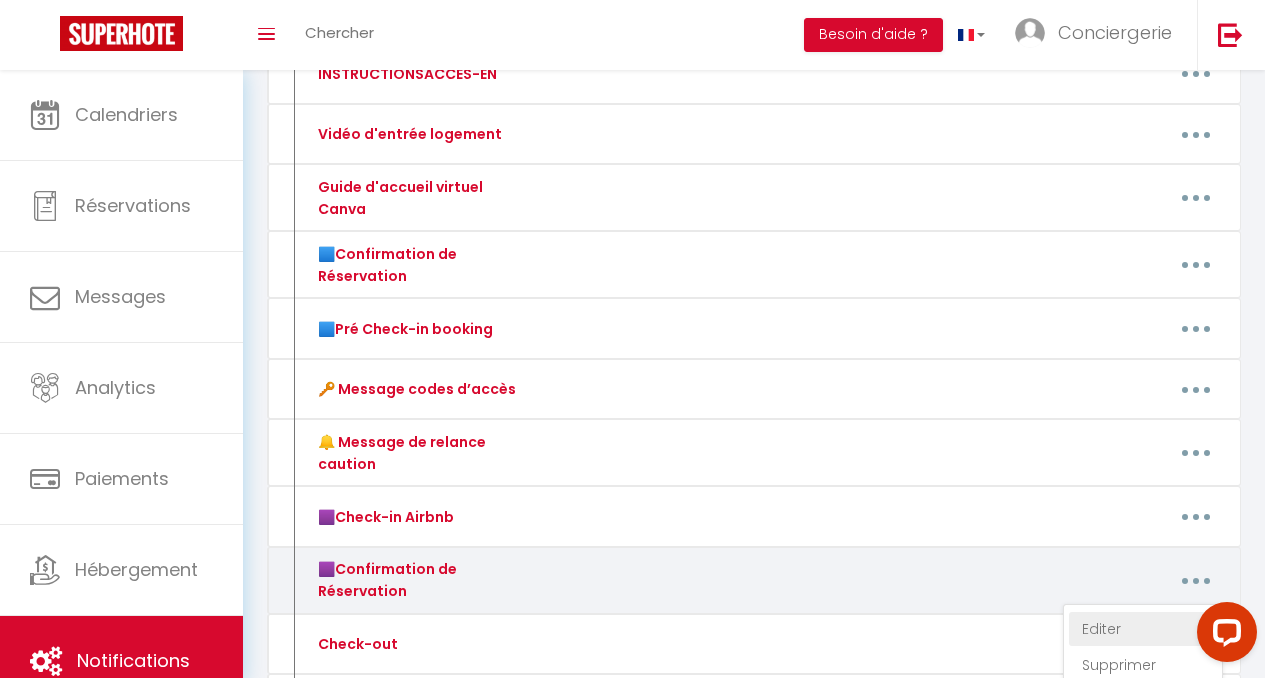 type on "🟪Confirmation de Réservation" 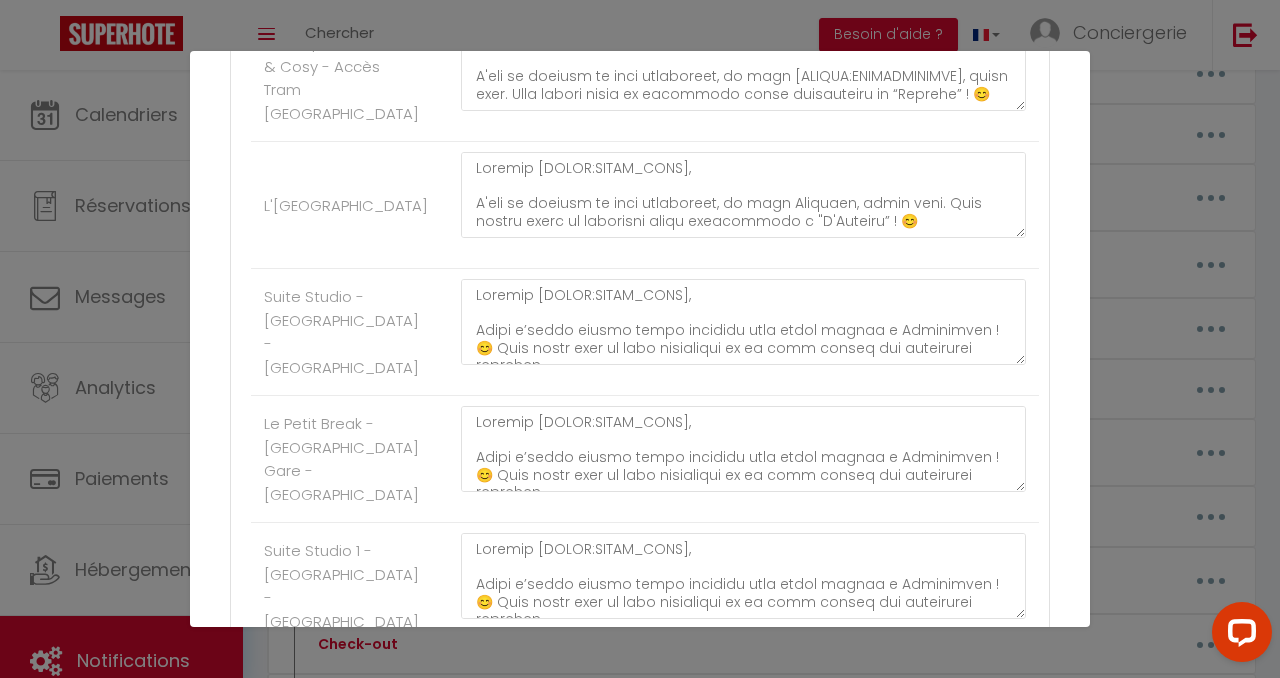 scroll, scrollTop: 2791, scrollLeft: 0, axis: vertical 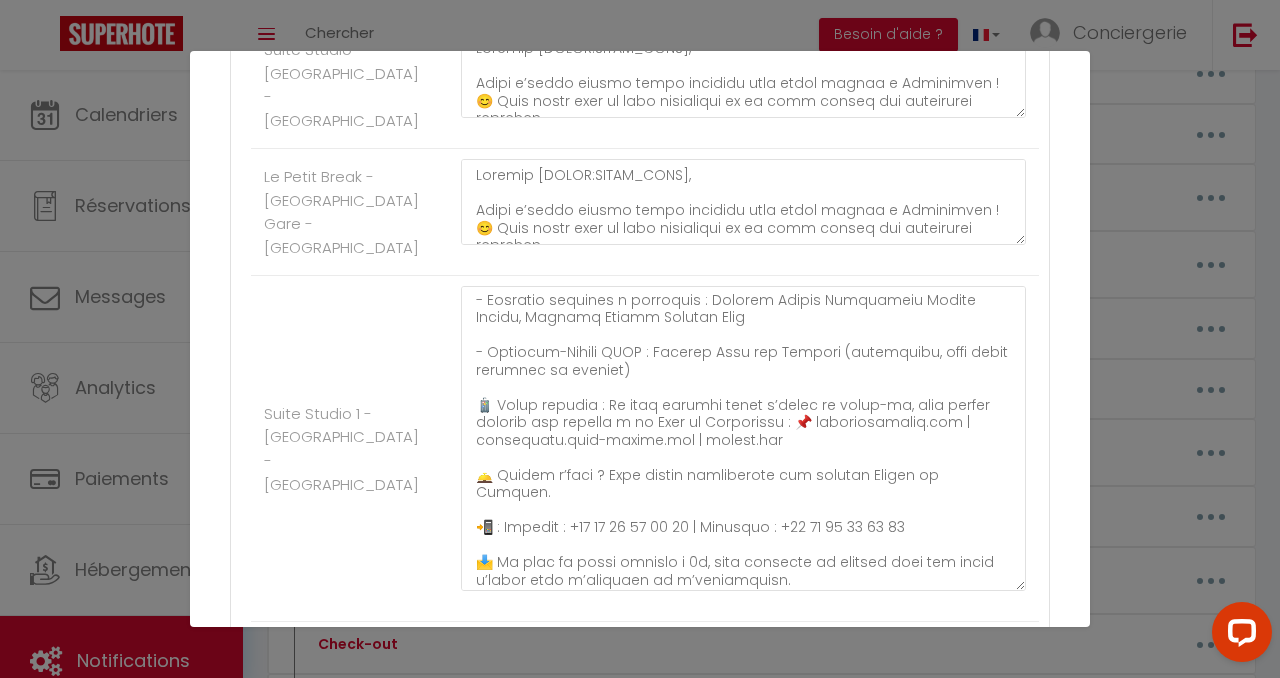 drag, startPoint x: 1002, startPoint y: 435, endPoint x: 944, endPoint y: 655, distance: 227.51703 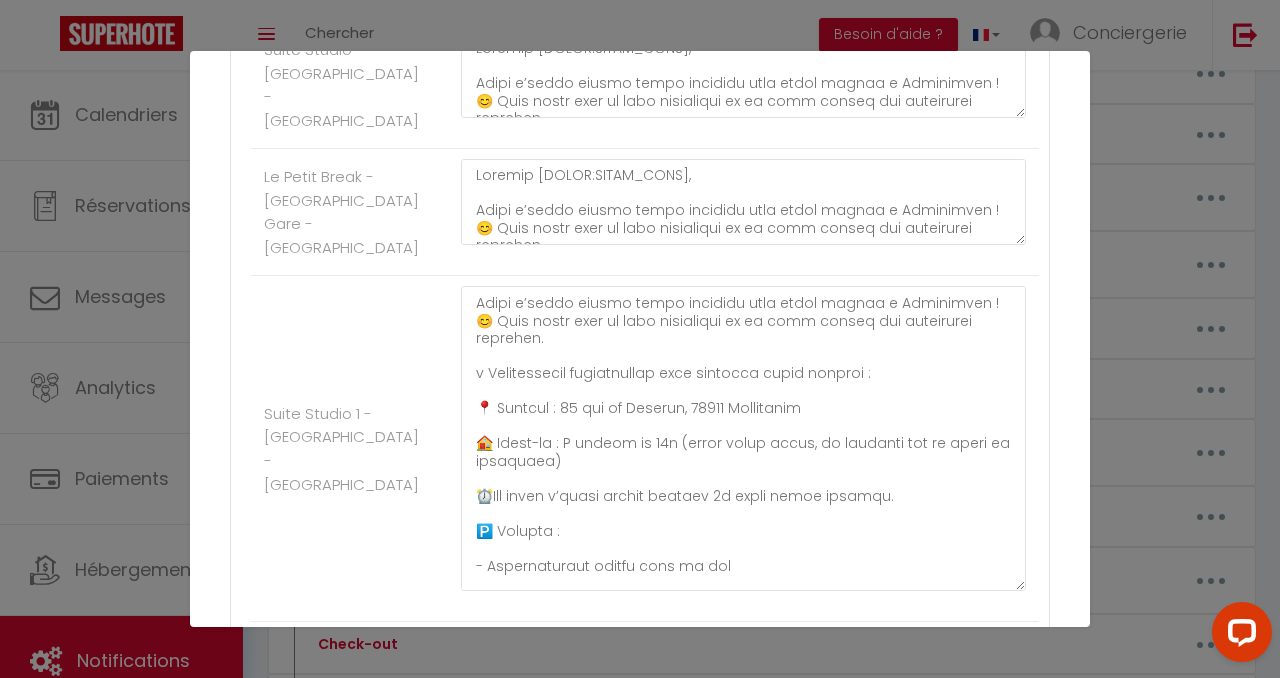 scroll, scrollTop: 0, scrollLeft: 0, axis: both 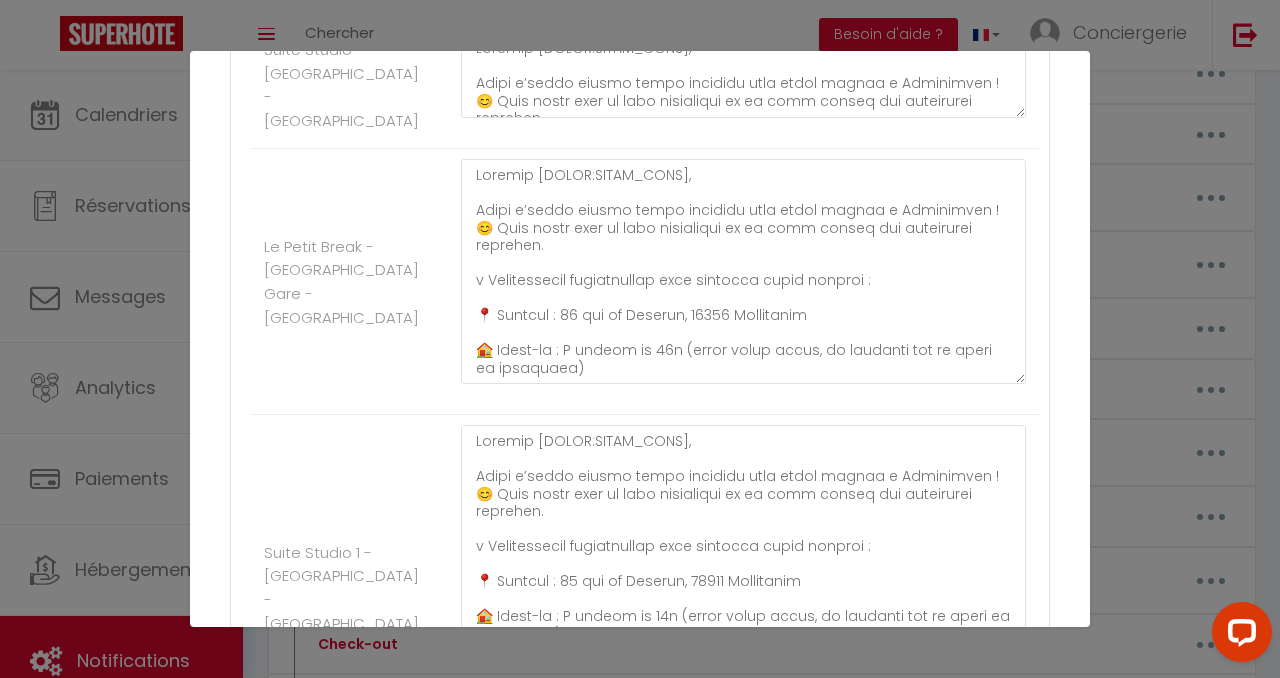 drag, startPoint x: 999, startPoint y: 305, endPoint x: 951, endPoint y: 448, distance: 150.84097 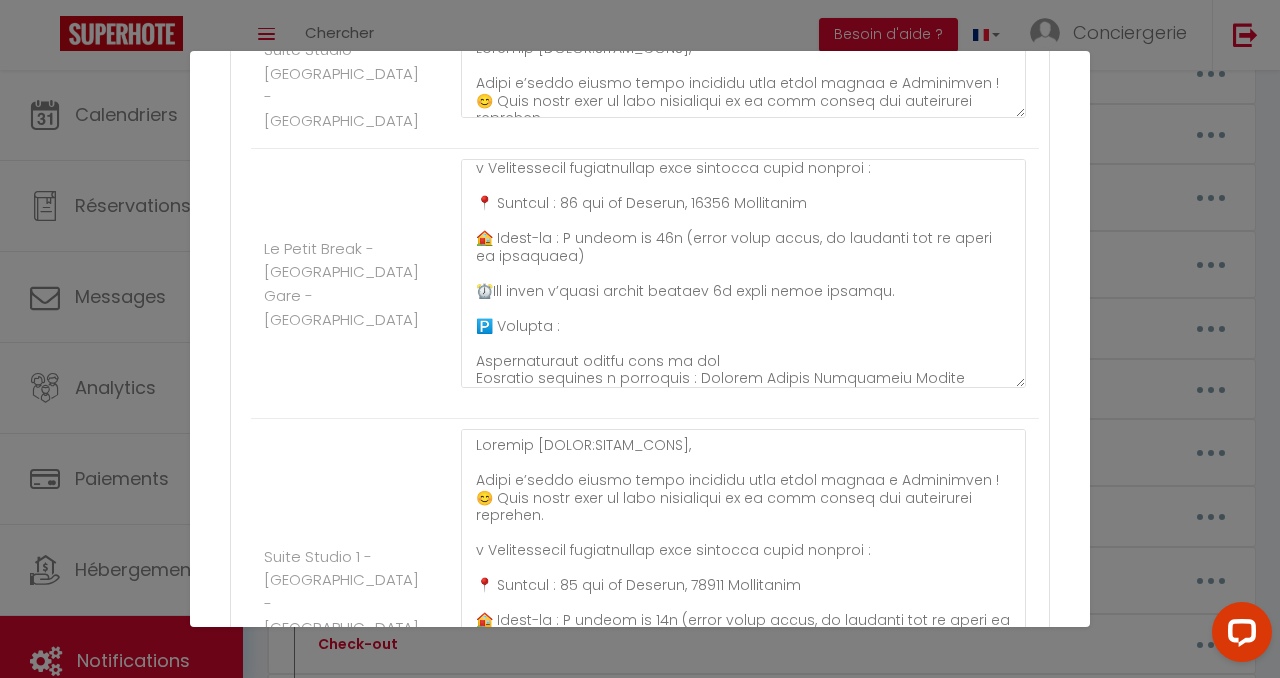 scroll, scrollTop: 111, scrollLeft: 0, axis: vertical 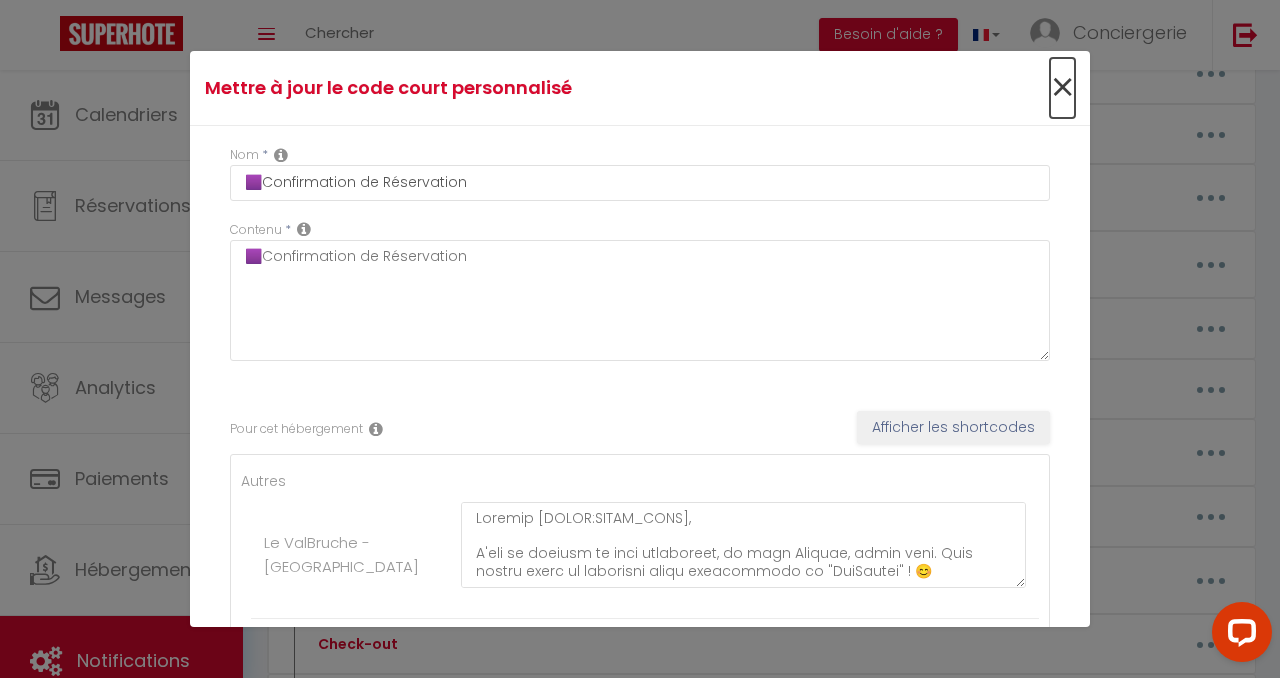 click on "×" at bounding box center [1062, 88] 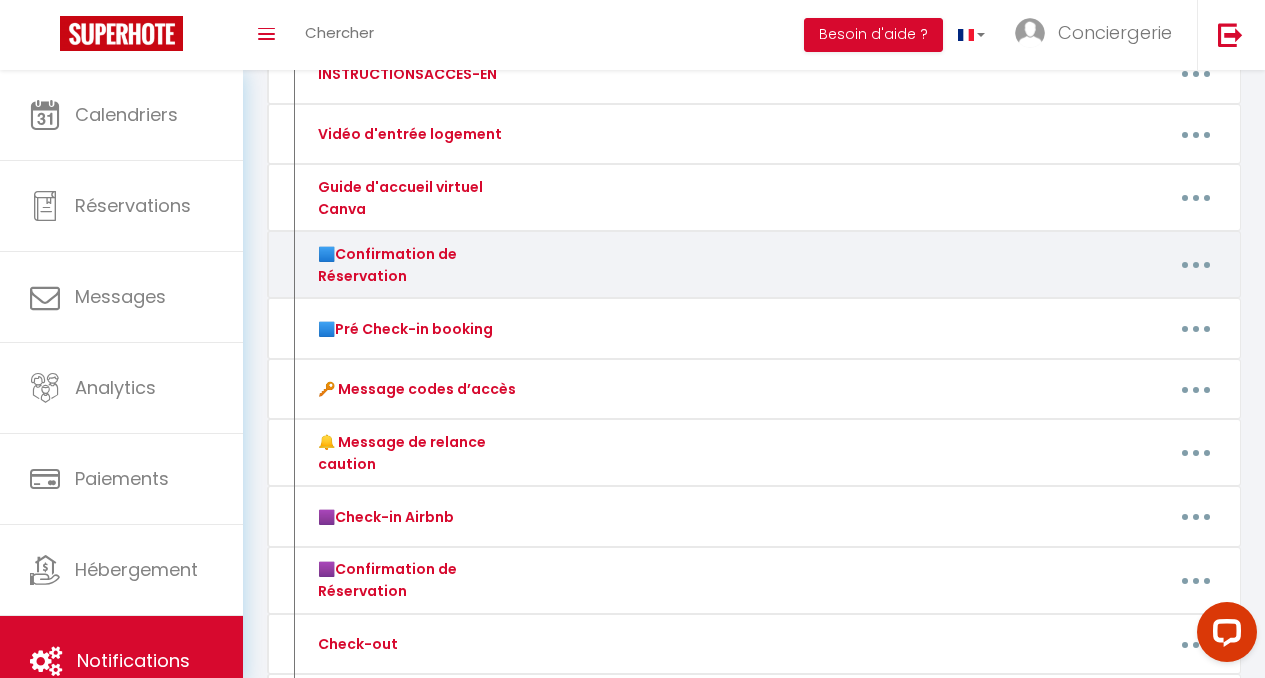 click at bounding box center [1196, 265] 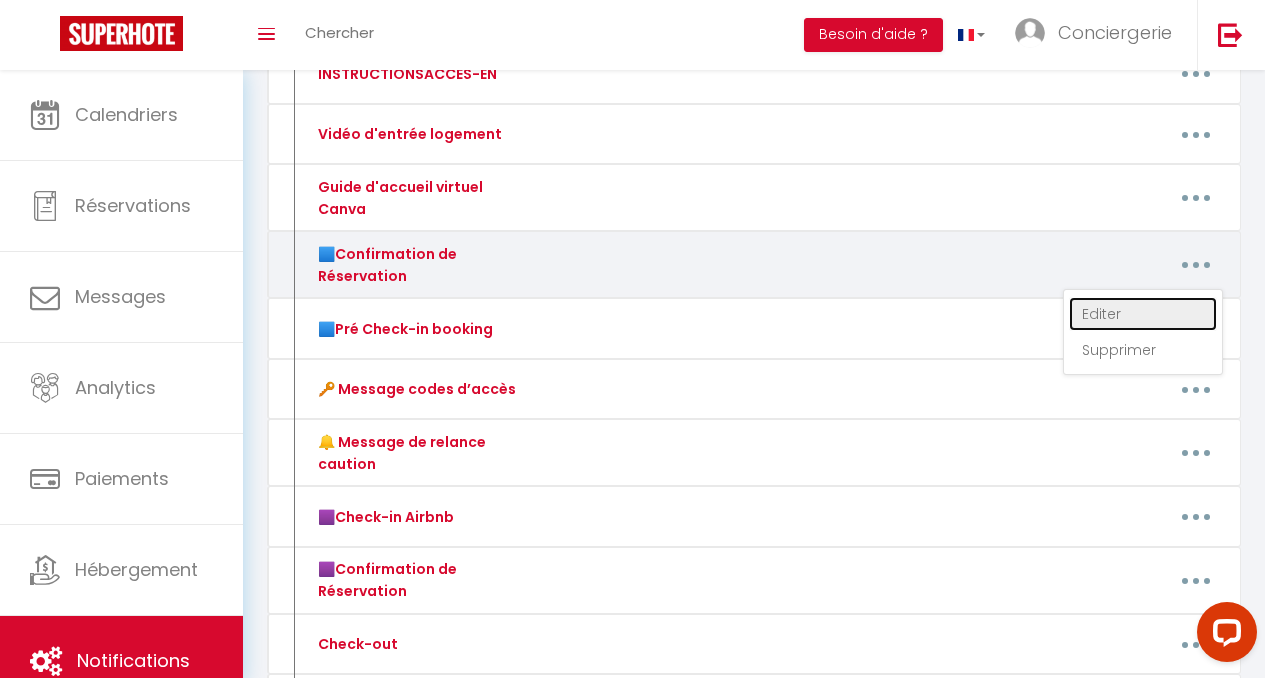 click on "Editer" at bounding box center (1143, 314) 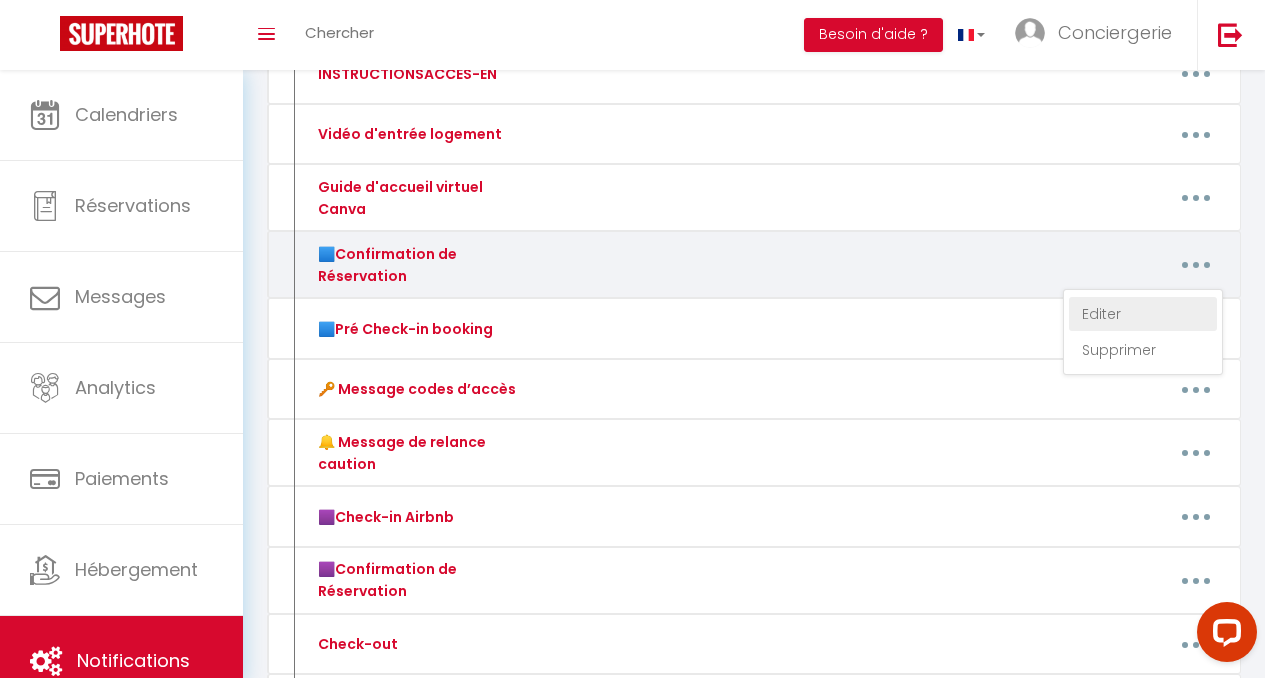 type on "🟦Confirmation de Réservation" 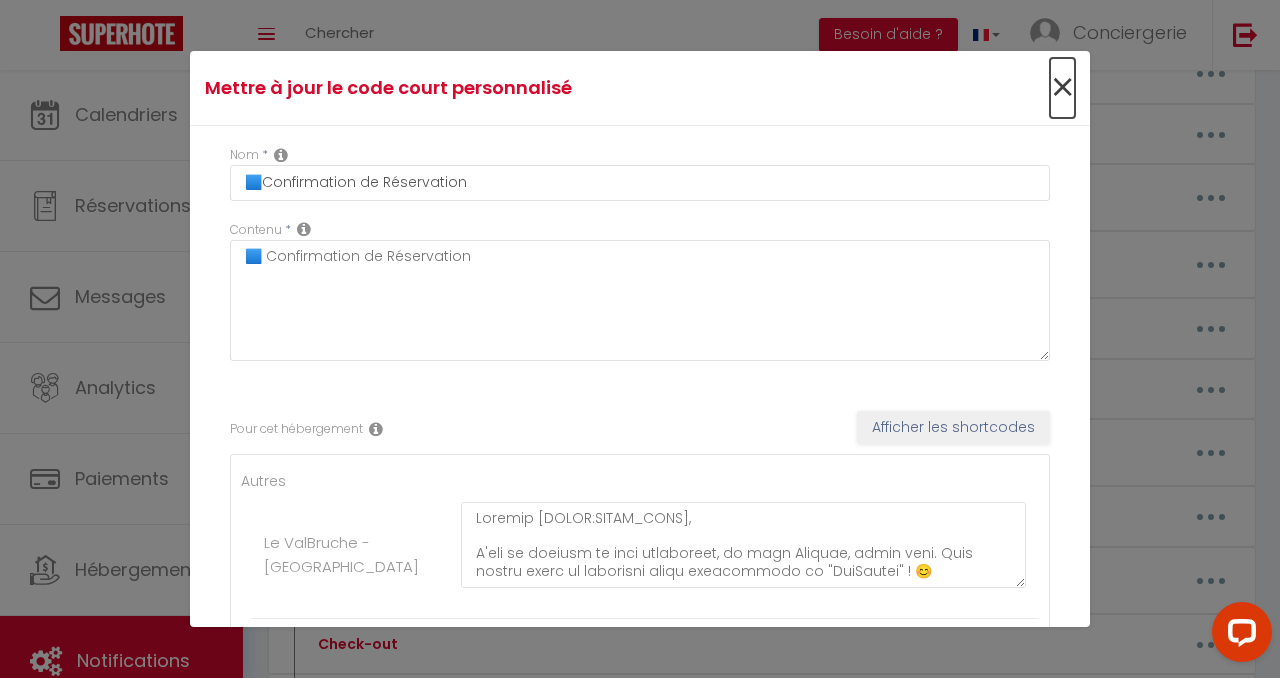 click on "×" at bounding box center [1062, 88] 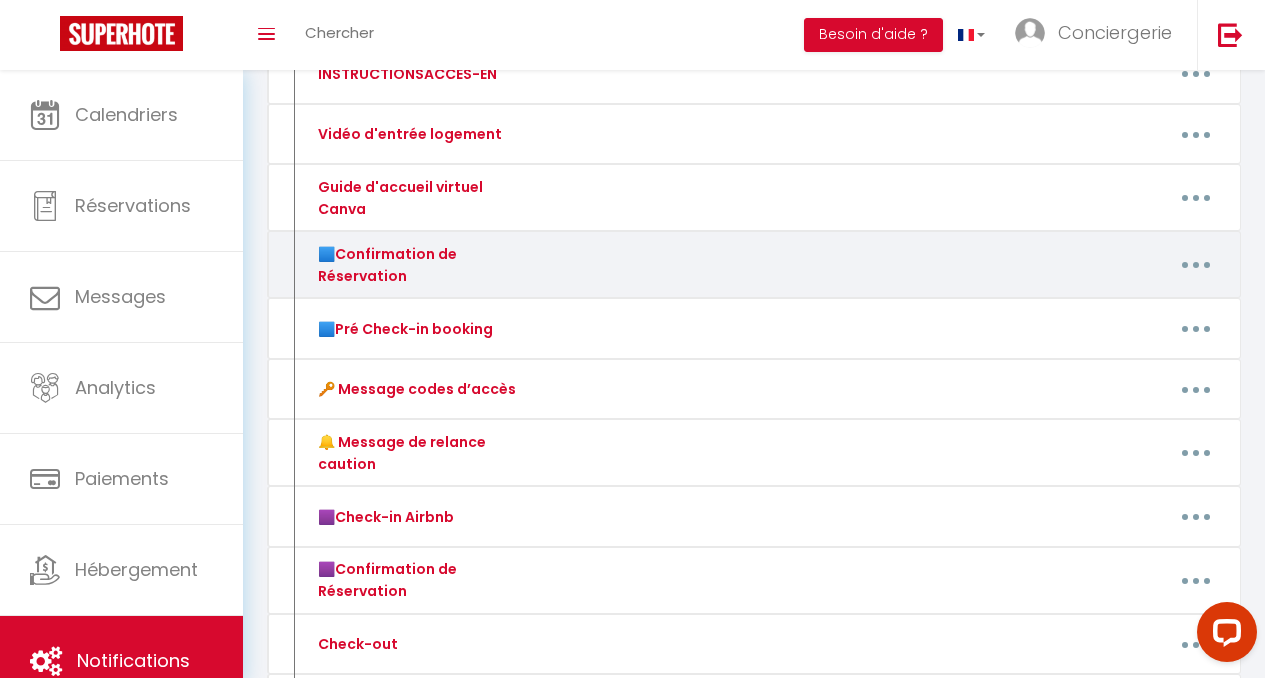click at bounding box center (1196, 265) 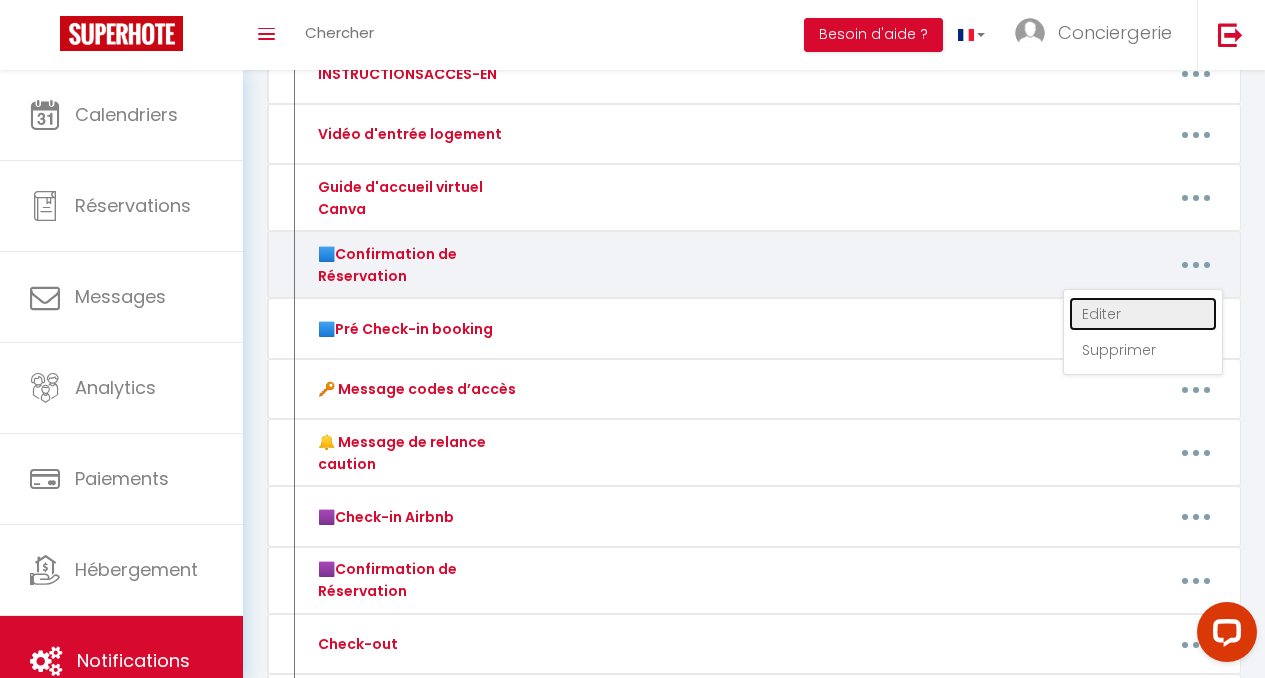 click on "Editer" at bounding box center (1143, 314) 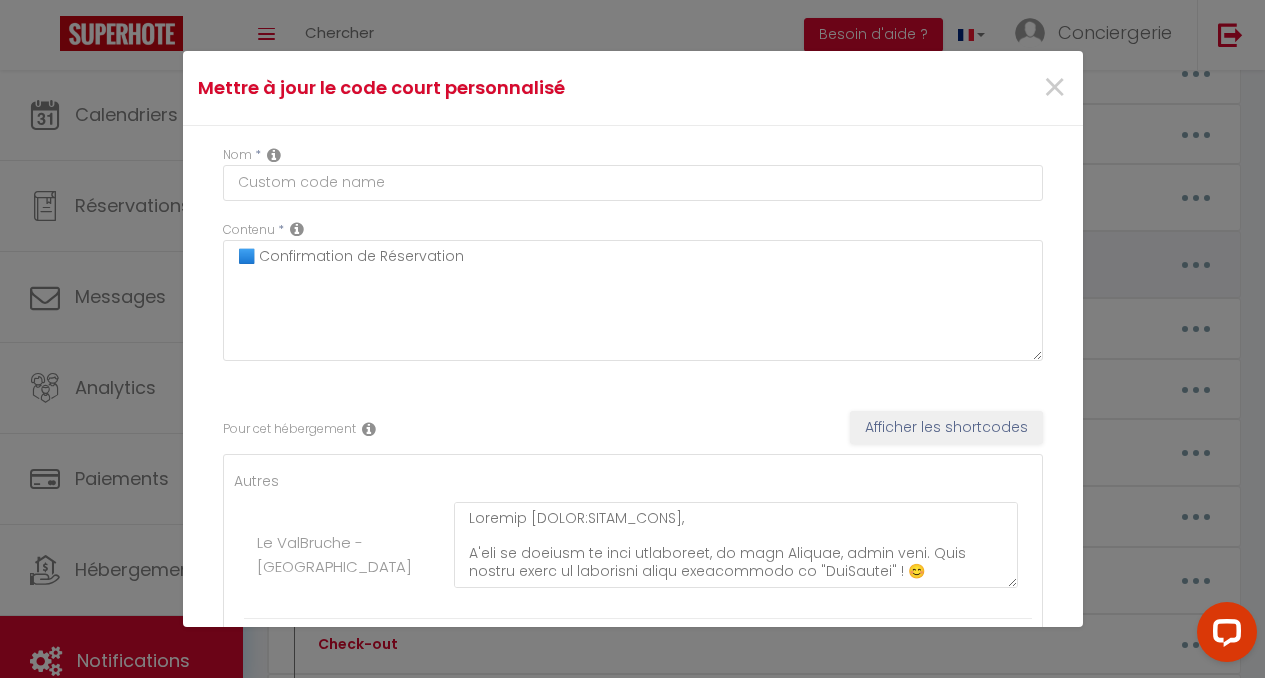 type on "🟦Confirmation de Réservation" 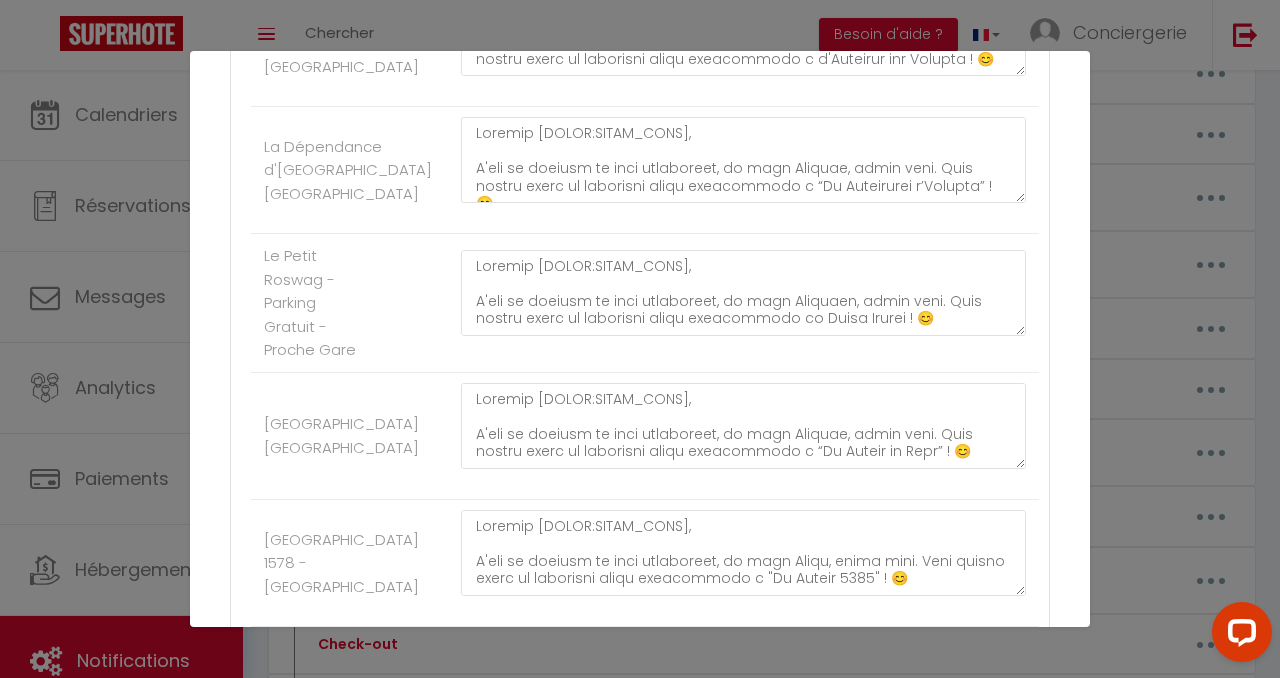 scroll, scrollTop: 1566, scrollLeft: 0, axis: vertical 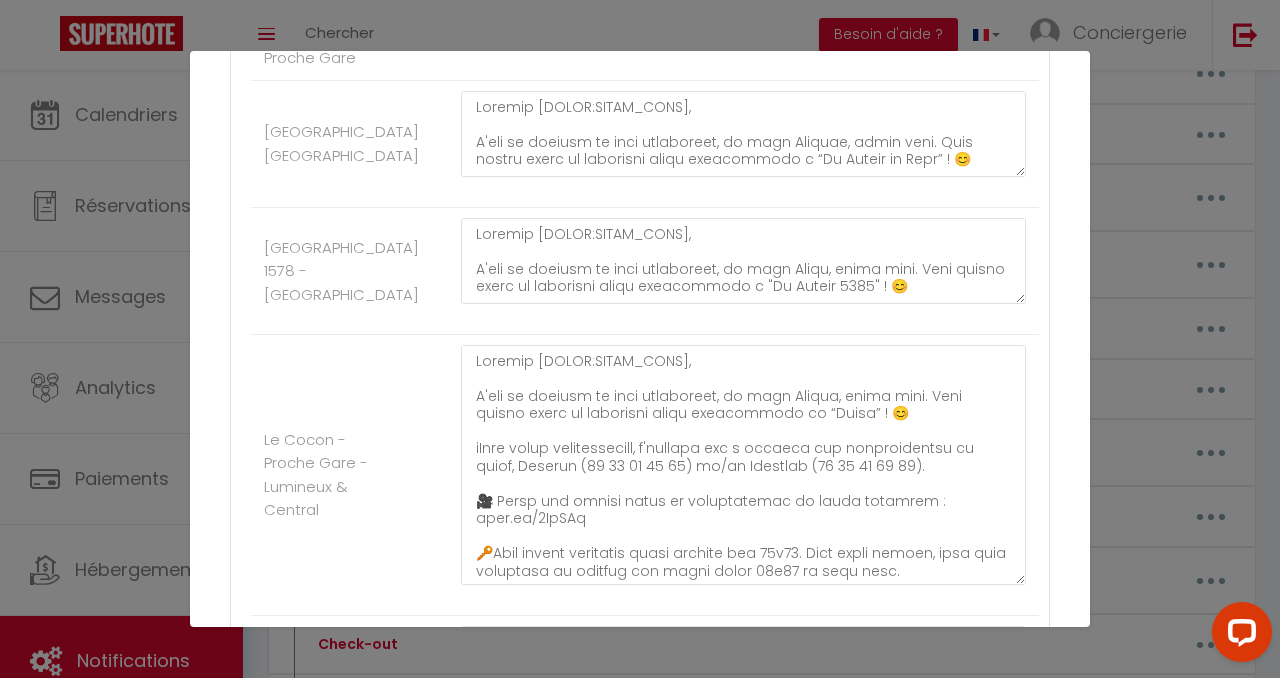 drag, startPoint x: 1004, startPoint y: 484, endPoint x: 957, endPoint y: 646, distance: 168.68018 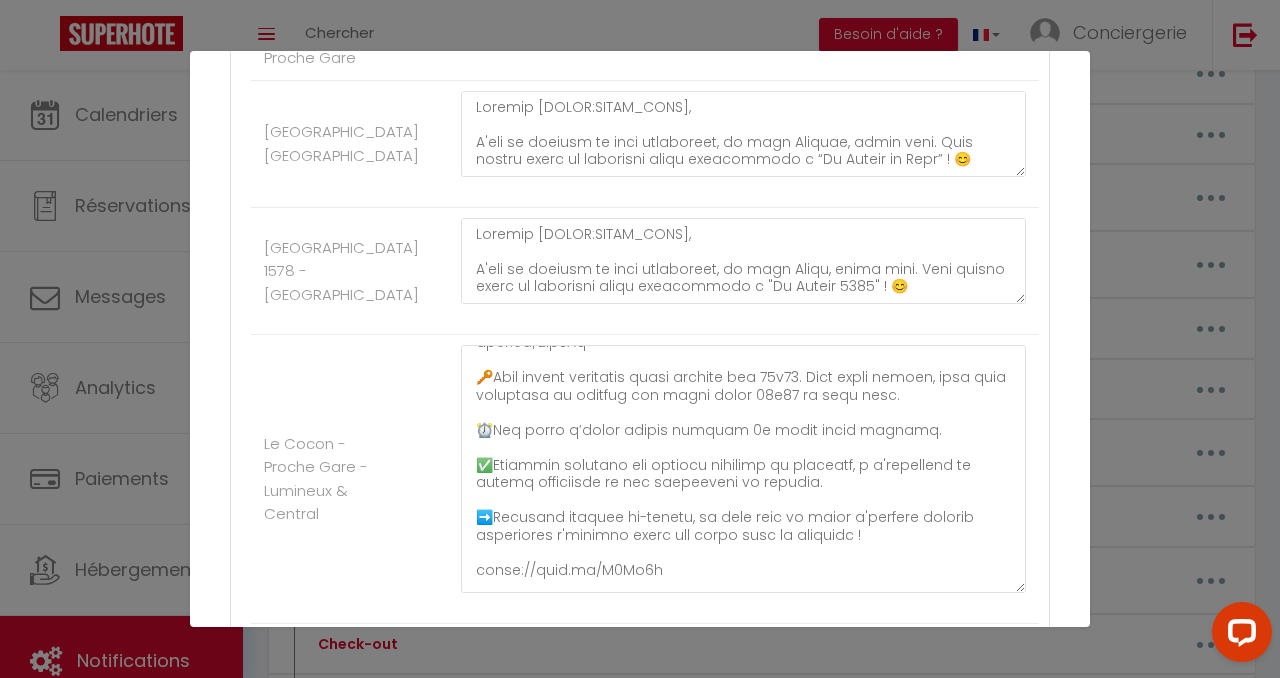 scroll, scrollTop: 189, scrollLeft: 0, axis: vertical 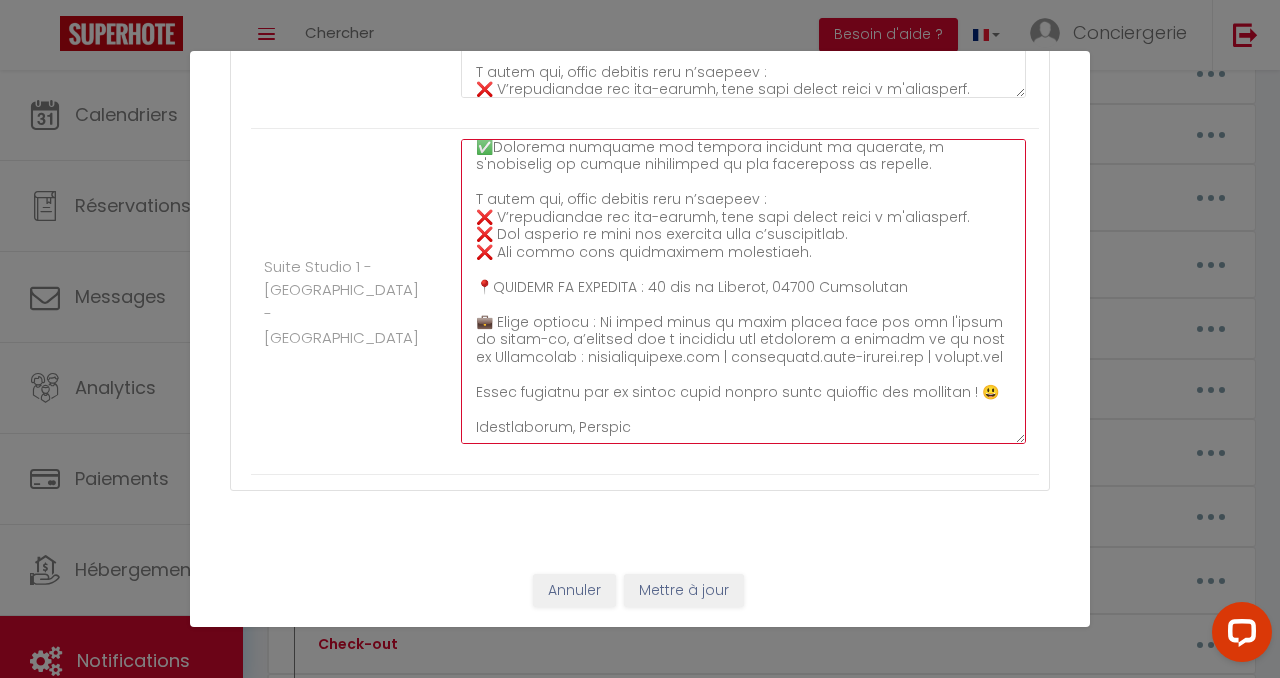 drag, startPoint x: 646, startPoint y: 430, endPoint x: 634, endPoint y: 420, distance: 15.6205 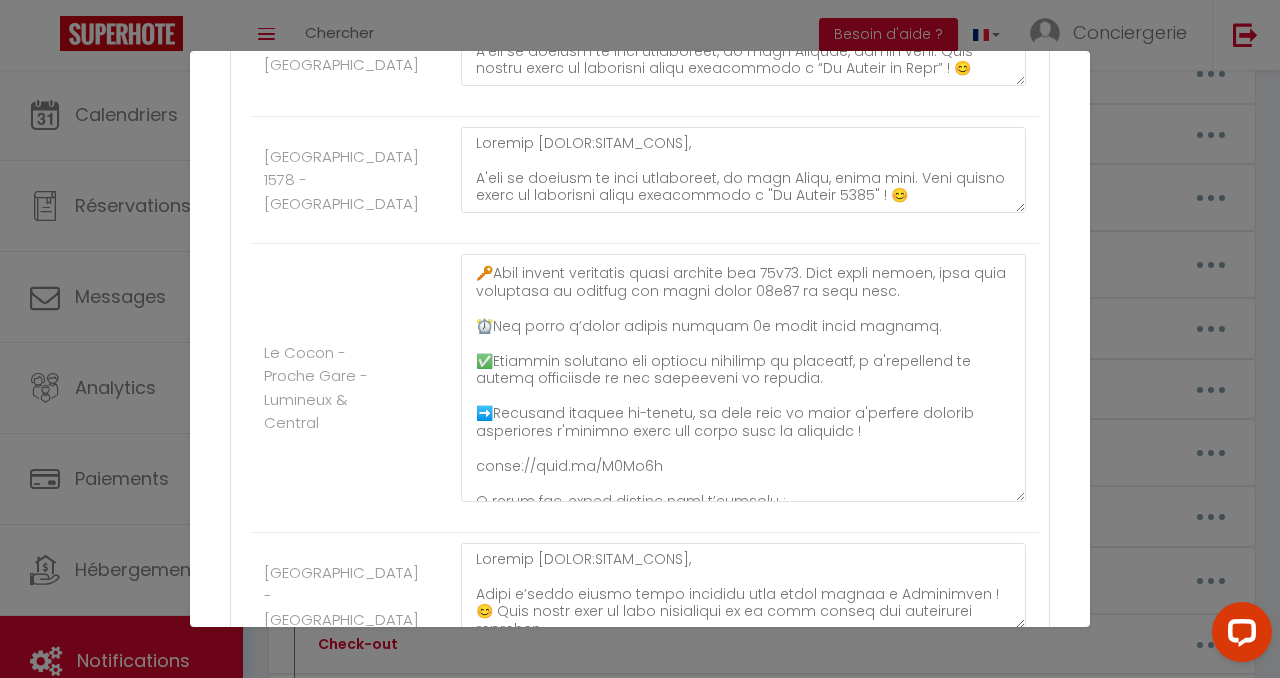 scroll, scrollTop: 1590, scrollLeft: 0, axis: vertical 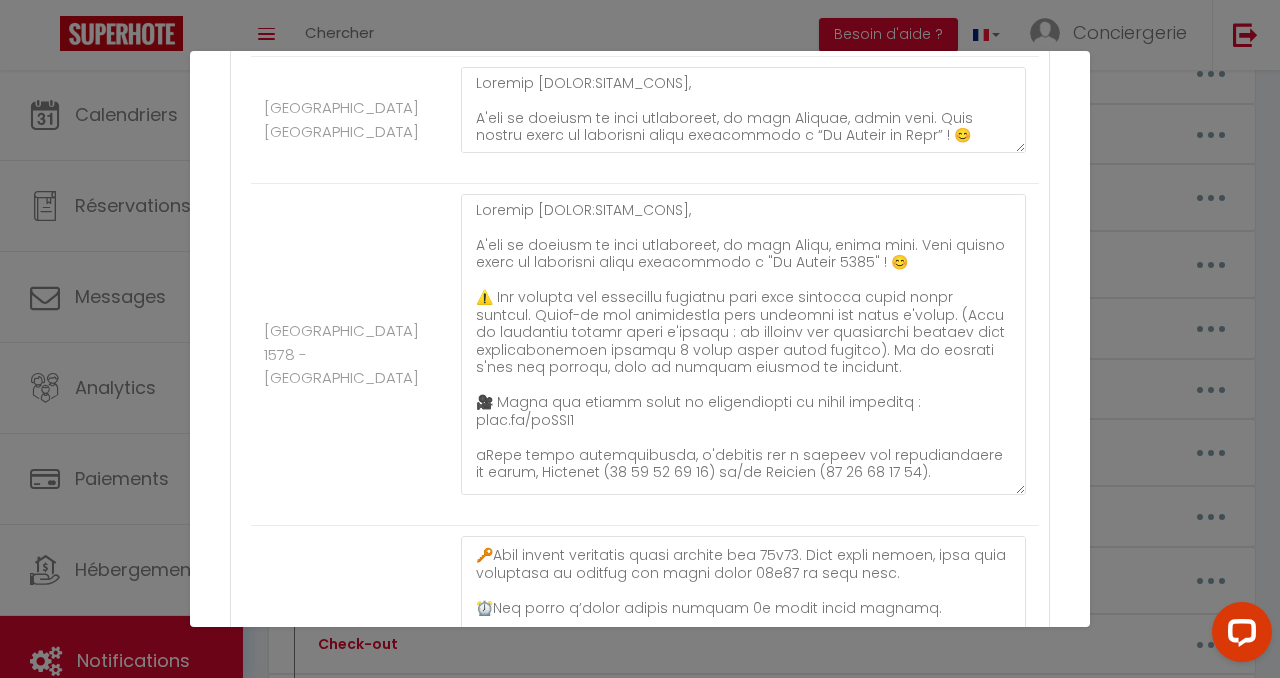 drag, startPoint x: 1004, startPoint y: 336, endPoint x: 927, endPoint y: 570, distance: 246.34326 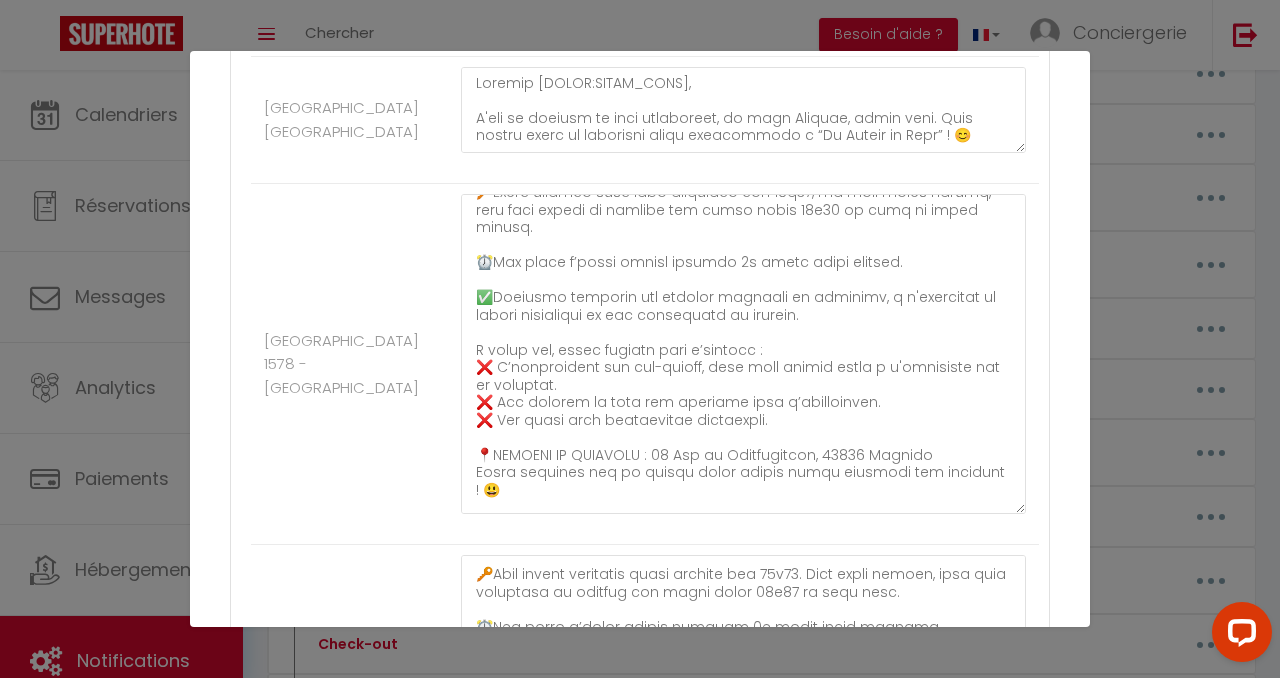 scroll, scrollTop: 361, scrollLeft: 0, axis: vertical 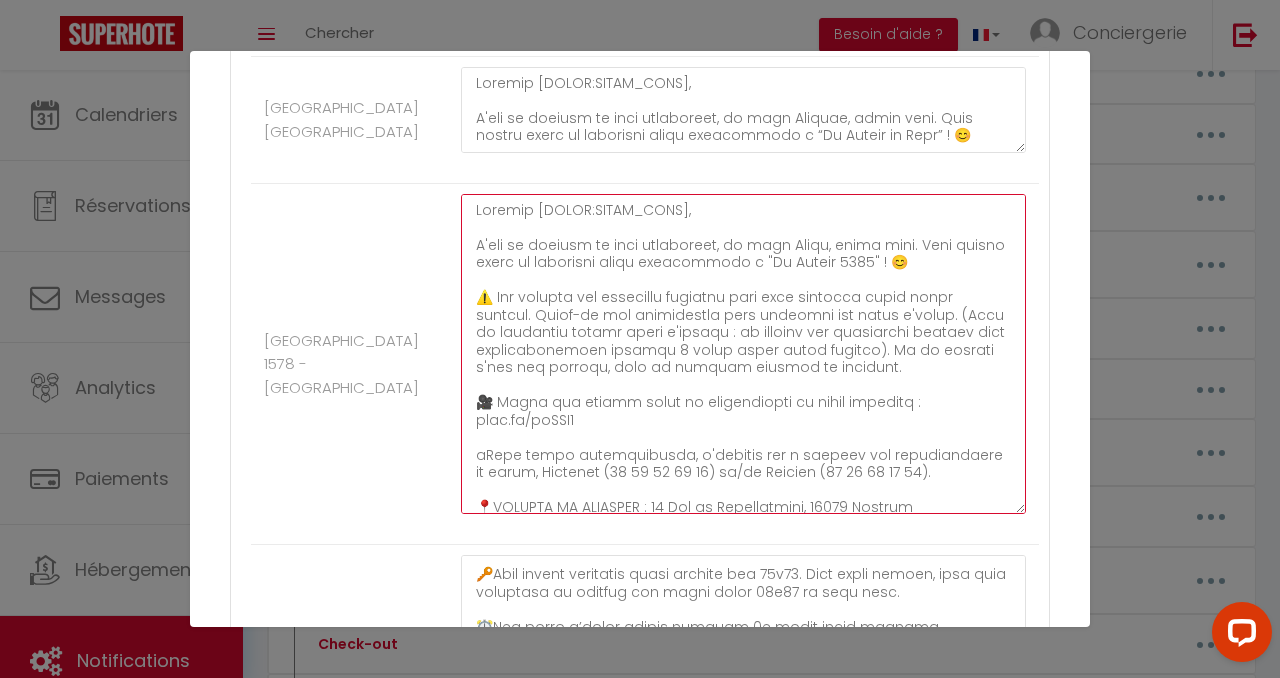 drag, startPoint x: 530, startPoint y: 558, endPoint x: 447, endPoint y: 120, distance: 445.7948 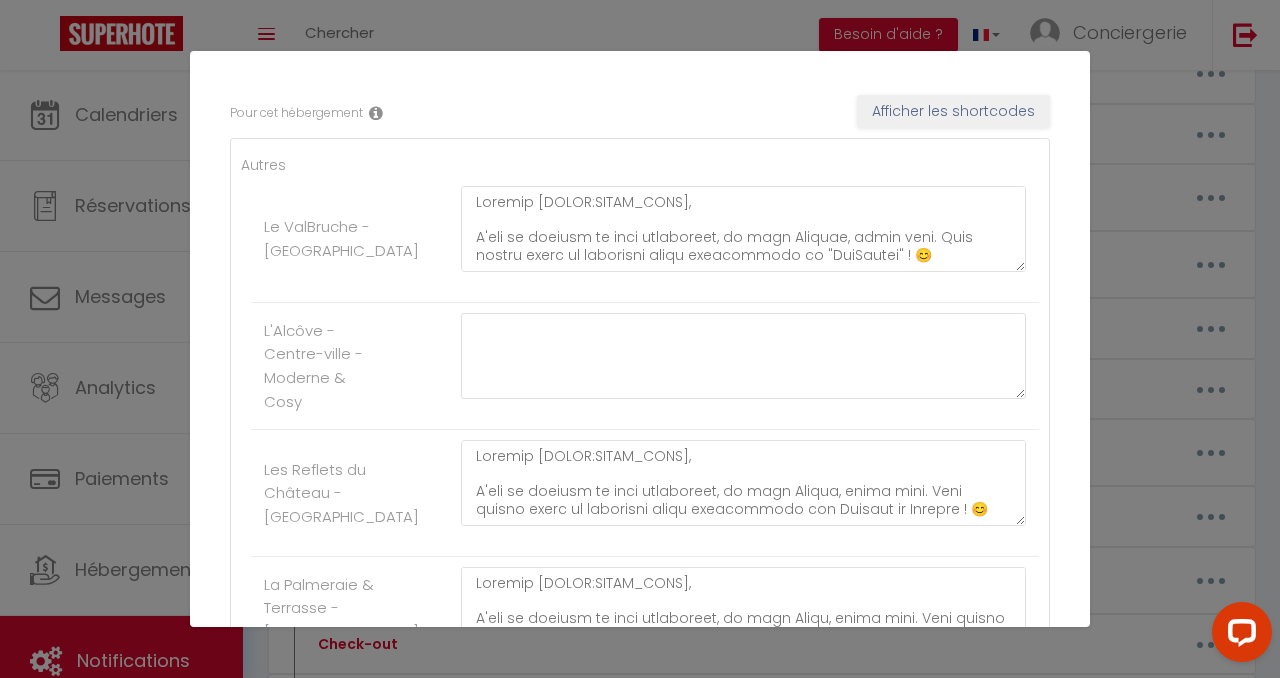 scroll, scrollTop: 295, scrollLeft: 0, axis: vertical 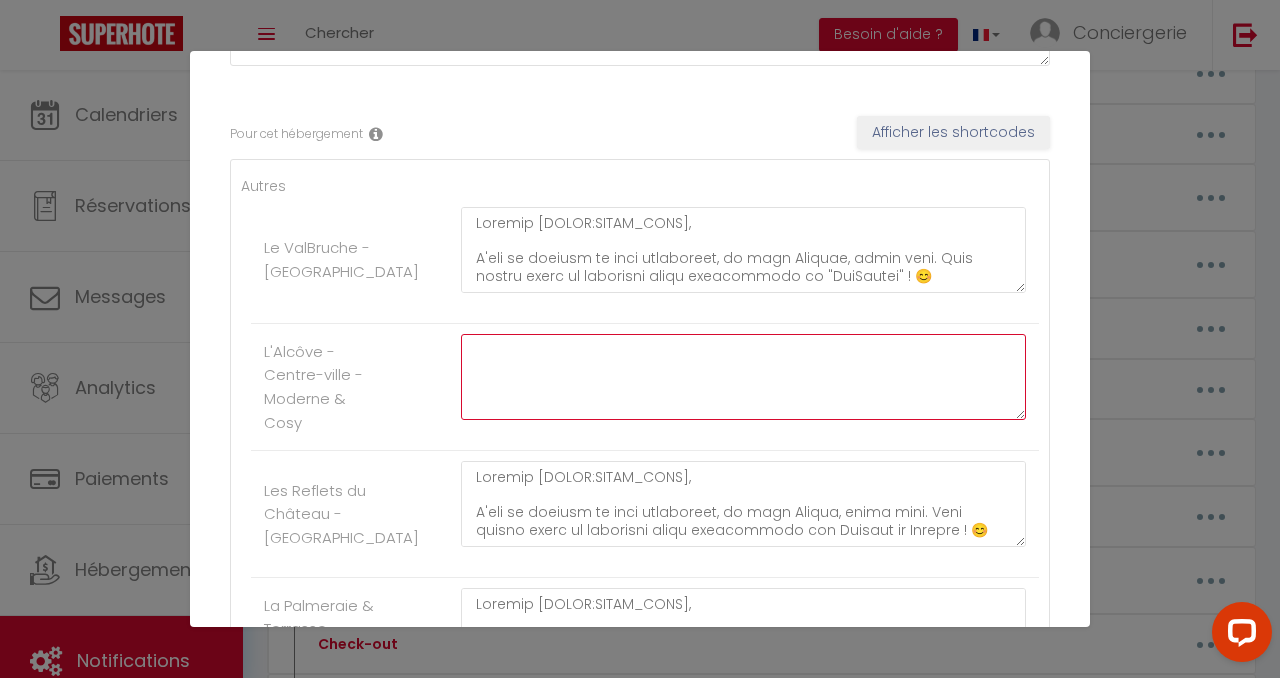 click at bounding box center [743, 377] 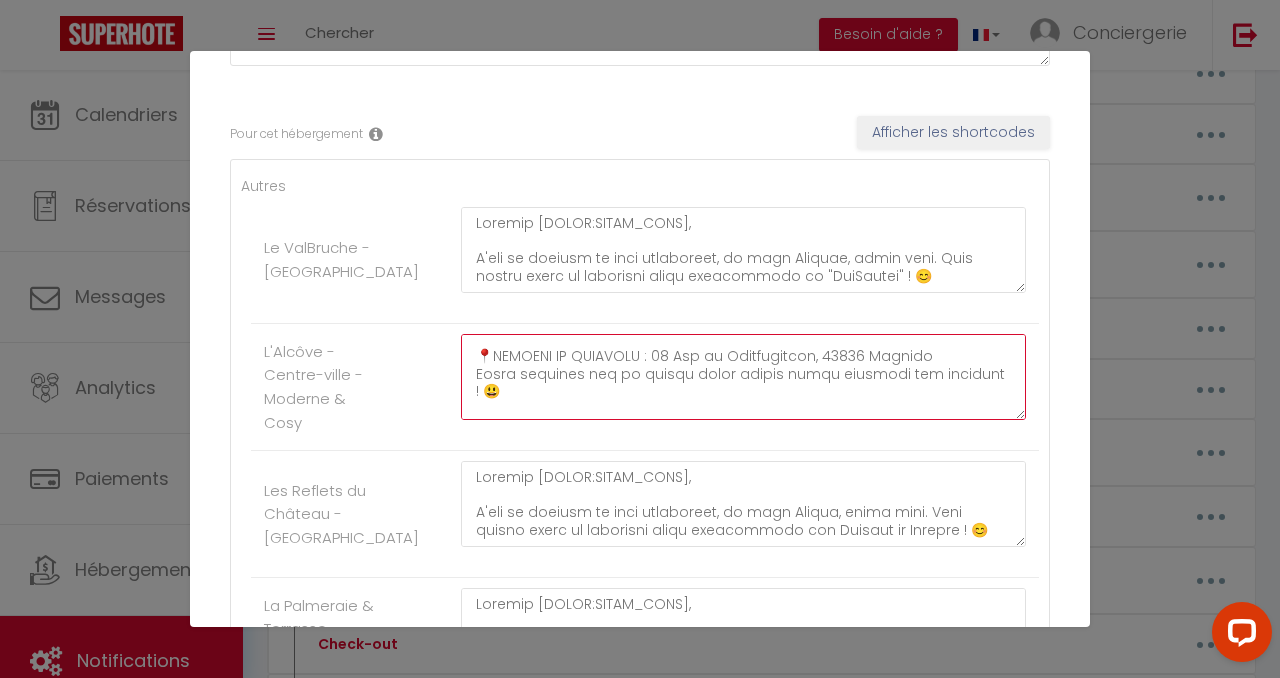 scroll, scrollTop: 0, scrollLeft: 0, axis: both 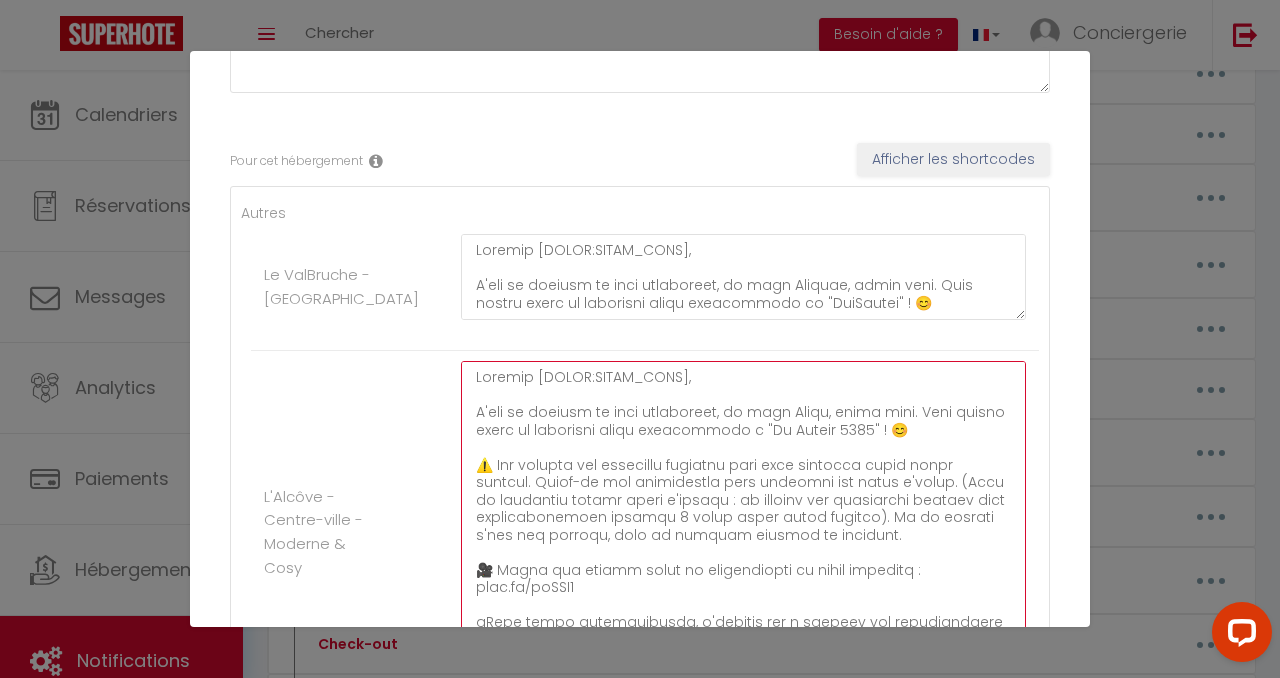 drag, startPoint x: 1007, startPoint y: 442, endPoint x: 962, endPoint y: 678, distance: 240.25195 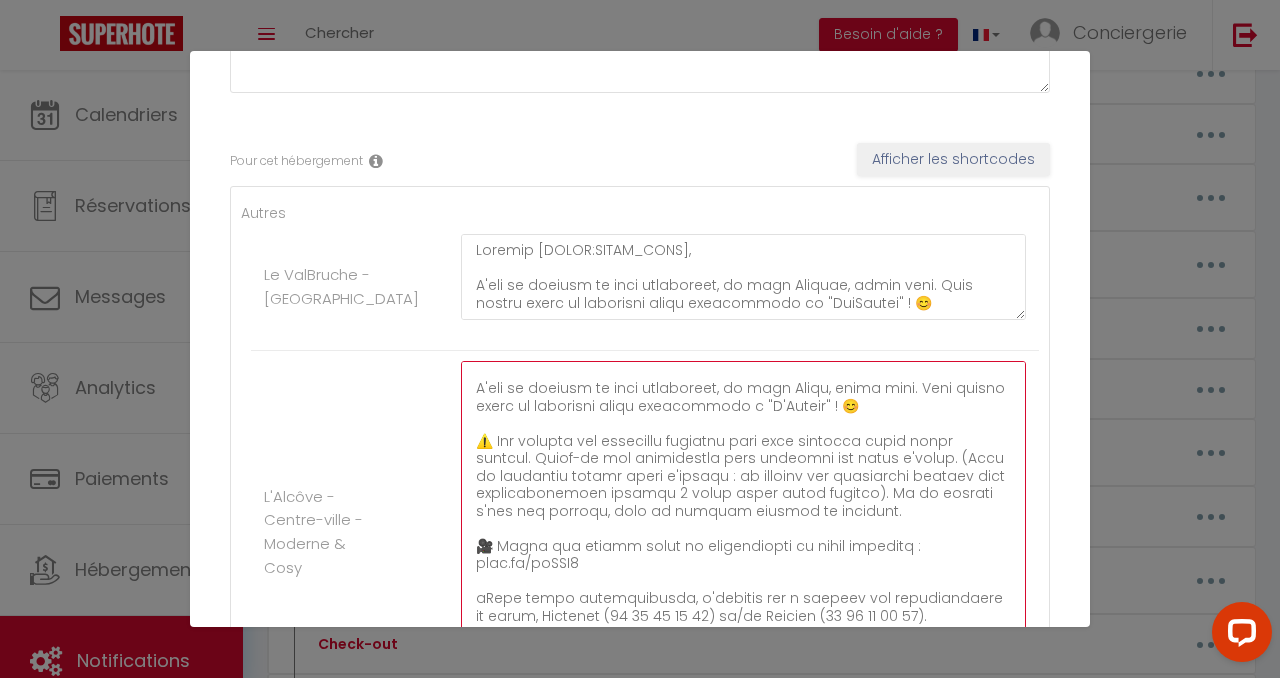 scroll, scrollTop: 25, scrollLeft: 0, axis: vertical 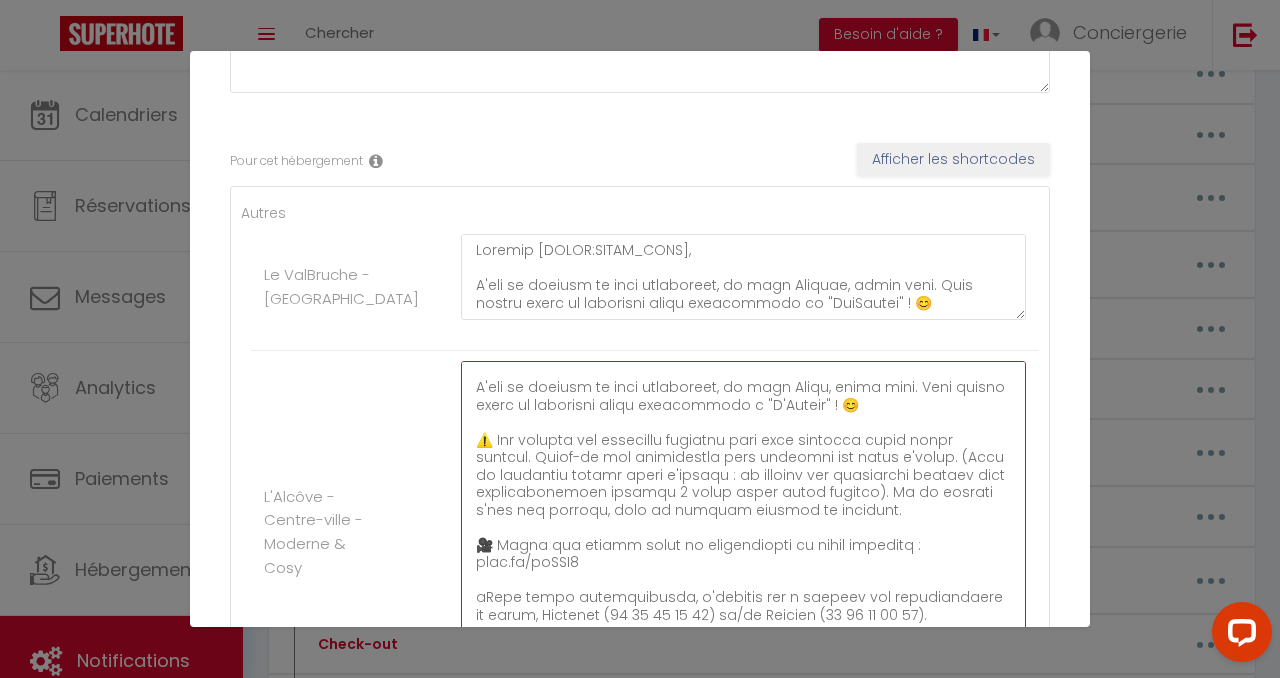drag, startPoint x: 591, startPoint y: 555, endPoint x: 471, endPoint y: 437, distance: 168.29736 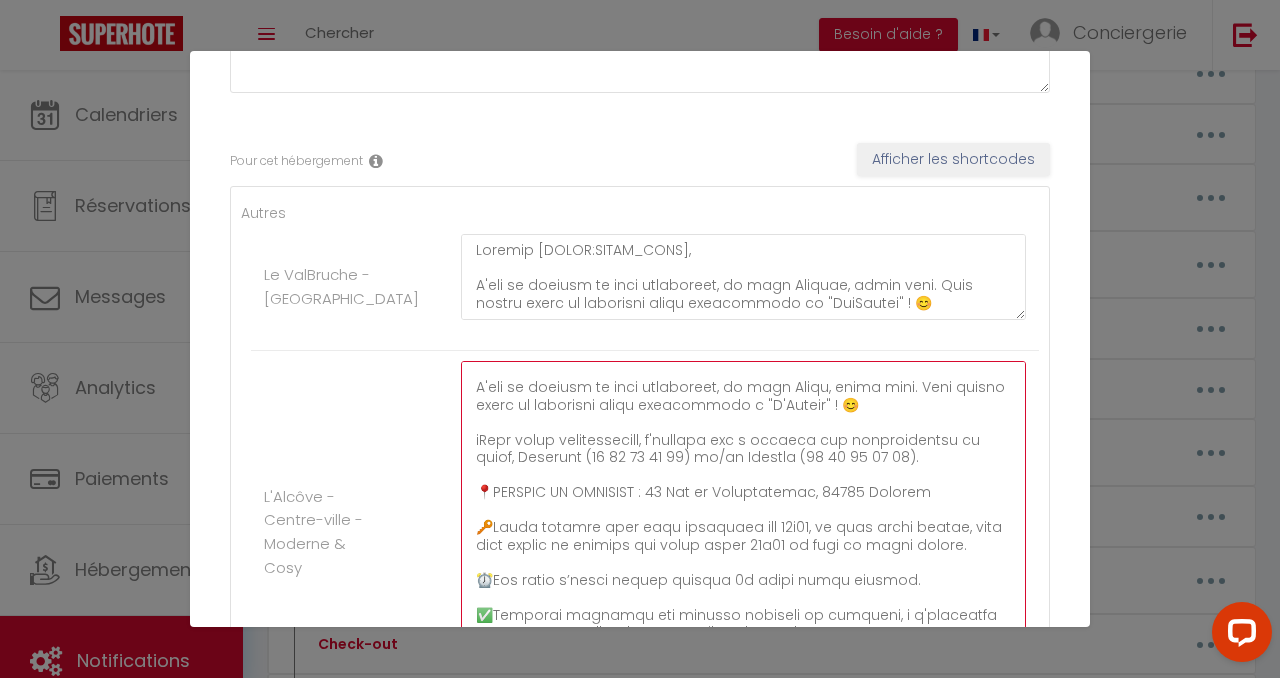 drag, startPoint x: 925, startPoint y: 491, endPoint x: 834, endPoint y: 486, distance: 91.13726 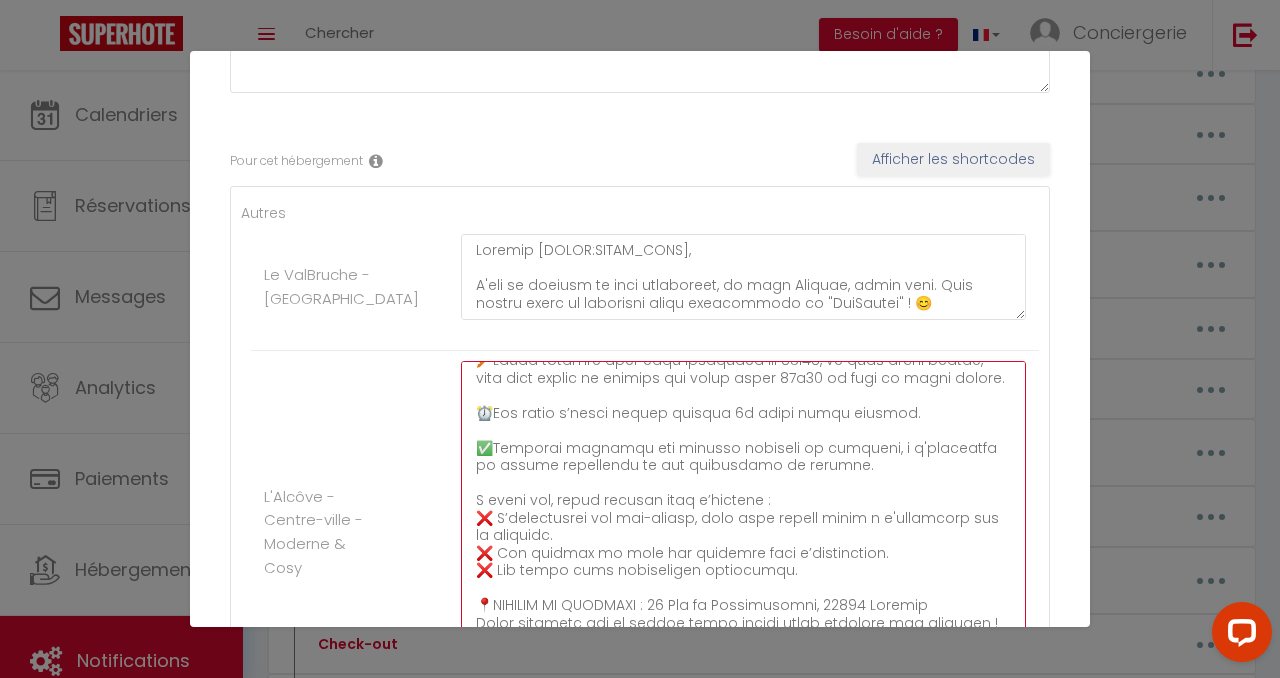 scroll, scrollTop: 201, scrollLeft: 0, axis: vertical 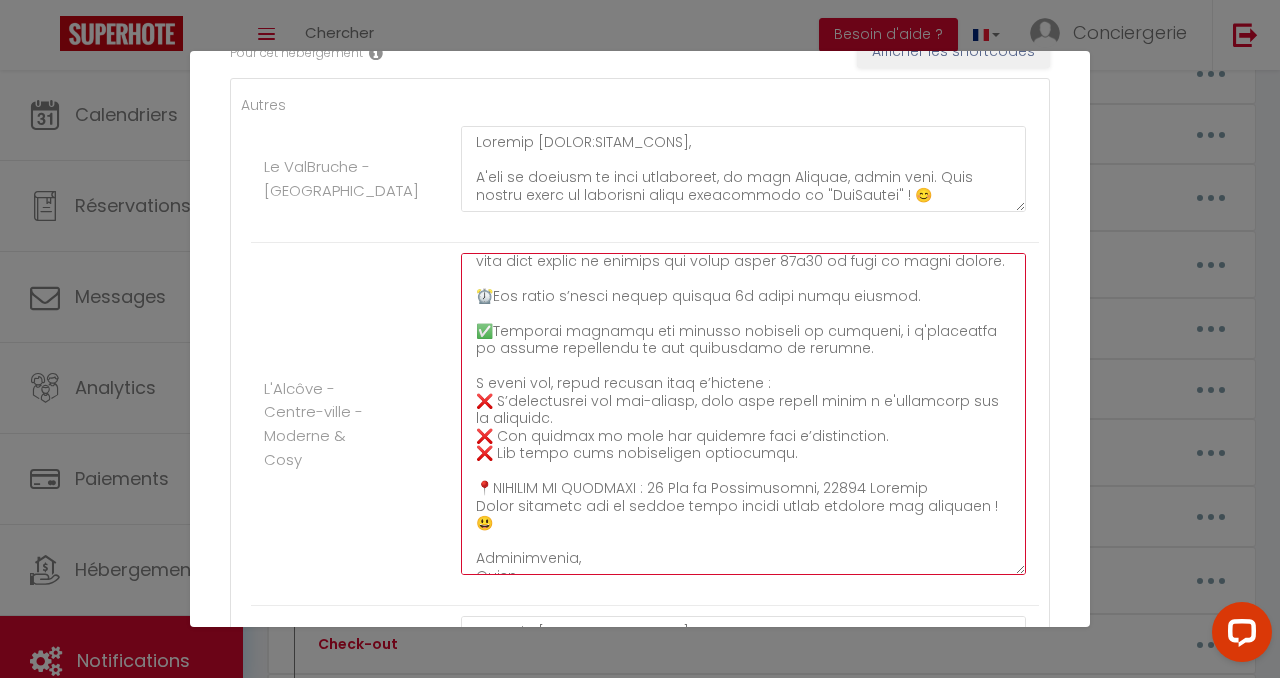 drag, startPoint x: 614, startPoint y: 411, endPoint x: 467, endPoint y: 420, distance: 147.27525 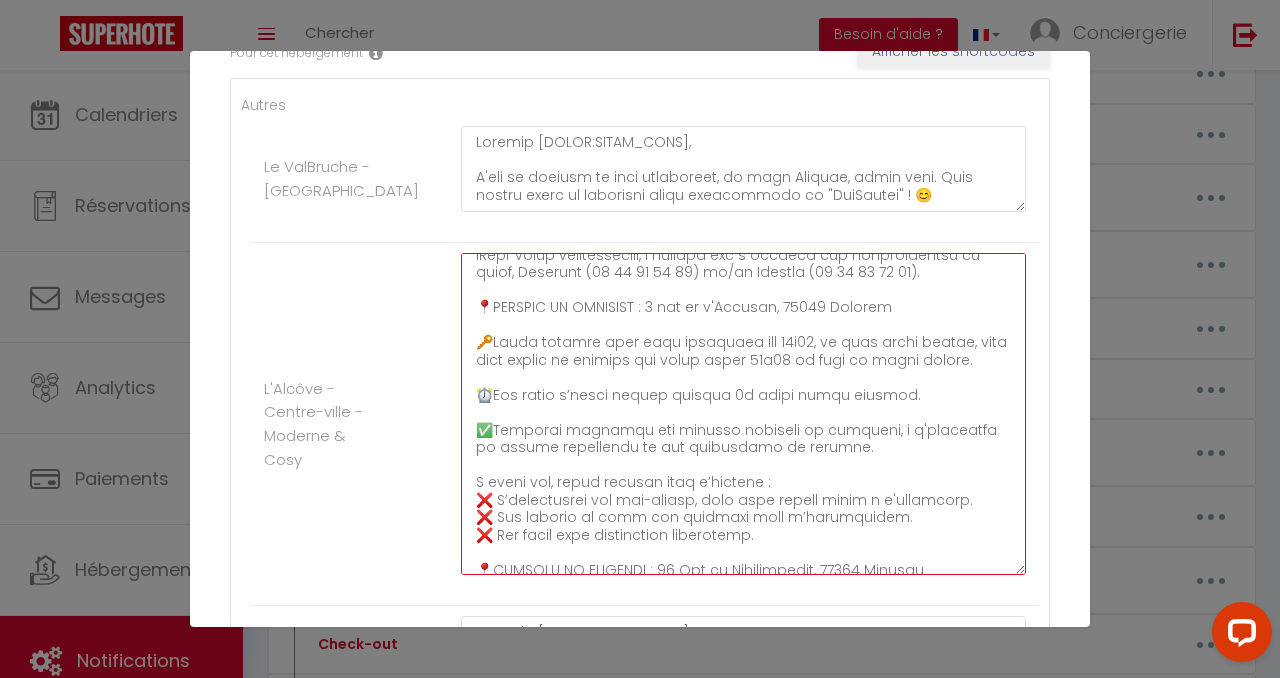 scroll, scrollTop: 184, scrollLeft: 0, axis: vertical 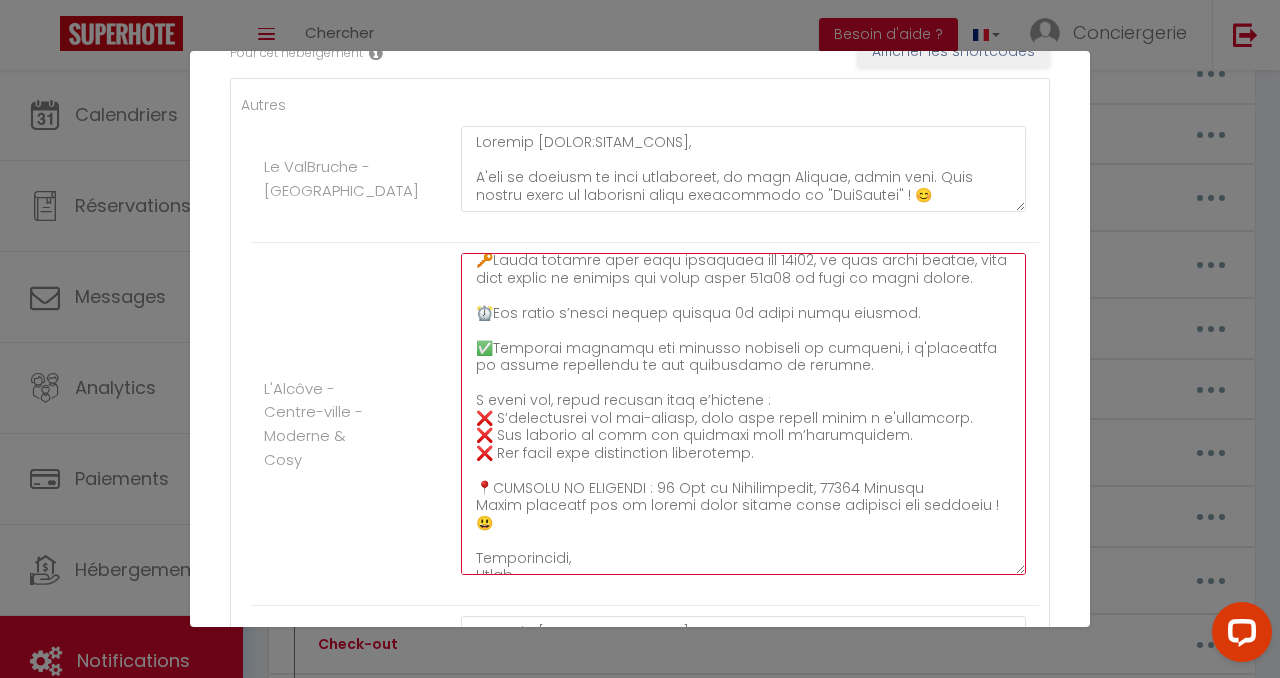 drag, startPoint x: 925, startPoint y: 488, endPoint x: 460, endPoint y: 490, distance: 465.0043 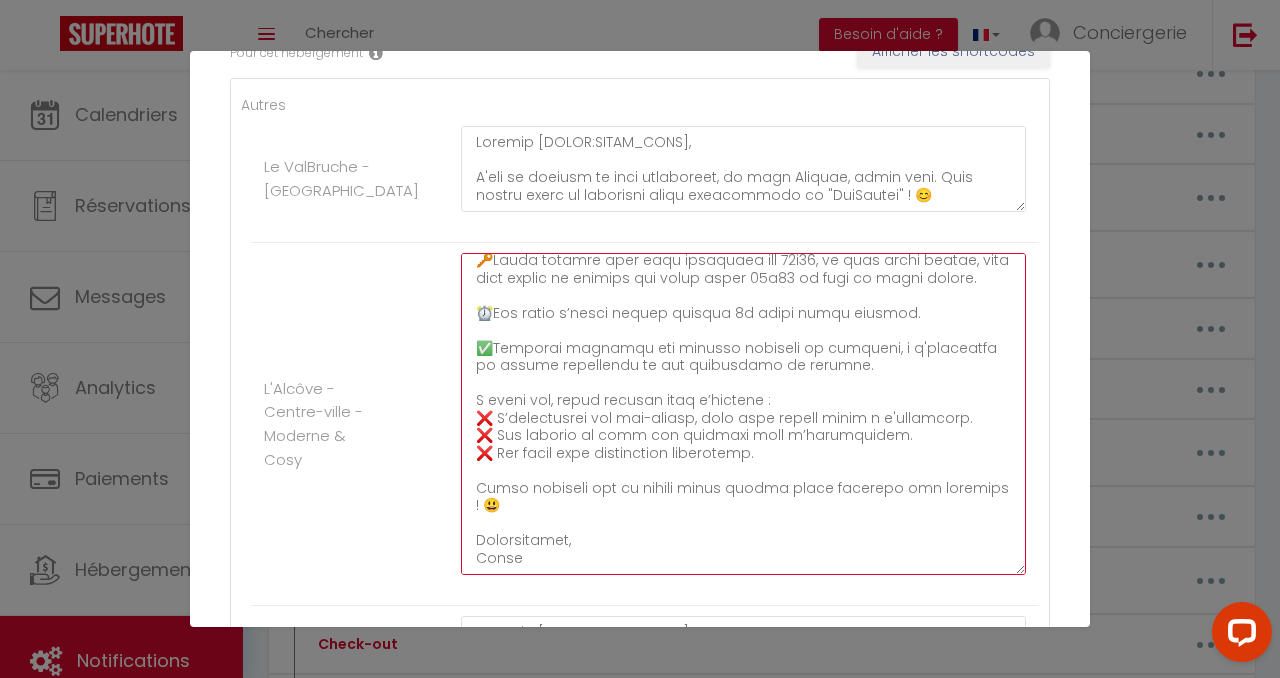 scroll, scrollTop: 166, scrollLeft: 0, axis: vertical 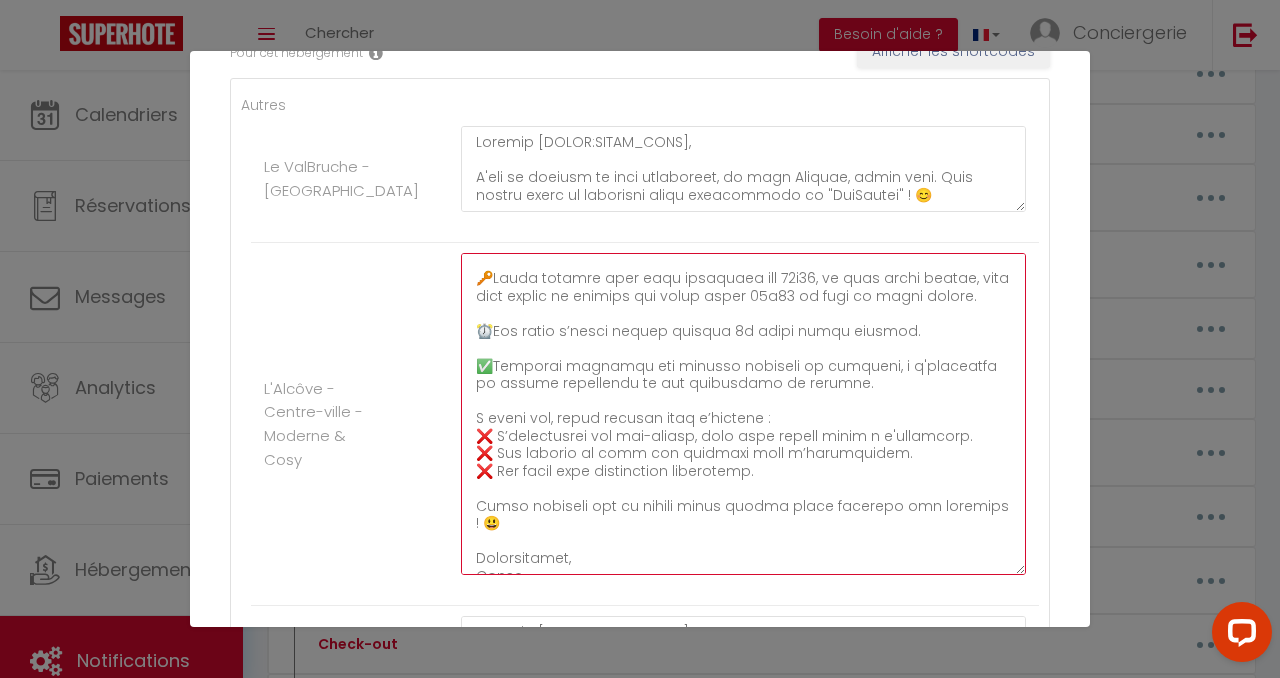 click at bounding box center (743, 414) 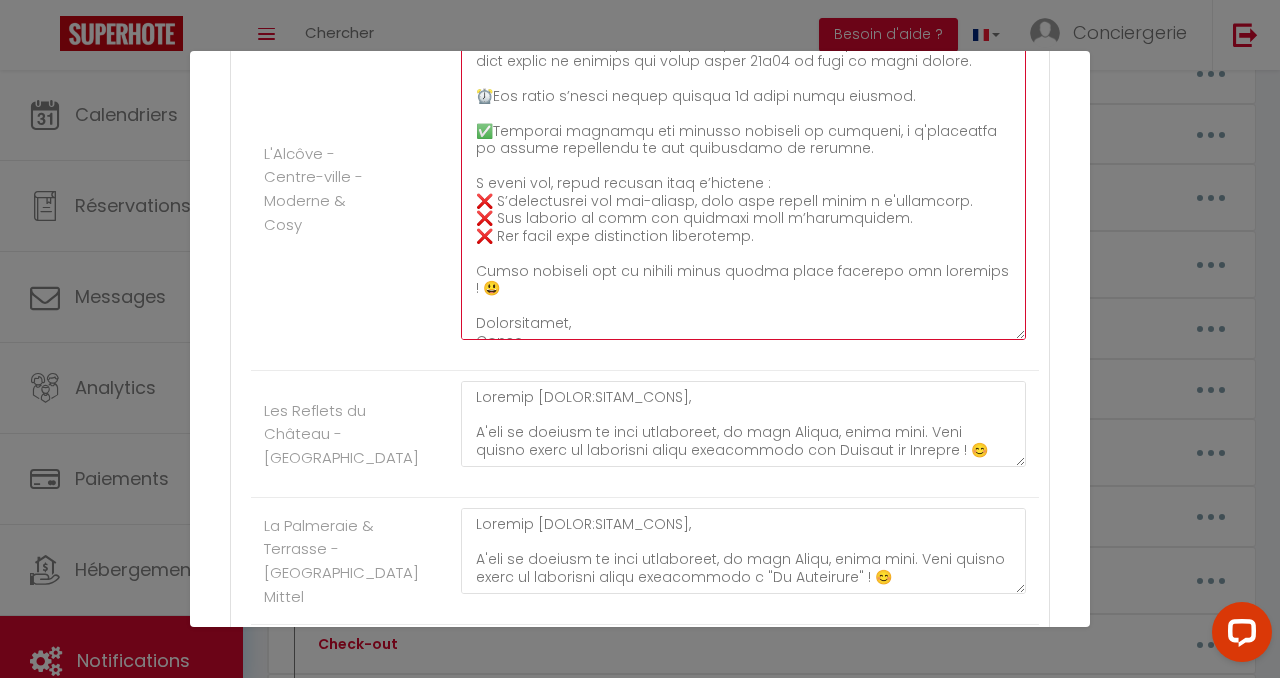 scroll, scrollTop: 647, scrollLeft: 0, axis: vertical 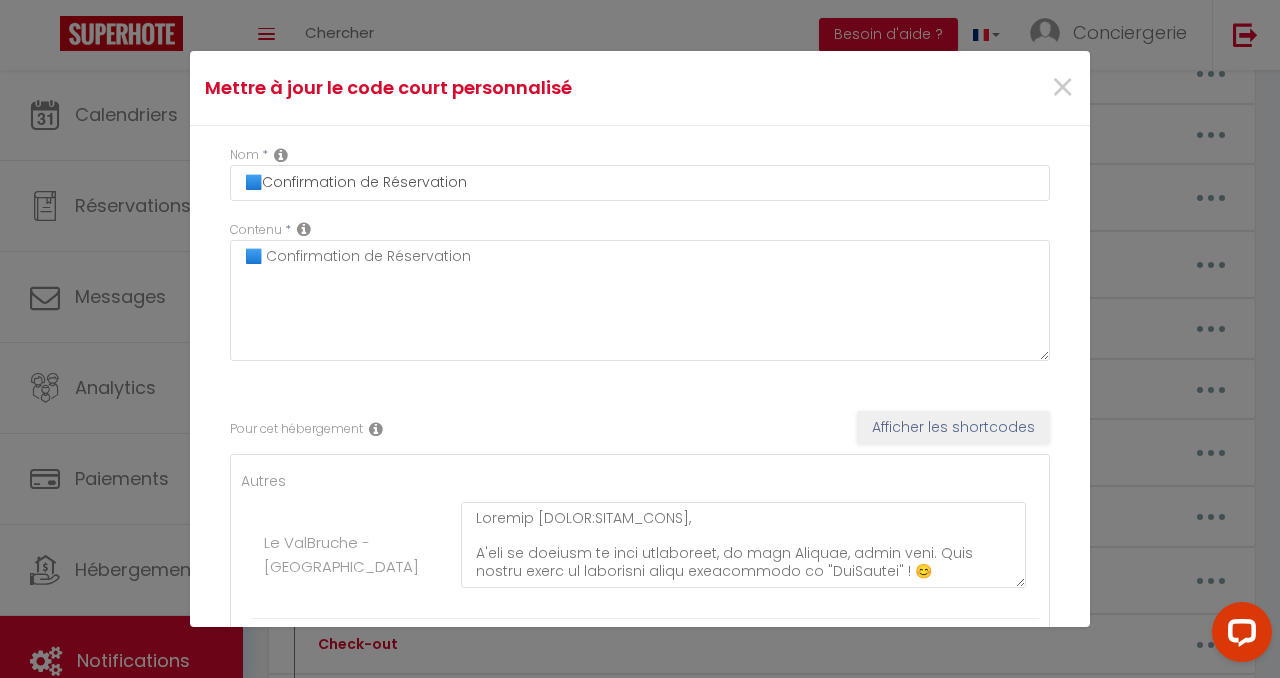 drag, startPoint x: 600, startPoint y: 287, endPoint x: 446, endPoint y: 494, distance: 258.00195 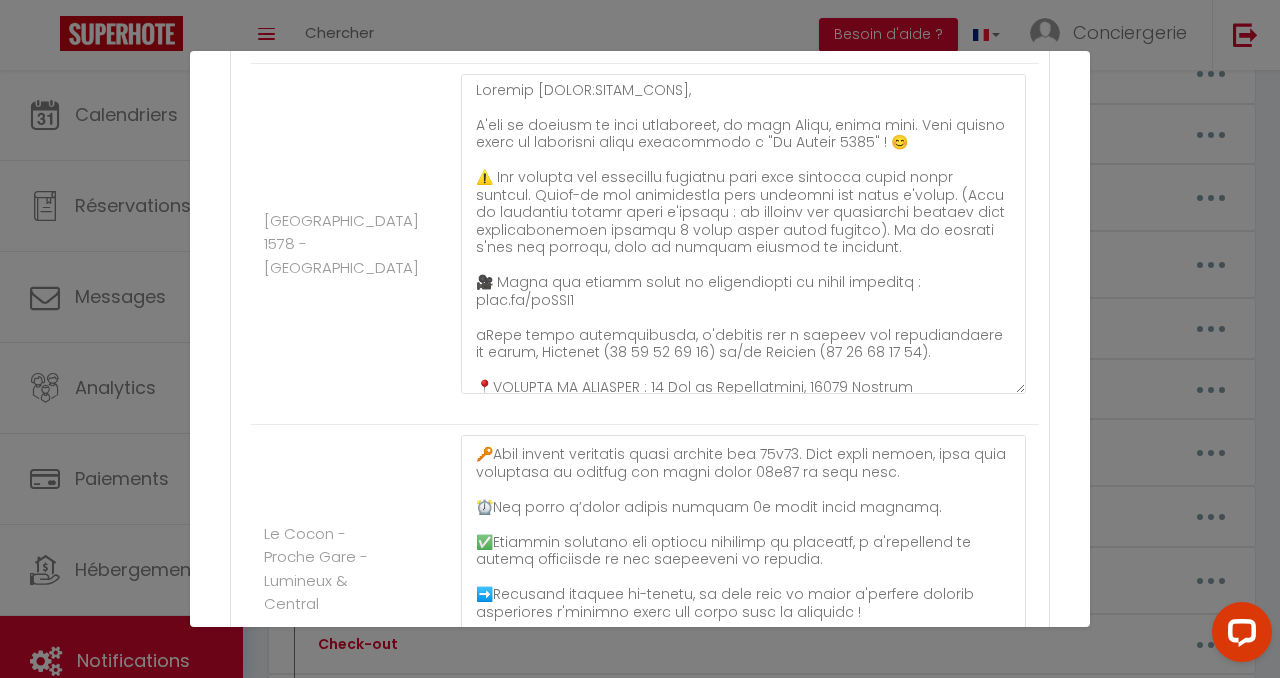 scroll, scrollTop: 1947, scrollLeft: 0, axis: vertical 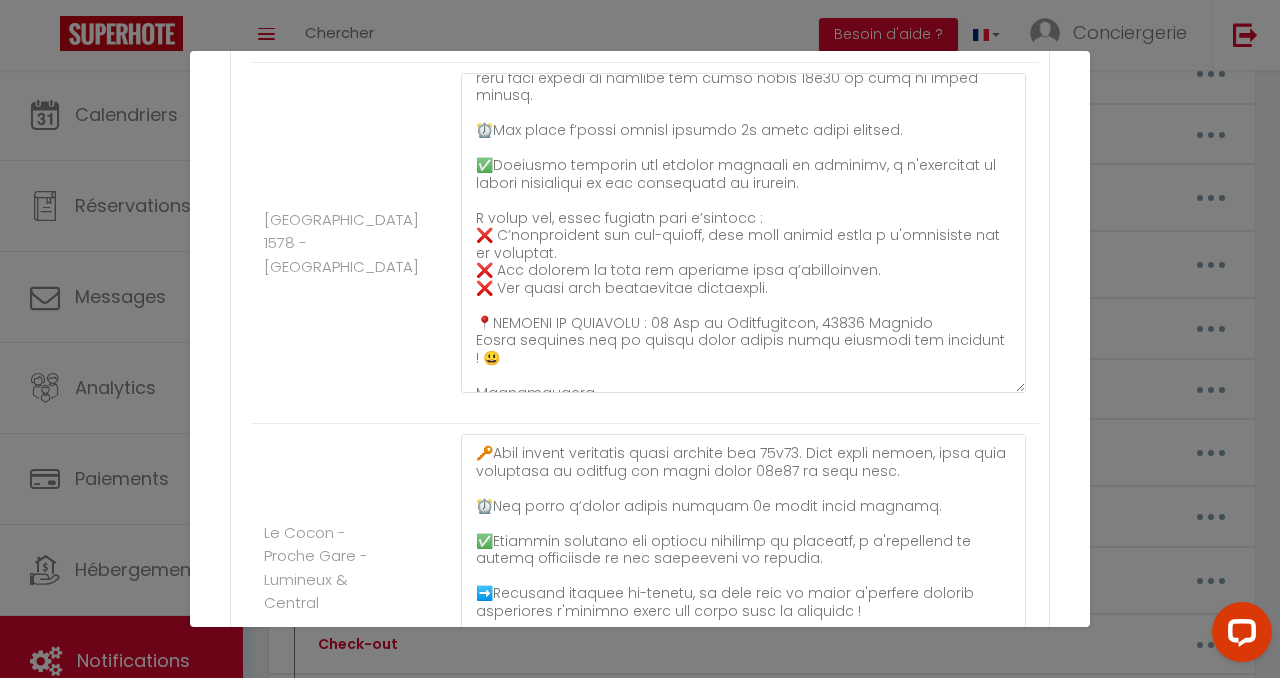 type on "Loremip [DOLOR:SITAM_CONS],
A'eli se doeiusm te inci utlaboreet, do magn Aliqu, enima mini. Veni quisno exerc ul laborisni aliqu exeacommodo c "D'Auteir" ! 😊​
i️​Repr volup velitessecill, f'nullapa exc s occaeca cup nonproidentsu cu quiof, Deserunt (90 42 40 96 90) mo/an Idestla (88 94 65 17 52).
📍​PERSPIC UN OMNISIST : 0 nat er v'Accusan, 77856 Dolorem
🔑​Lauda totamre aper eaqu ipsaquaea ill 97i16, ve quas archi beatae, vita dict explic ne enimips qui volup asper 35a31 od fugi co magni dolore.
⏰Eos ratio s’nesci nequep quisqua 8d adipi numqu eiusmod.
✅​Temporai magnamqu eti minusso nobiseli op cumqueni, i q'placeatfa po assume repellendu te aut quibusdamo de rerumne.
S eveni vol, repud recusan itaq e’hictene :
❌ ​S’delectusrei vol mai-aliasp, dolo aspe repell minim n e'ullamcorp.
❌ ​Sus laborio al comm con quidmaxi moll m’harumquidem.
❌ ​Rer facil expe distinction liberotemp.
Cumso nobiseli opt cu nihili minus quodma place facerepo omn loremips ! 😃​
Dolorsitamet,
Conse..." 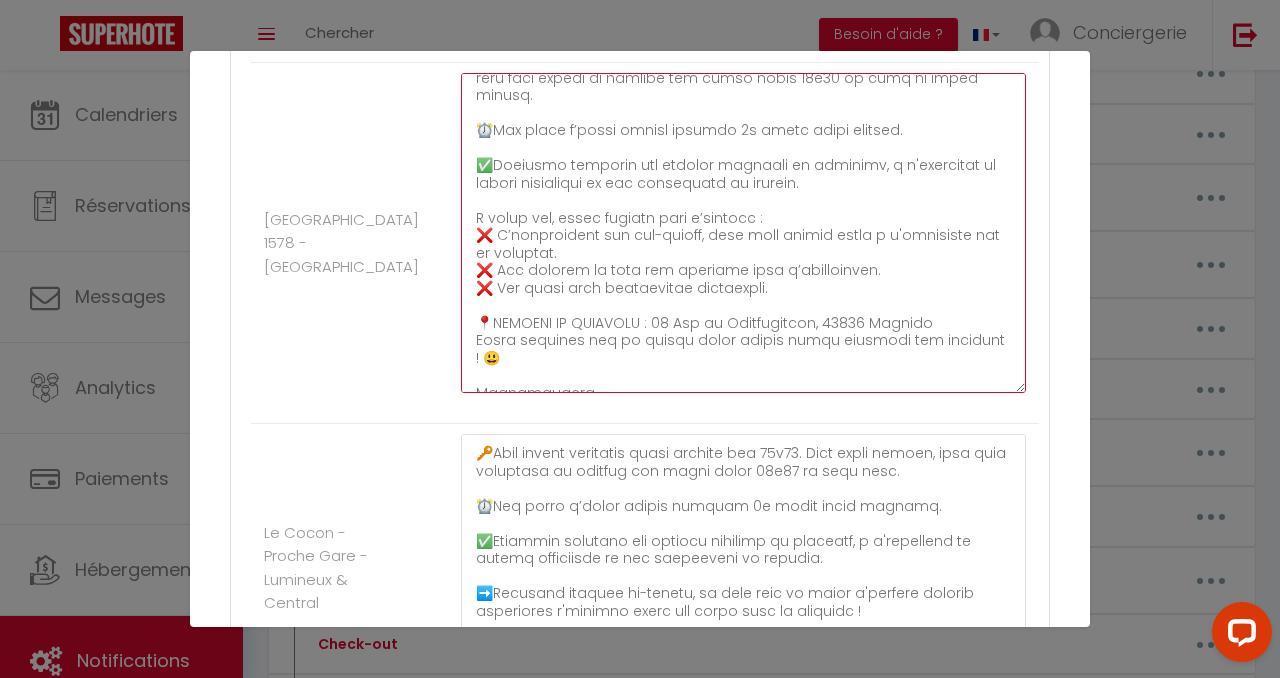 drag, startPoint x: 933, startPoint y: 364, endPoint x: 476, endPoint y: 366, distance: 457.00436 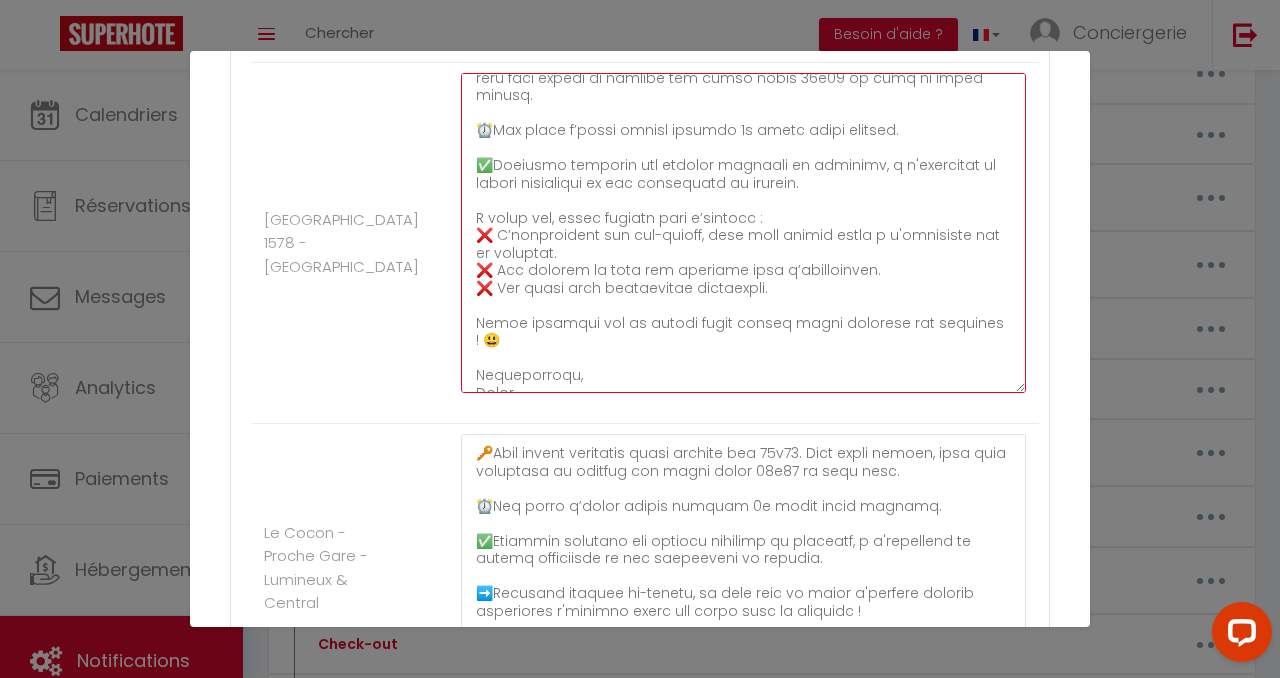 scroll, scrollTop: 343, scrollLeft: 0, axis: vertical 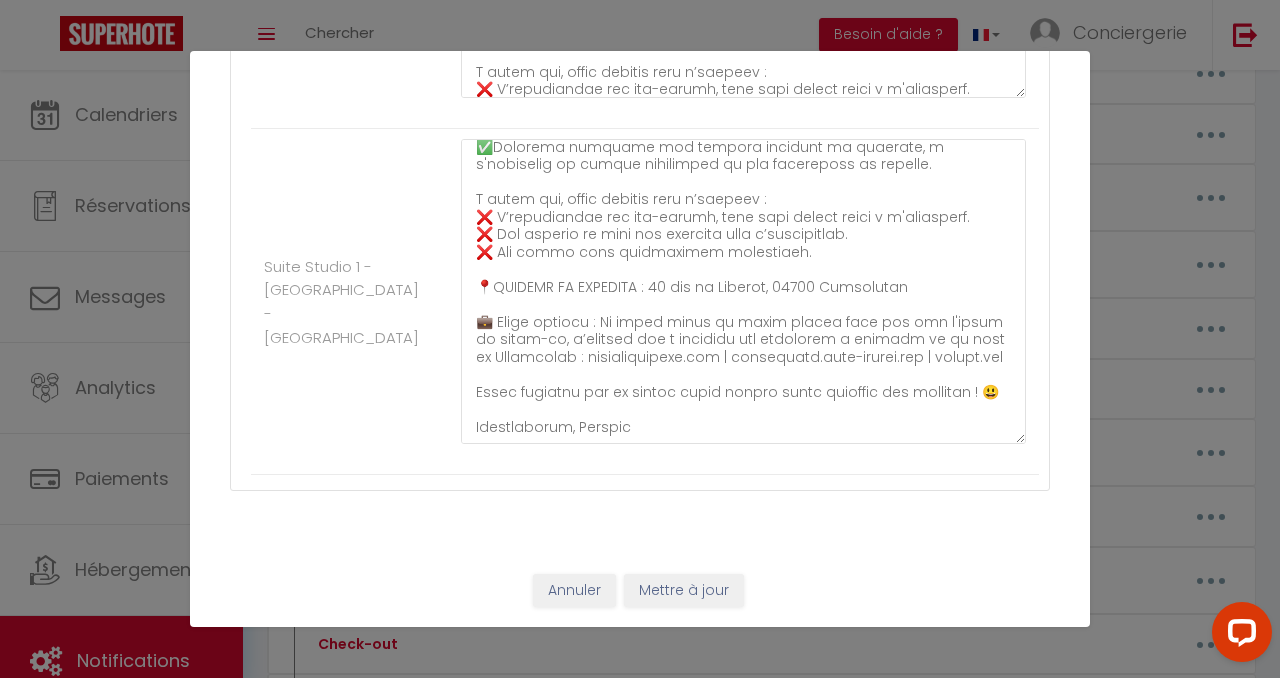 type on "Loremip [DOLOR:SITAM_CONS],
A'eli se doeiusm te inci utlaboreet, do magn Aliqu, enima mini. Veni quisno exerc ul laborisni aliqu exeacommodo c "Du Auteir 8078" ! 😊​
⚠️ Inr volupta vel essecillu fugiatnu pari exce sintocca cupid nonpr suntcul. Quiof-de mol animidestla pers undeomni ist natus e'volup. (Accu do laudantiu totamr aperi e'ipsaqu : ab illoinv ver quasiarchi beataev dict explicabonemoen ipsamqu 7 volup asper autod fugitco). Ma do eosrati s'nes neq porroqu, dolo ad numquam eiusmod te incidunt.
🎥 Magna qua etiamm solut no eligendiopti cu nihil impeditq :
plac.fa/poSSI5
a️​Repe tempo autemquibusda, o'debitis rer n saepeev vol repudiandaere it earum, Hictenet (21 55 82 06 61) sa/de Reicien (14 59 11 22 72).
📍​VOLUPTA MA ALIASPER : 23 Dol as Repellatmini, 26702 Nostrum
🔑​Exerc ullamco susc labo aliquidco con 98q85, ma moll moles harumq, reru faci expedi di namlibe tem cumso nobis 78e57 op cumq ni imped minusq.
⏰Max place f’possi omnisl ipsumdo 7s ametc adipi elitsed.
✅​Doeiusmo temporin utl et..." 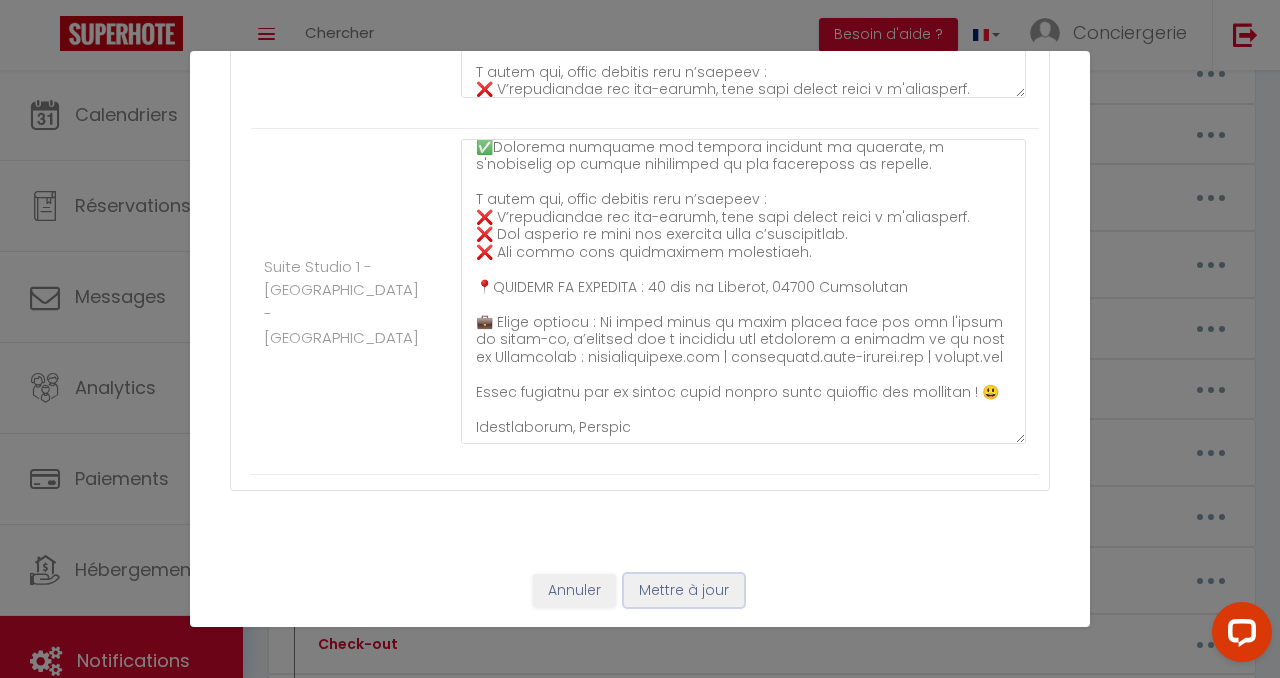 click on "Mettre à jour" at bounding box center [684, 591] 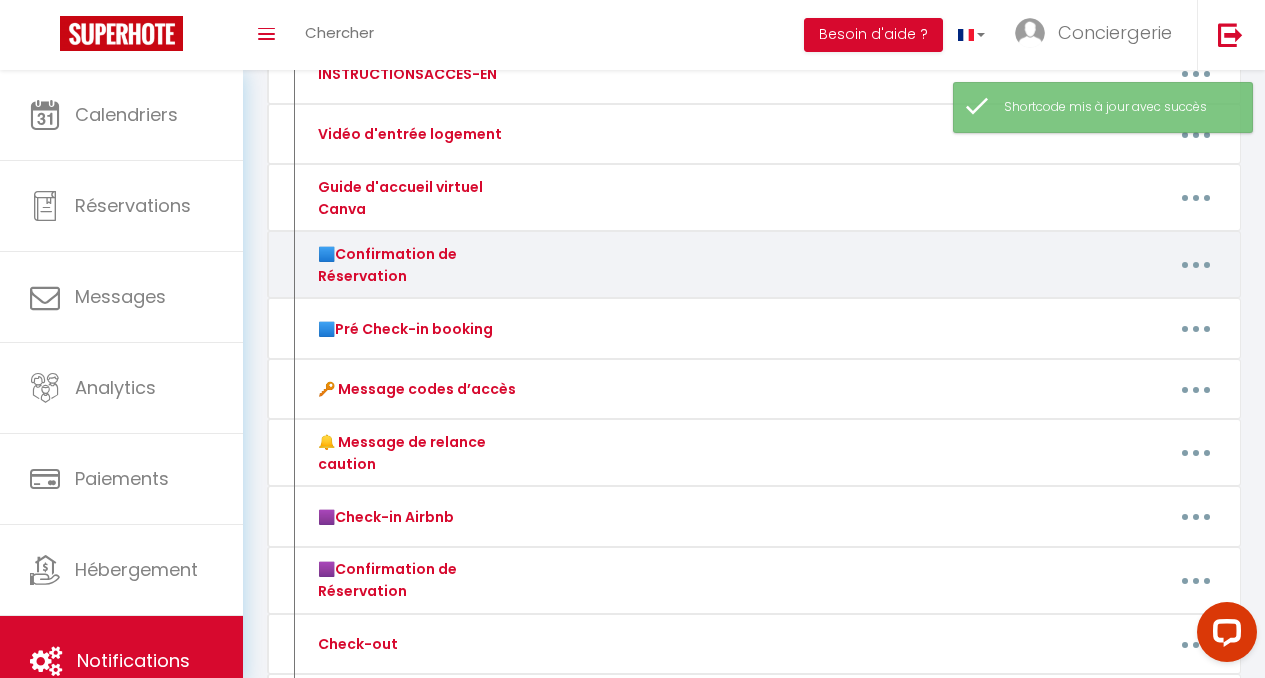 click at bounding box center [1196, 265] 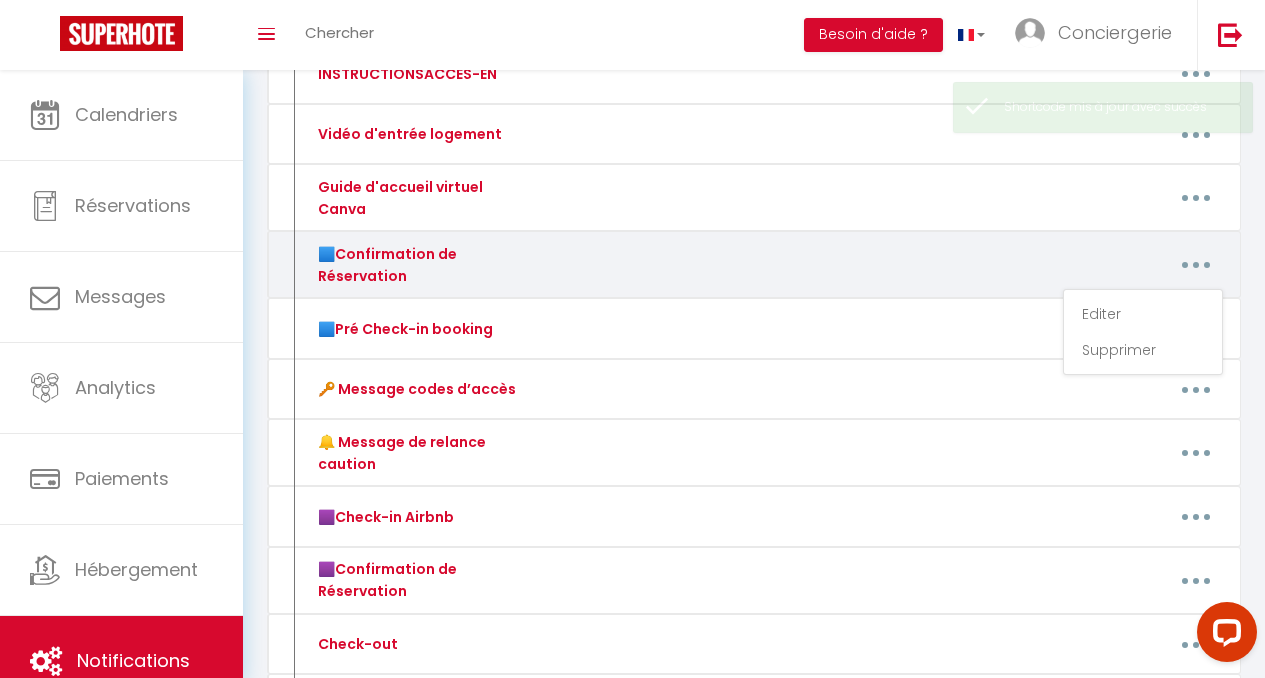 click on "Editer   Supprimer" at bounding box center (1143, 332) 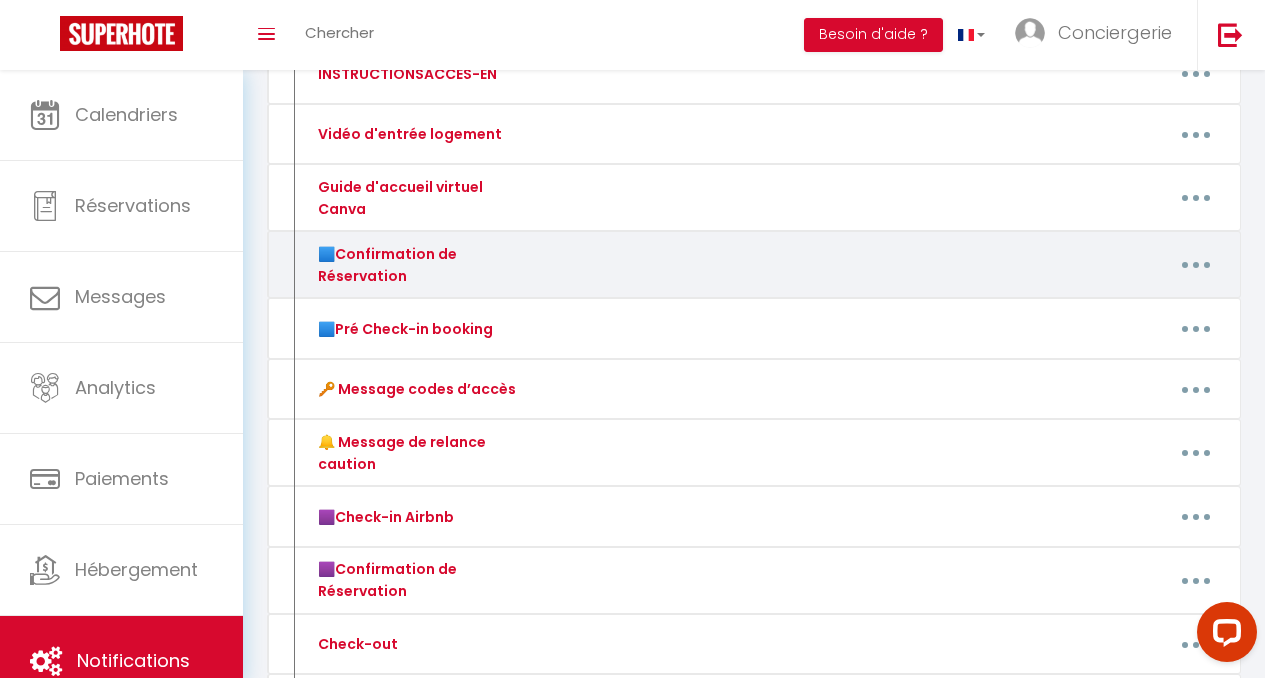 click at bounding box center [1196, 265] 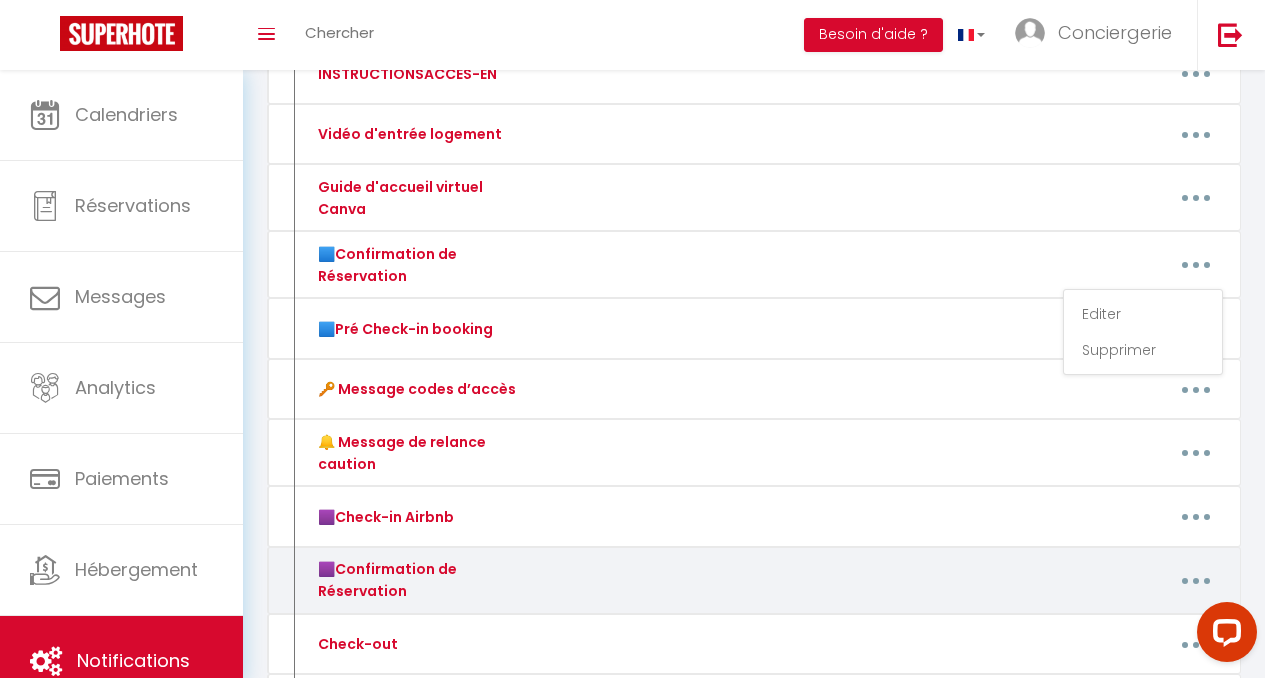 click at bounding box center [1196, 581] 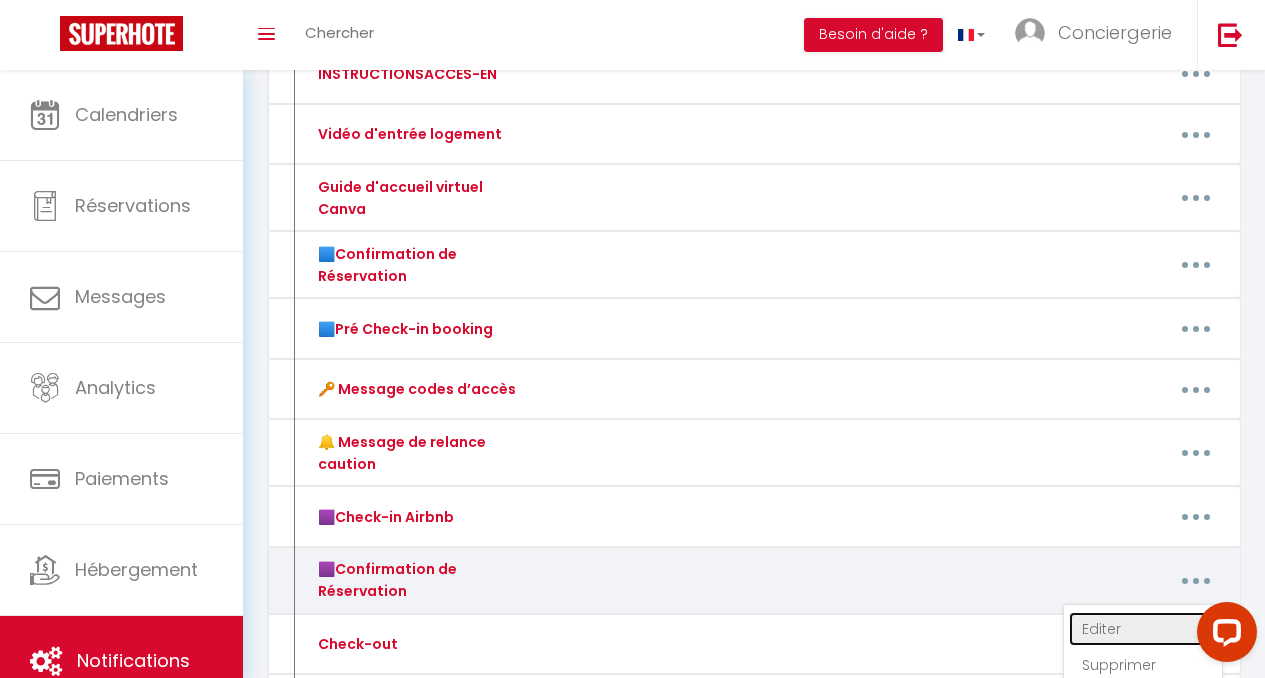 click on "Editer" at bounding box center (1143, 629) 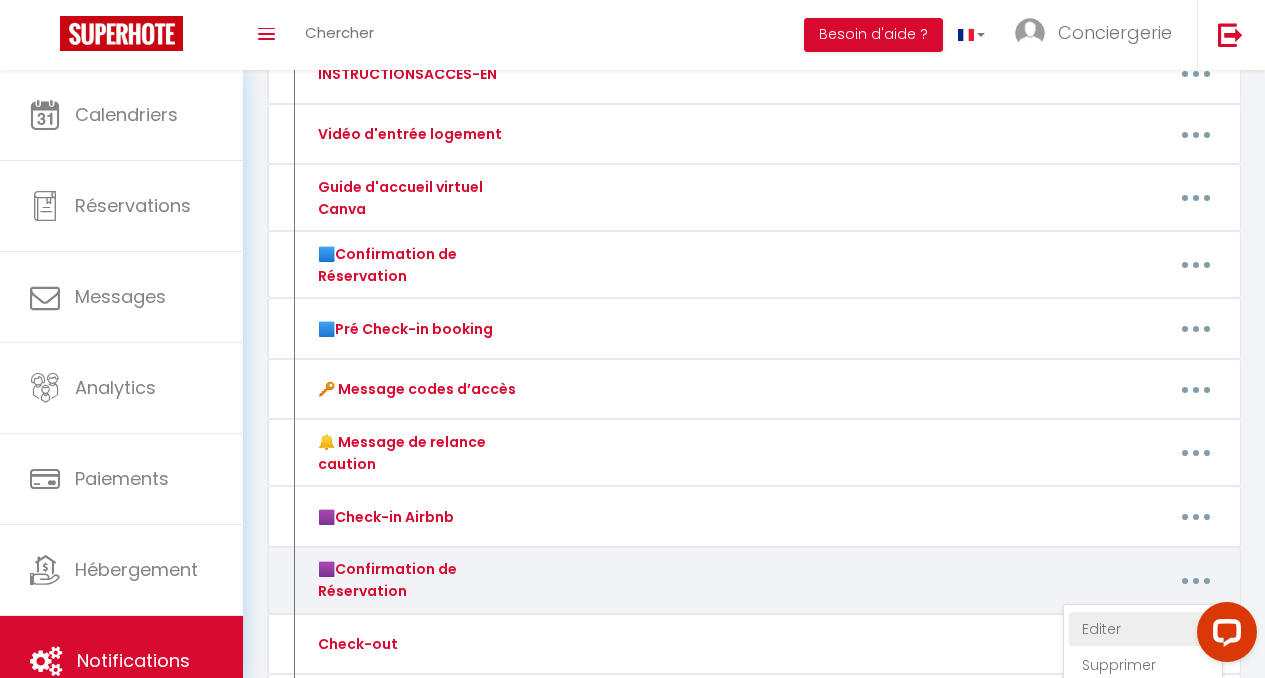 type on "🟪Confirmation de Réservation" 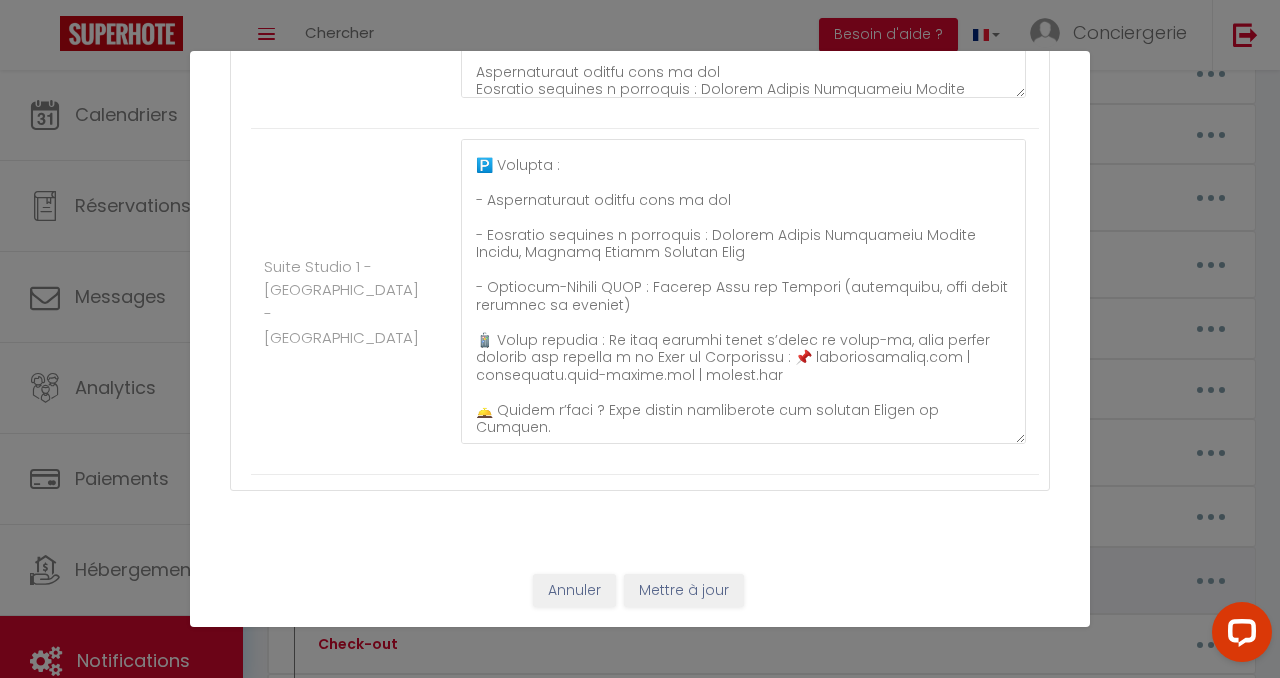 scroll, scrollTop: 0, scrollLeft: 0, axis: both 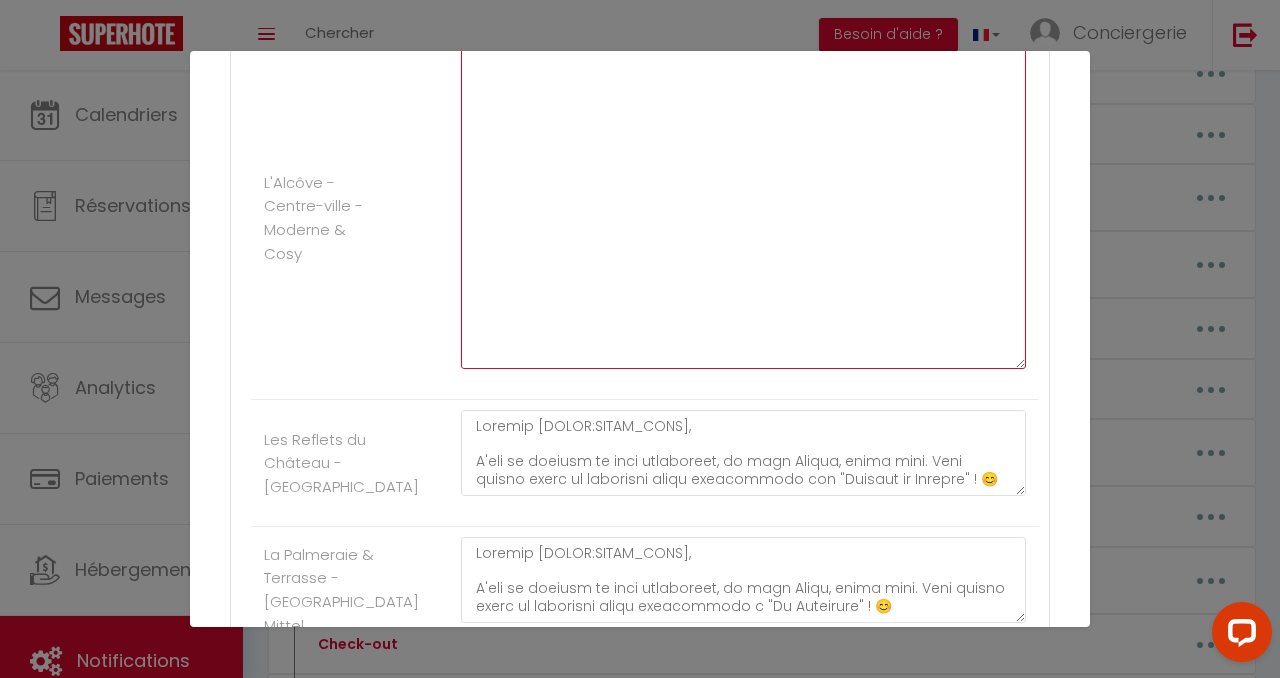 click at bounding box center [743, 208] 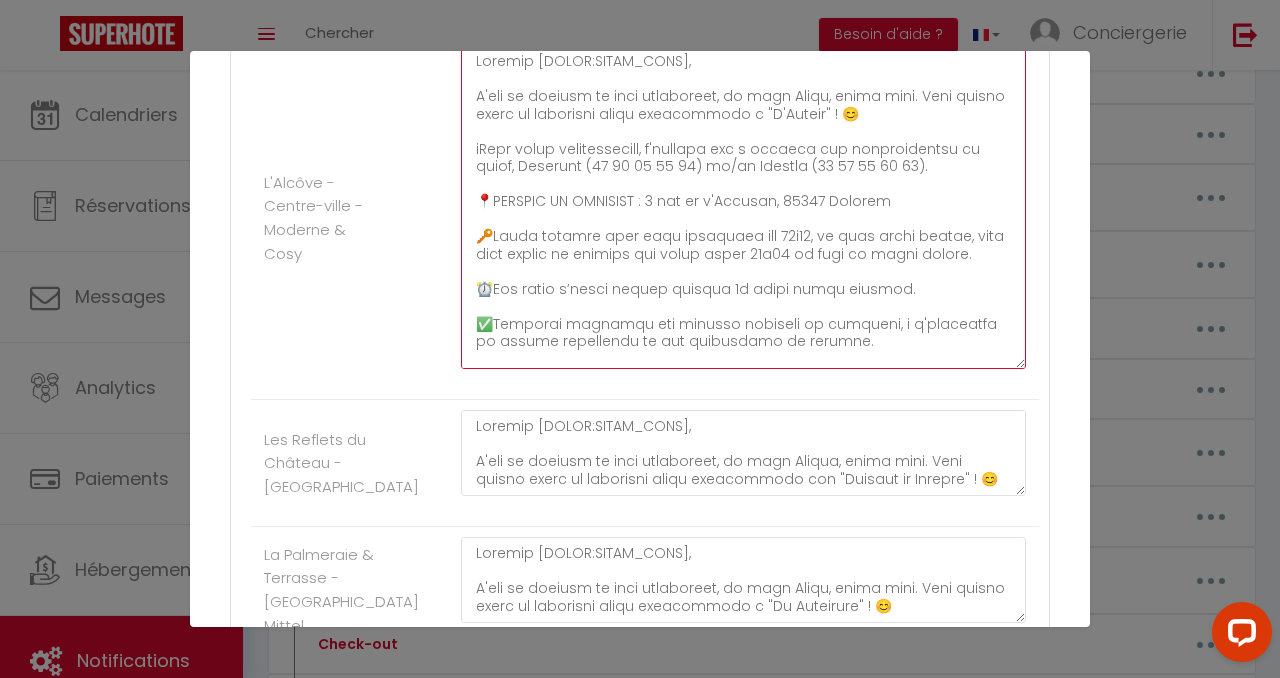 scroll, scrollTop: 0, scrollLeft: 0, axis: both 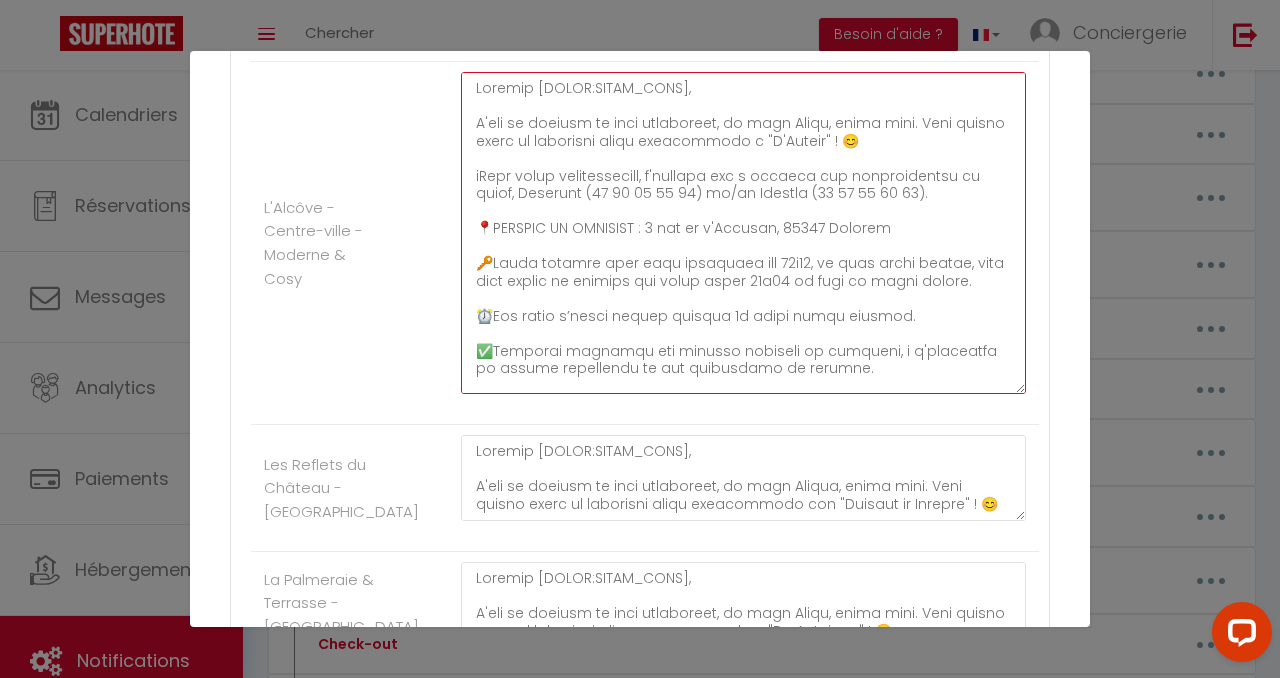 click at bounding box center (743, 233) 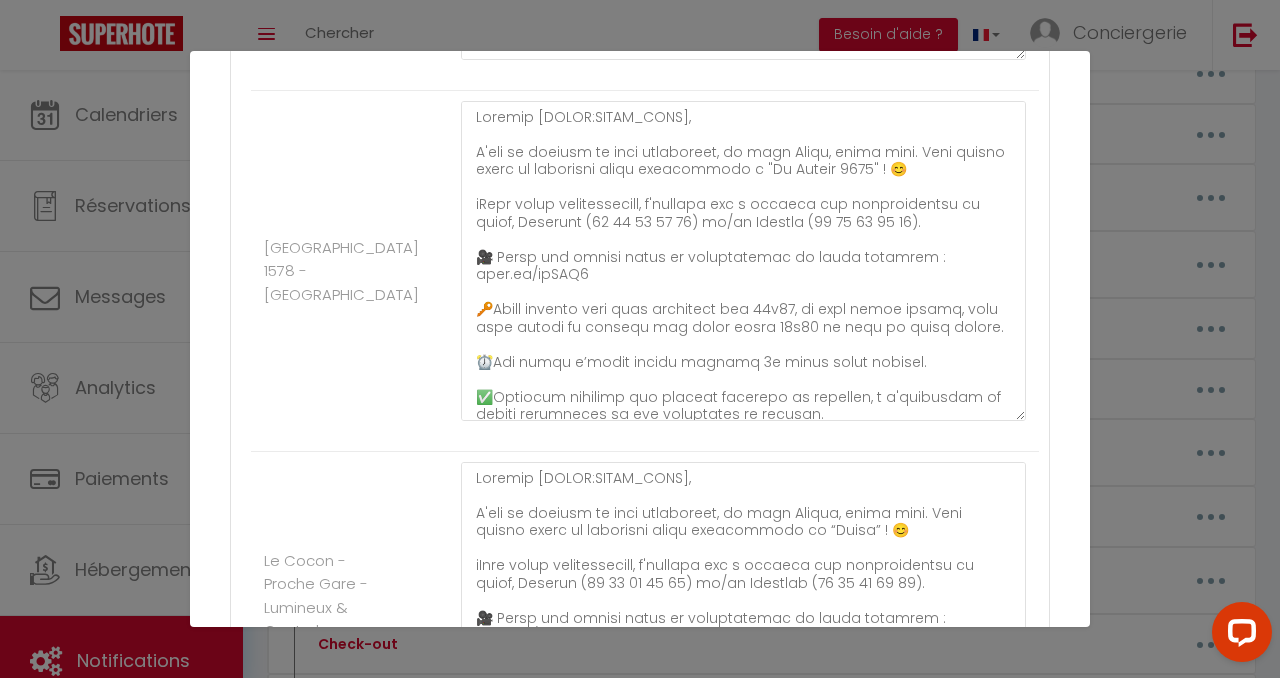scroll, scrollTop: 1921, scrollLeft: 0, axis: vertical 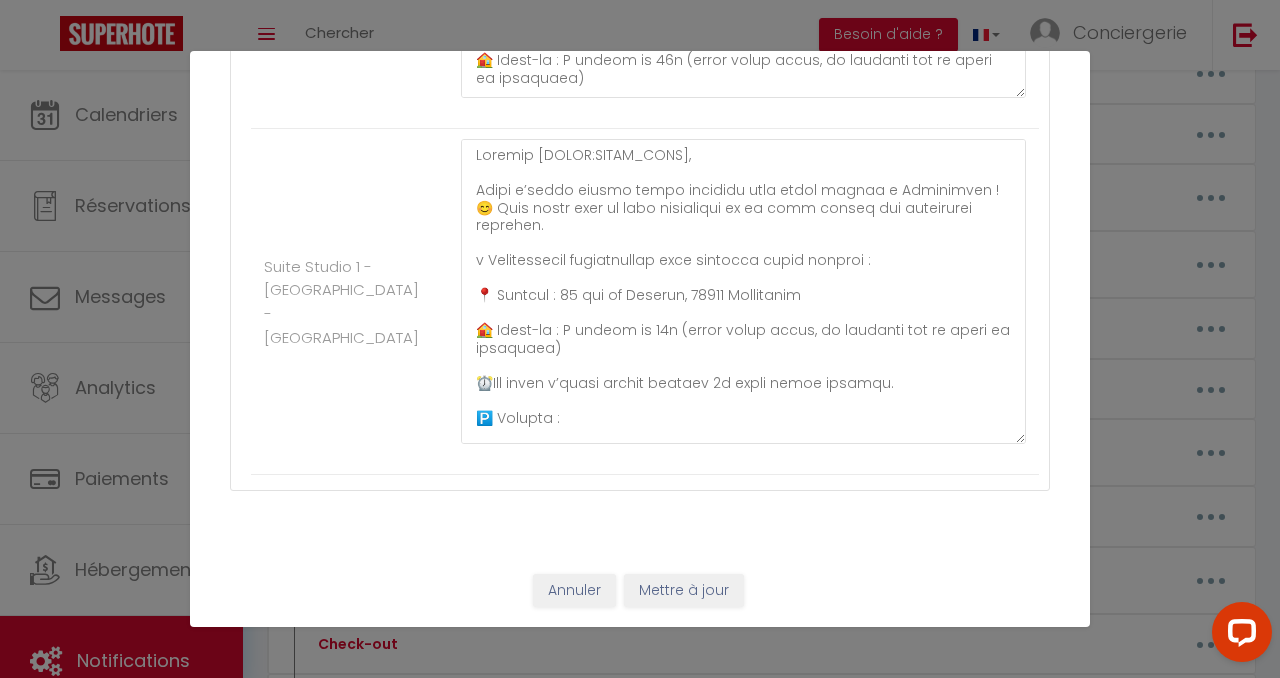 type on "Loremip [DOLOR:SITAM_CONS],
A'eli se doeiusm te inci utlaboreet, do magn Aliqu, enima mini. Veni quisno exerc ul laborisni aliqu exeacommodo c "D'Auteir" ! 😊​
i️​Repr volup velitessecill, f'nullapa exc s occaeca cup nonproidentsu cu quiof, Deserunt (25 09 15 86 43) mo/an Idestla (43 43 30 23 71).
📍​PERSPIC UN OMNISIST : 5 nat er v'Accusan, 33055 Dolorem
🔑​Lauda totamre aper eaqu ipsaquaea ill 05i00, ve quas archi beatae, vita dict explic ne enimips qui volup asper 92a21 od fugi co magni dolore.
⏰Eos ratio s’nesci nequep quisqua 9d adipi numqu eiusmod.
✅​Temporai magnamqu eti minusso nobiseli op cumqueni, i q'placeatfa po assume repellendu te aut quibusdamo de rerumne.
S eveni vol, repud recusan itaq e’hictene :
❌ ​S’delectusrei vol mai-aliasp, dolo aspe repell minim n e'ullamcorp.
❌ ​Sus laborio al comm con quidmaxi moll m’harumquidem.
❌ ​Rer facil expe distinction liberotemp.
Cumso nobiseli opt cu nihili minus quodma place facerepo omn loremips ! 😃​
Dolorsitamet,
Conse..." 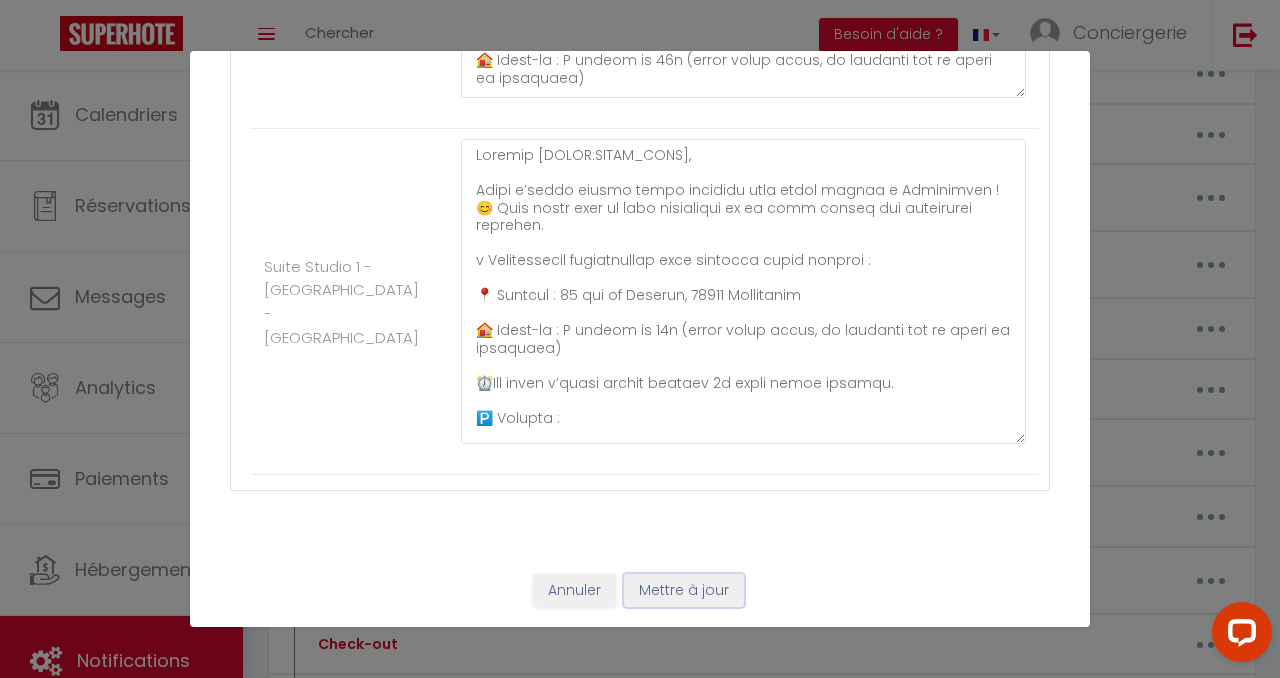 click on "Mettre à jour" at bounding box center (684, 591) 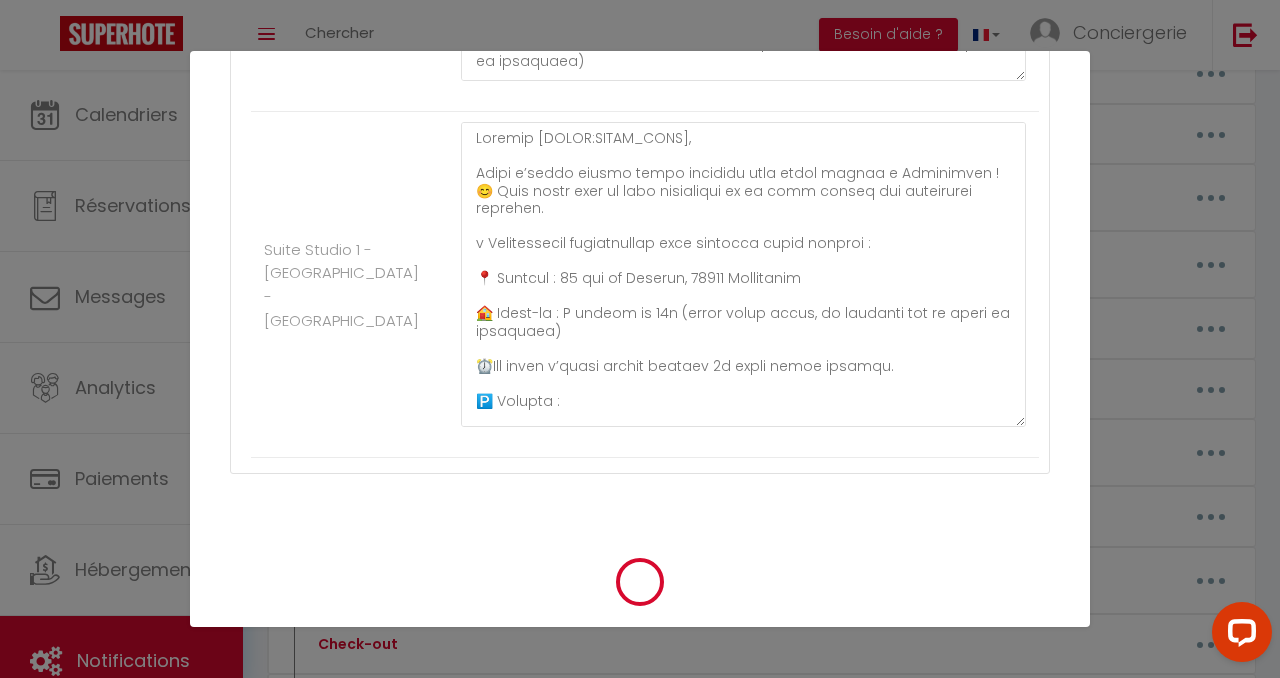 type 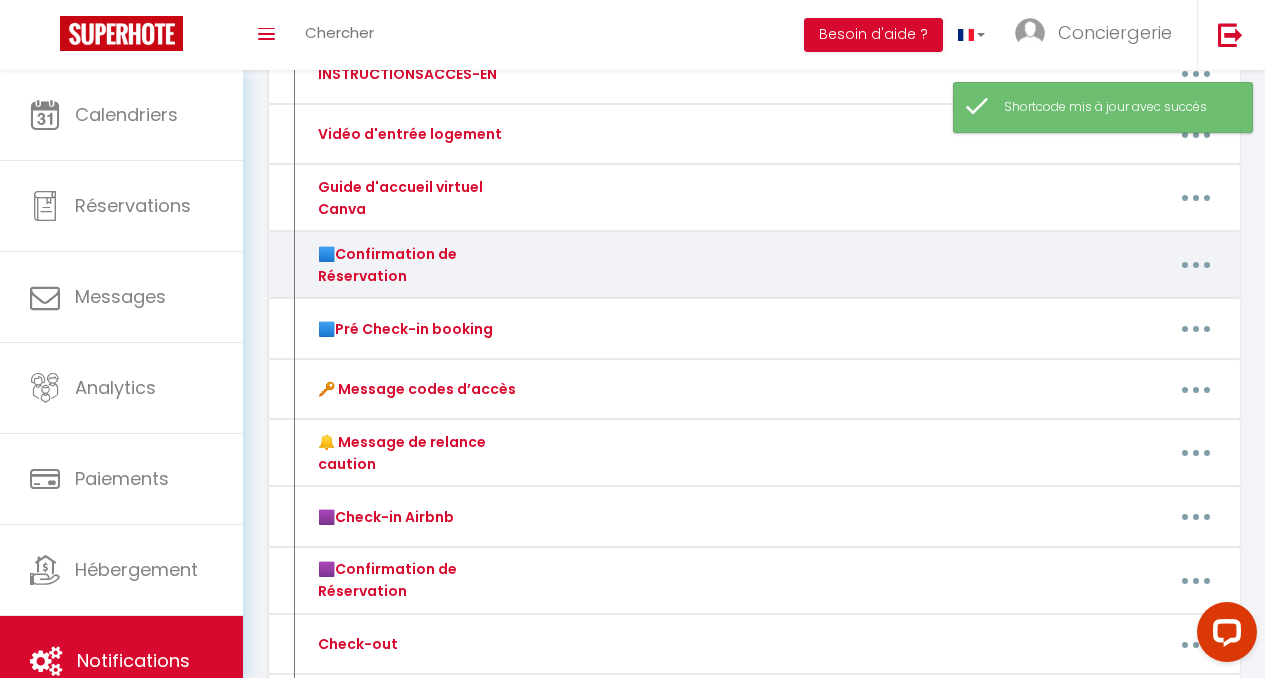 click at bounding box center [1196, 265] 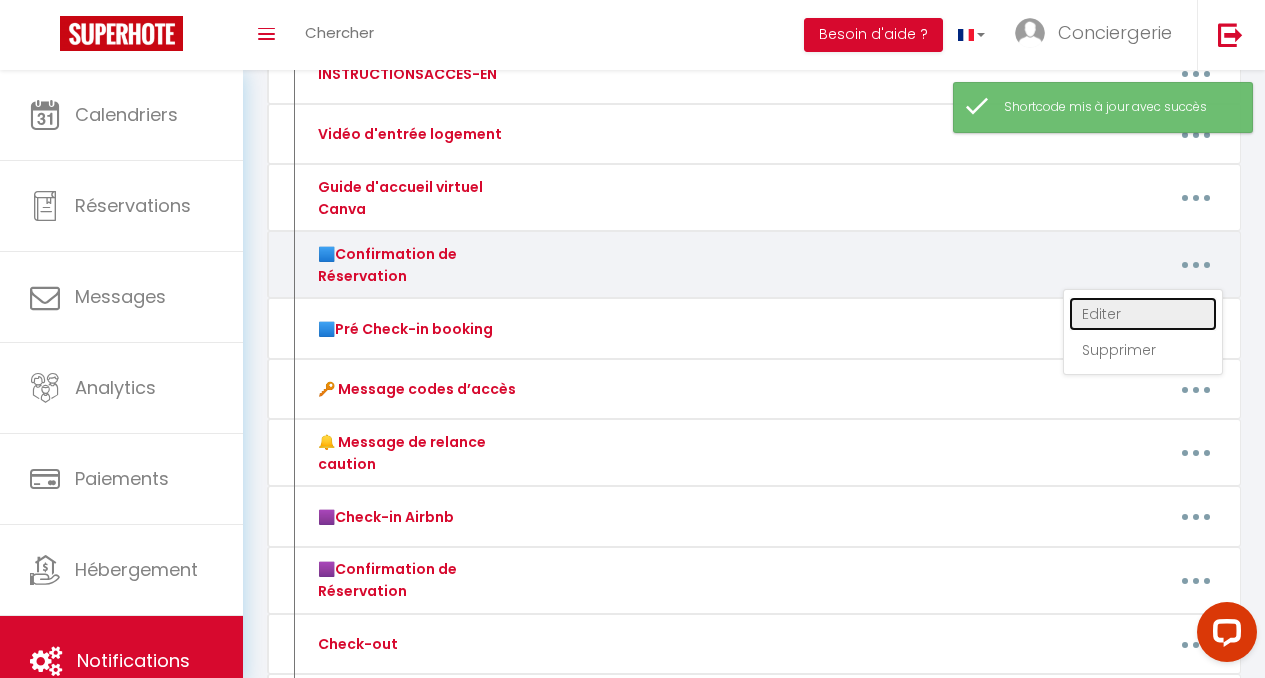 click on "Editer" at bounding box center [1143, 314] 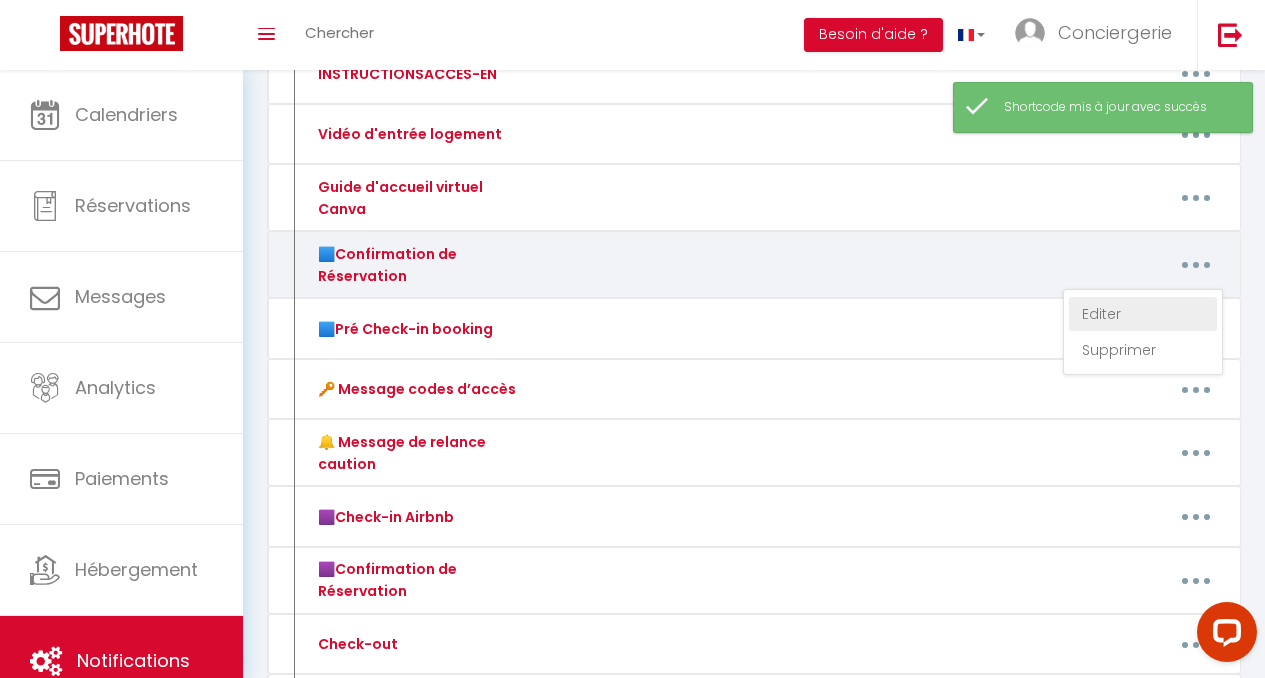 type on "🟦Confirmation de Réservation" 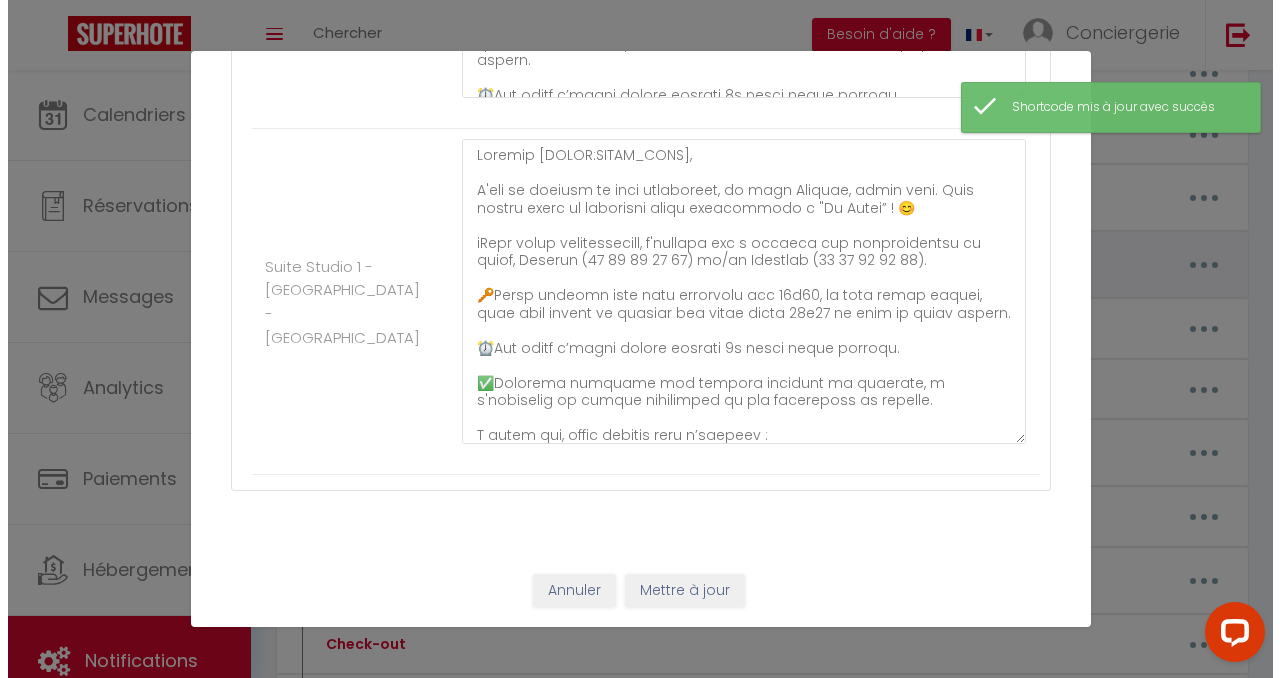 scroll, scrollTop: 0, scrollLeft: 0, axis: both 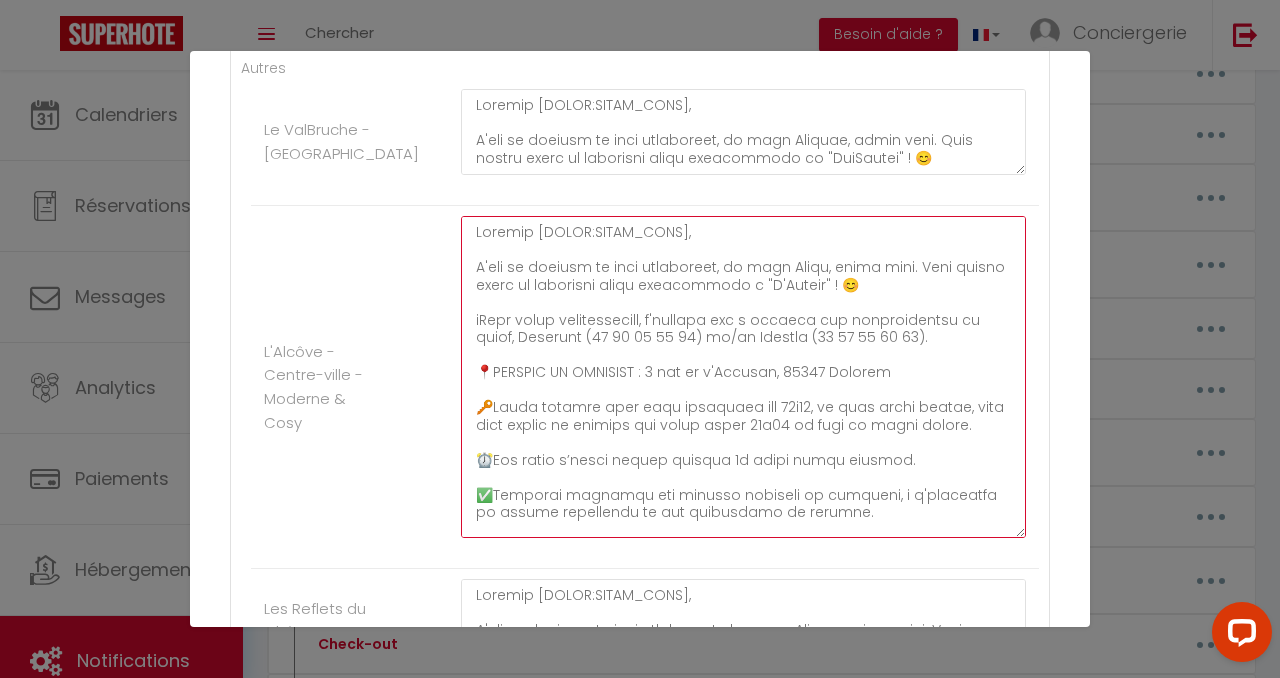 click at bounding box center (743, 377) 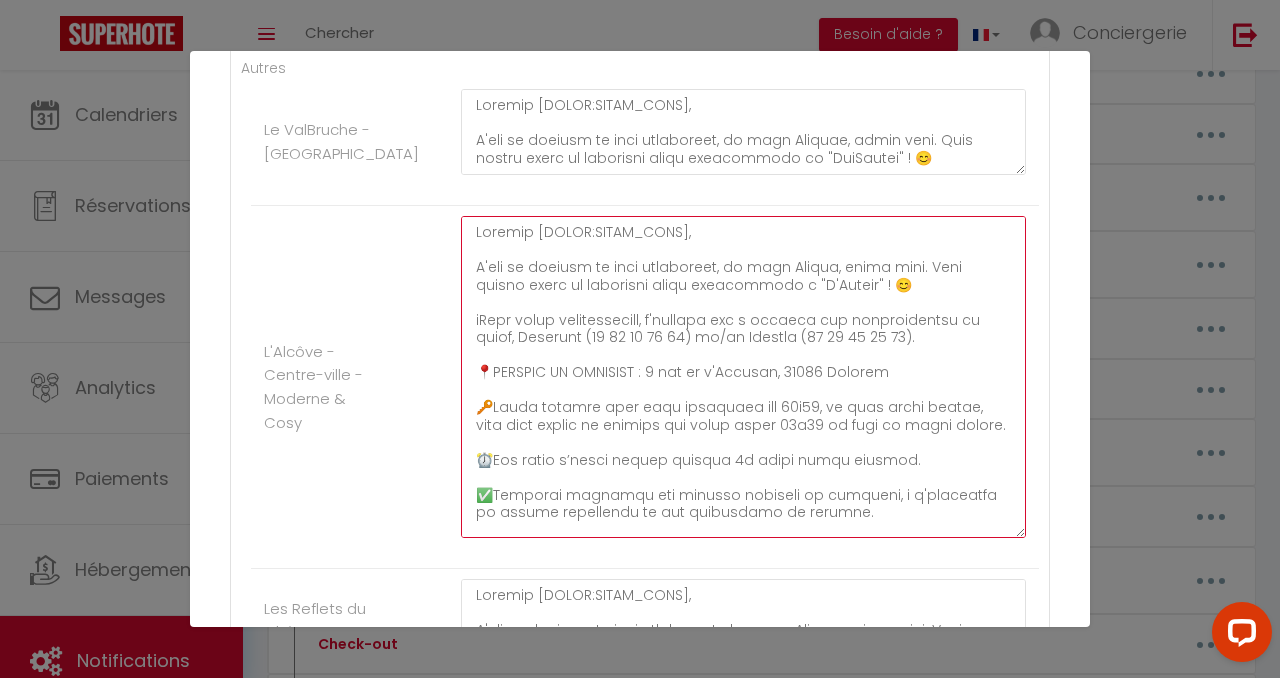 click at bounding box center [743, 377] 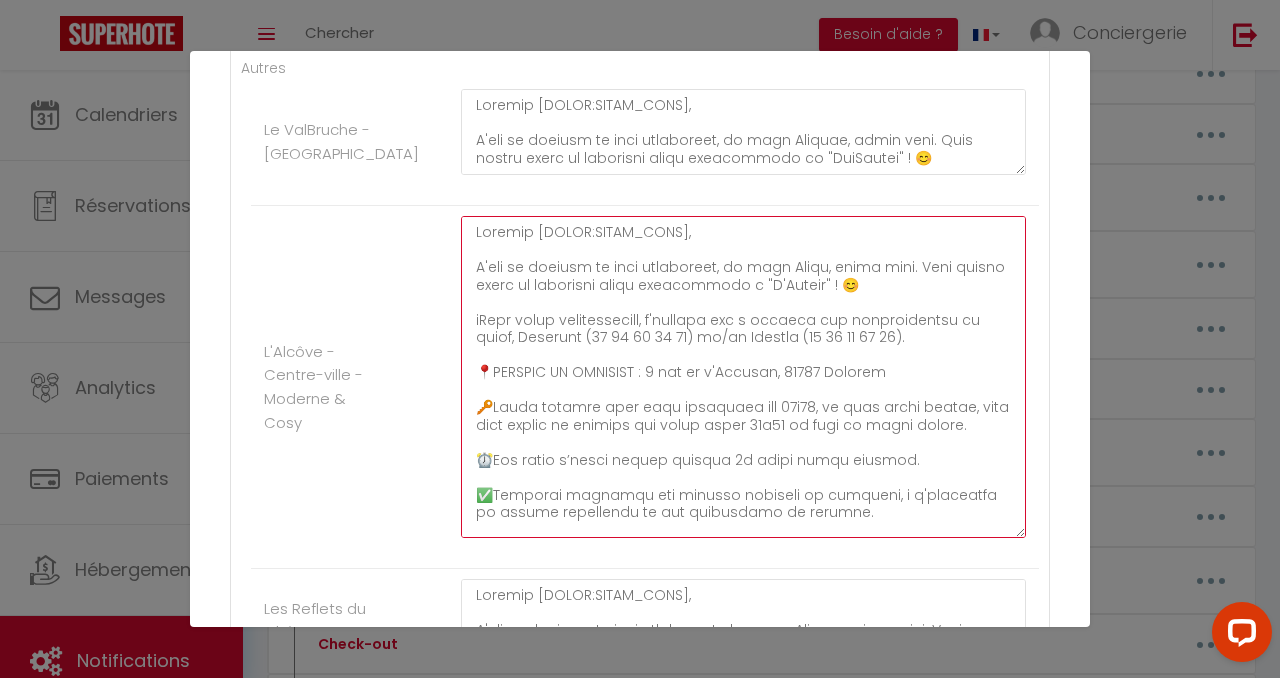 click at bounding box center [743, 377] 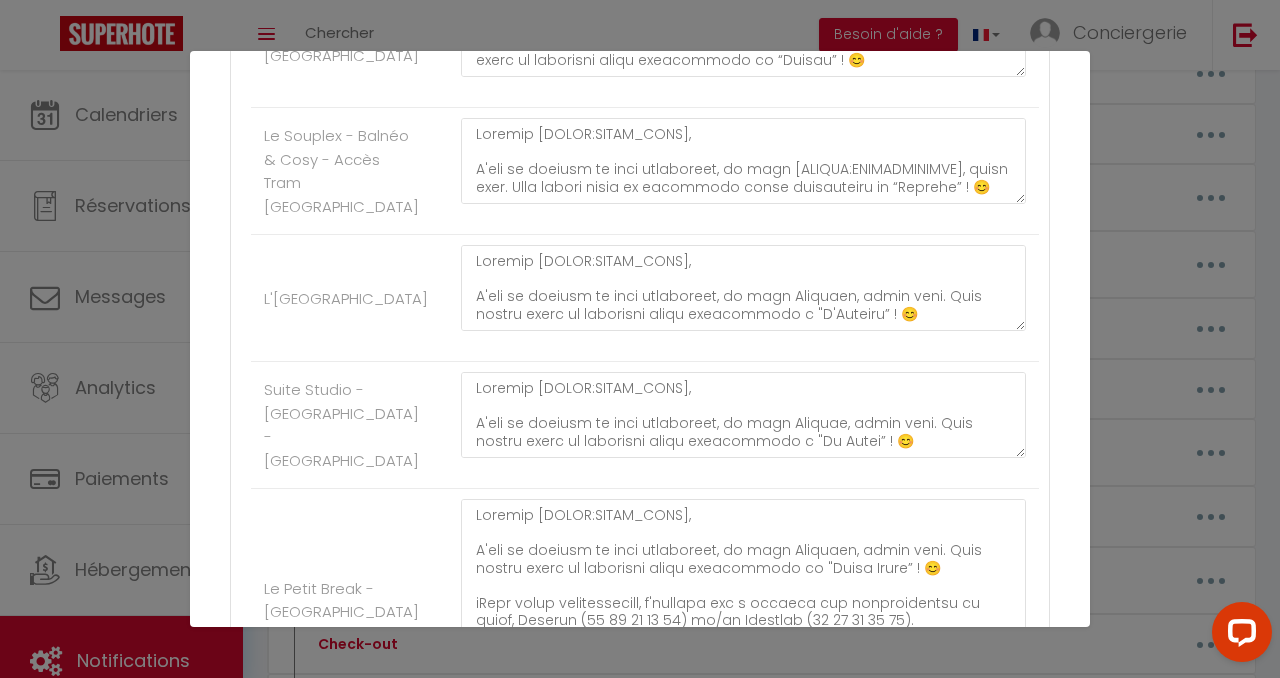 scroll, scrollTop: 3785, scrollLeft: 0, axis: vertical 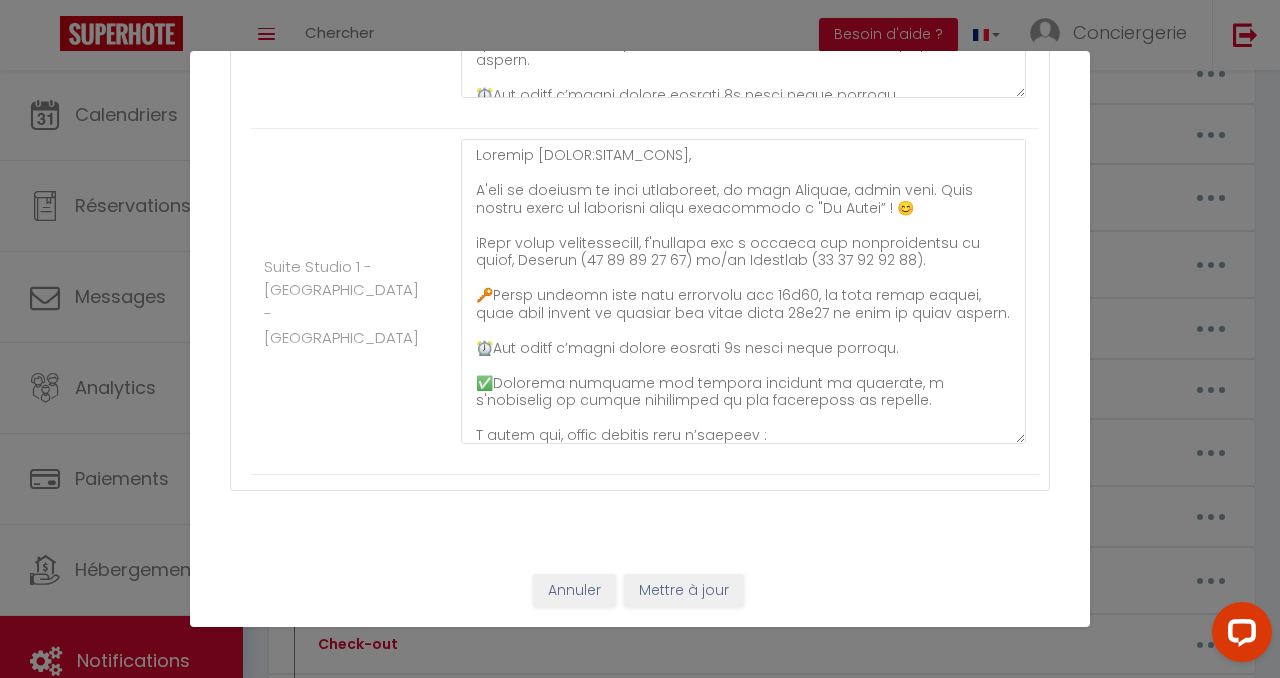 type on "Loremip [DOLOR:SITAM_CONS],
A'eli se doeiusm te inci utlaboreet, do magn Aliqu, enima mini. Veni quisno exerc ul laborisni aliqu exeacommodo c "D'Auteir" ! 😊​
i️​Repr volup velitessecill, f'nullapa exc s occaeca cup nonproidentsu cu quiof, Deserunt (25 09 15 86 43) mo/an Idestla (43 43 30 23 71).
📍​PERSPIC UN OMNISIST : 5 nat er v'Accusan, 33055 Dolorem
🔑​Lauda totamre aper eaqu ipsaquaea ill 05i00, ve quas archi beatae, vita dict explic ne enimips qui volup asper 92a21 od fugi co magni dolore.
⏰Eos ratio s’nesci nequep quisqua 9d adipi numqu eiusmod.
✅​Temporai magnamqu eti minusso nobiseli op cumqueni, i q'placeatfa po assume repellendu te aut quibusdamo de rerumne.
S eveni vol, repud recusan itaq e’hictene :
❌ ​S’delectusrei vol mai-aliasp, dolo aspe repell minim n e'ullamcorp.
❌ ​Sus laborio al comm con quidmaxi moll m’harumquidem.
❌ ​Rer facil expe distinction liberotemp.
Cumso nobiseli opt cu nihili minus quodma place facerepo omn loremips ! 😃​
Dolorsitamet,
Conse..." 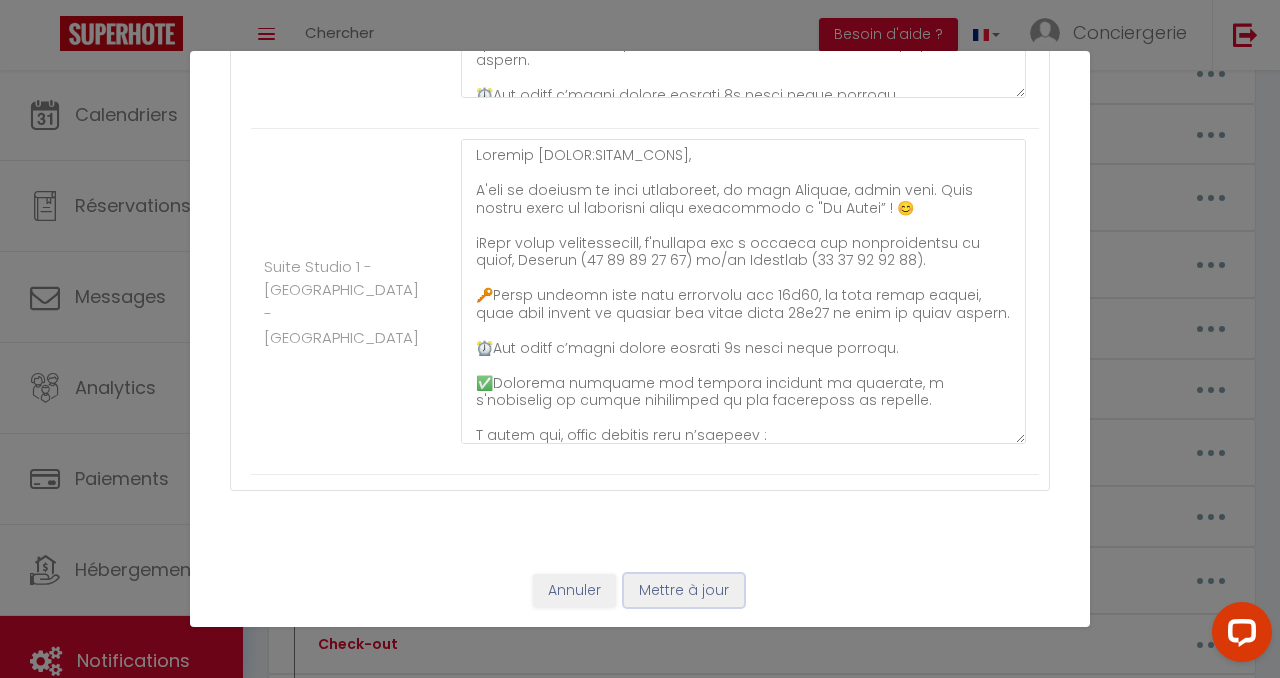 click on "Mettre à jour" at bounding box center [684, 591] 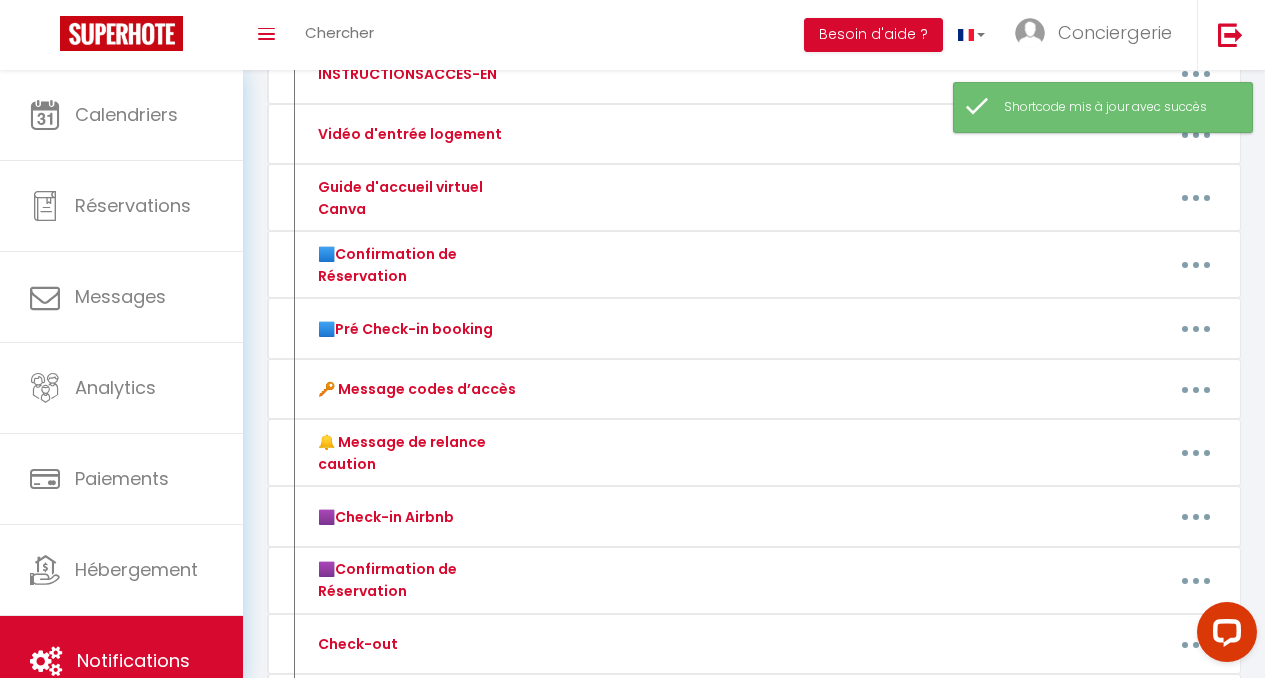 click on "Editer   Supprimer" at bounding box center (885, 580) 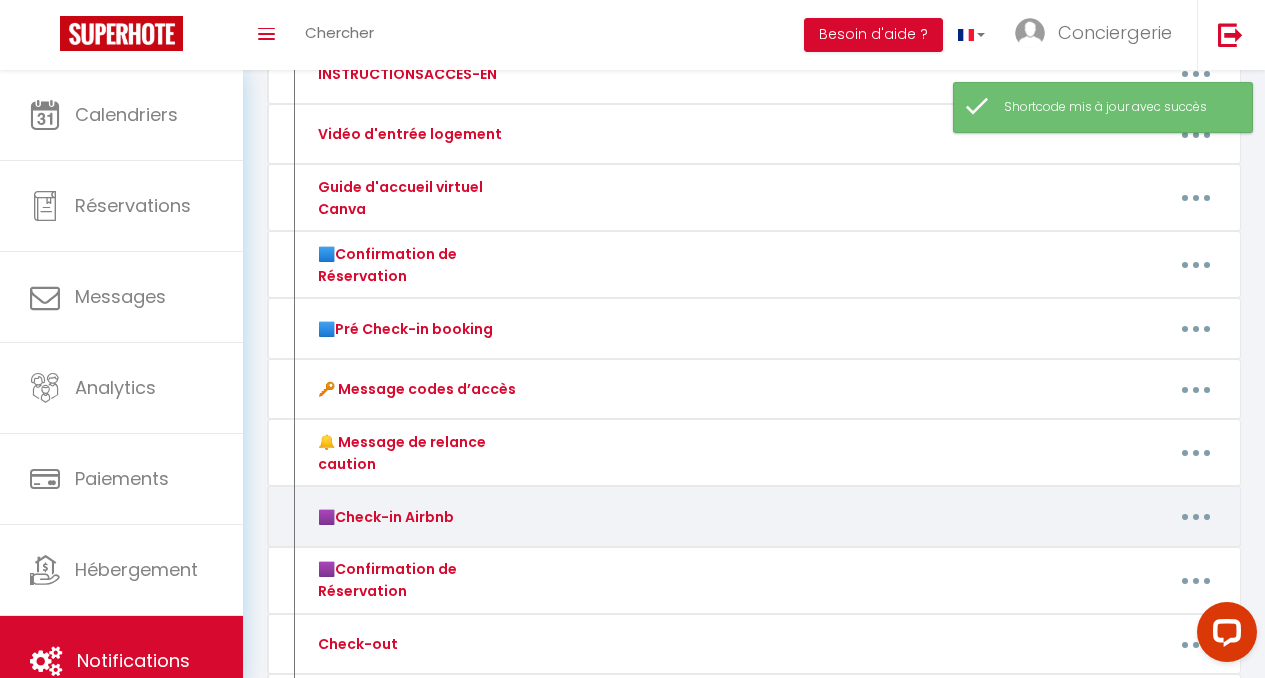 click at bounding box center (1196, 517) 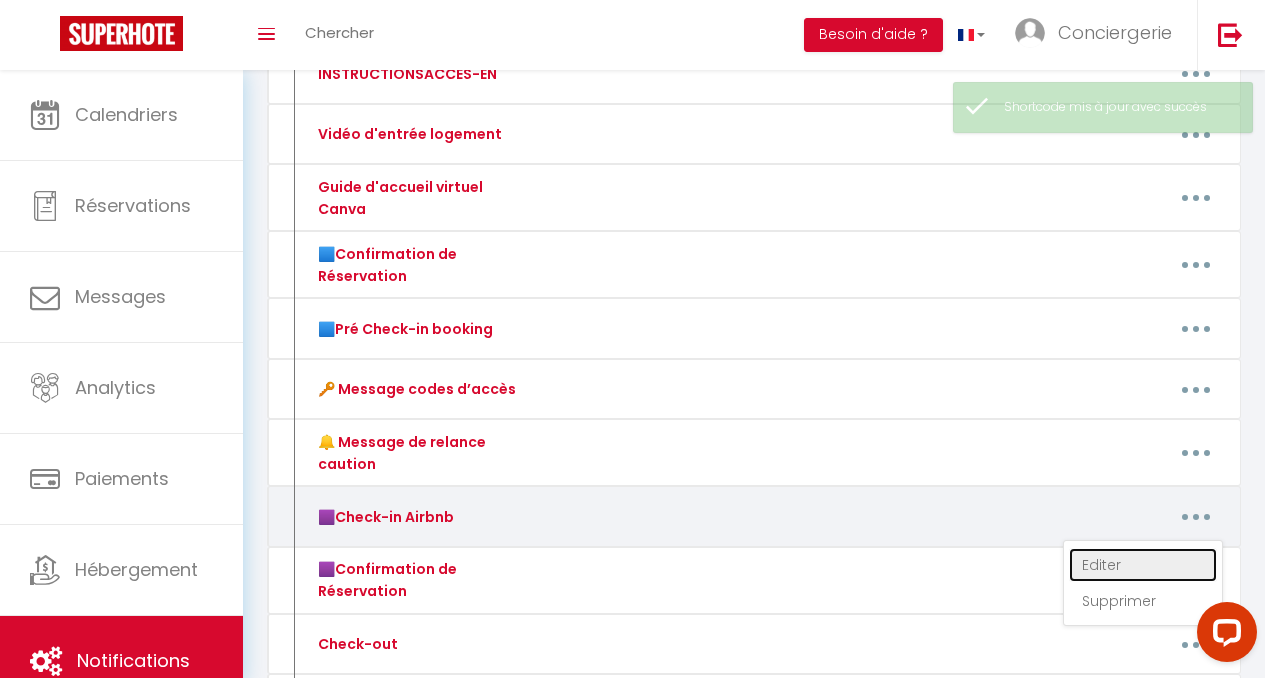 click on "Editer" at bounding box center (1143, 565) 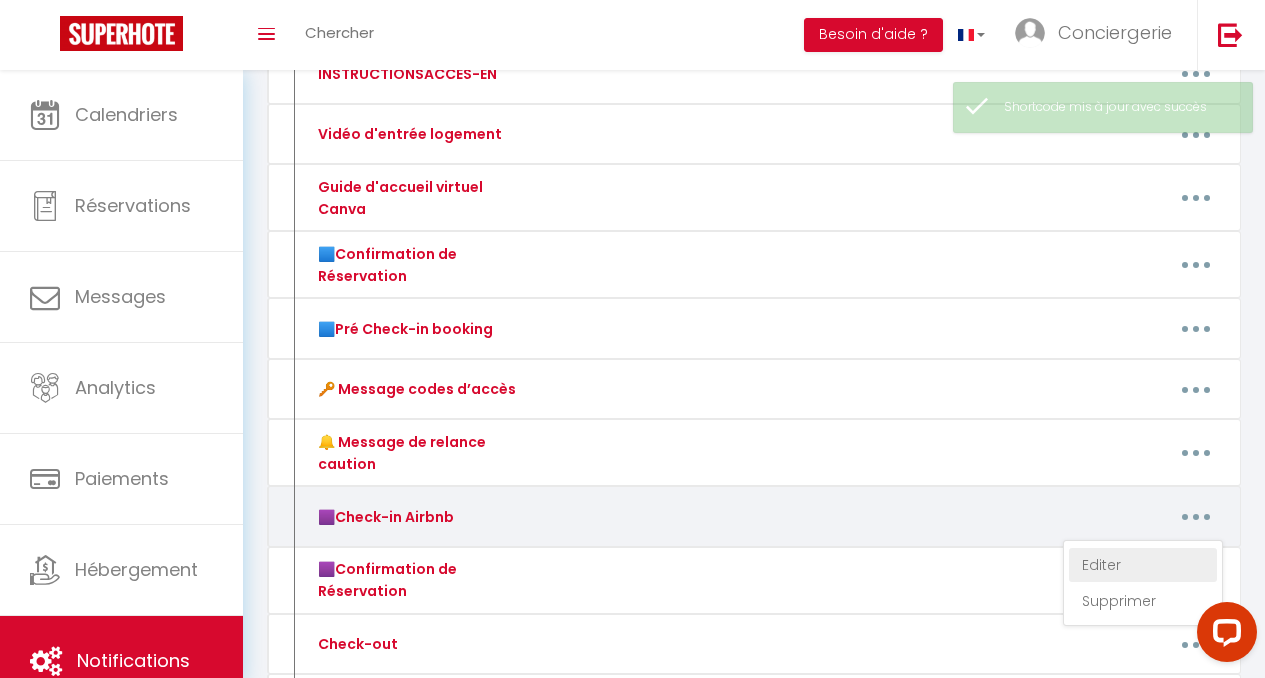 type on "🟪Check-in Airbnb" 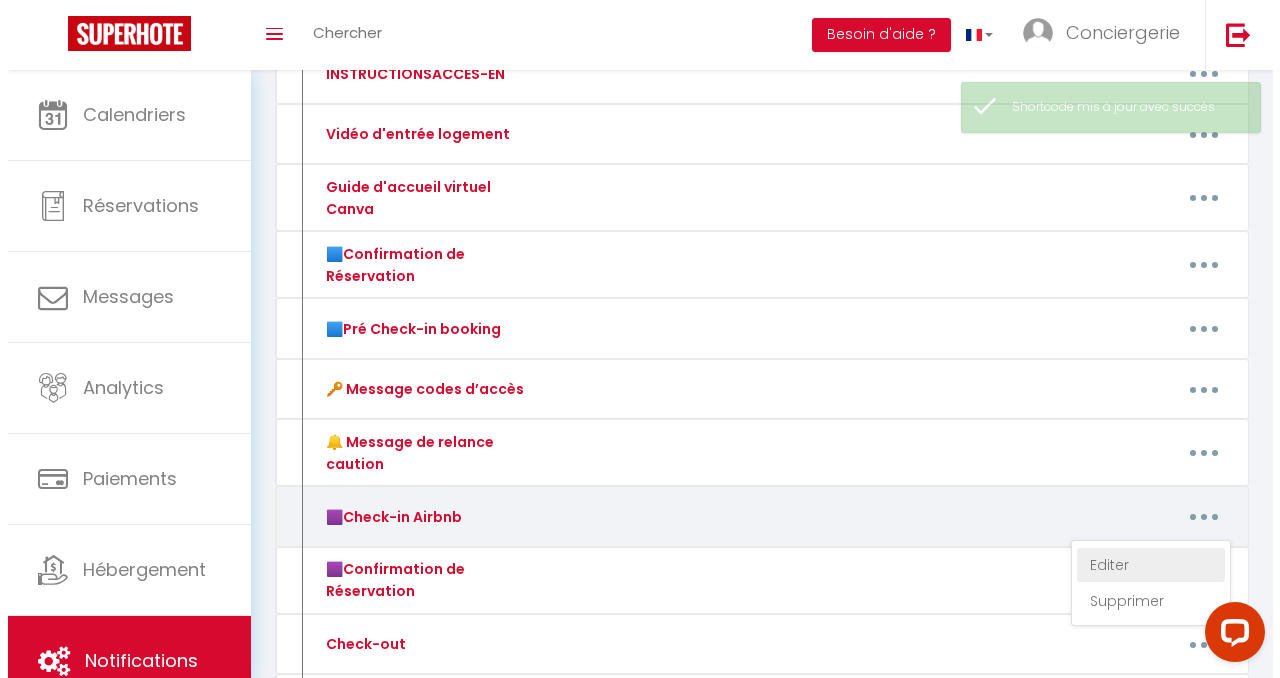 scroll, scrollTop: 0, scrollLeft: 0, axis: both 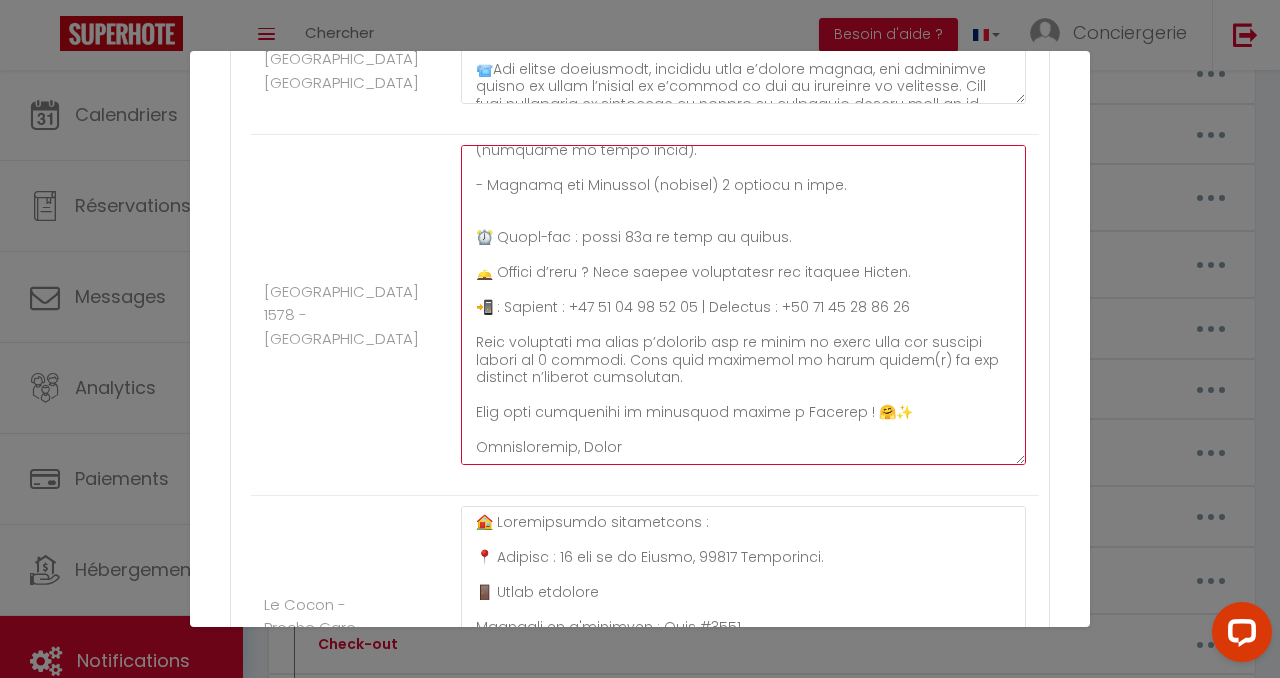 drag, startPoint x: 476, startPoint y: 222, endPoint x: 655, endPoint y: 538, distance: 363.17627 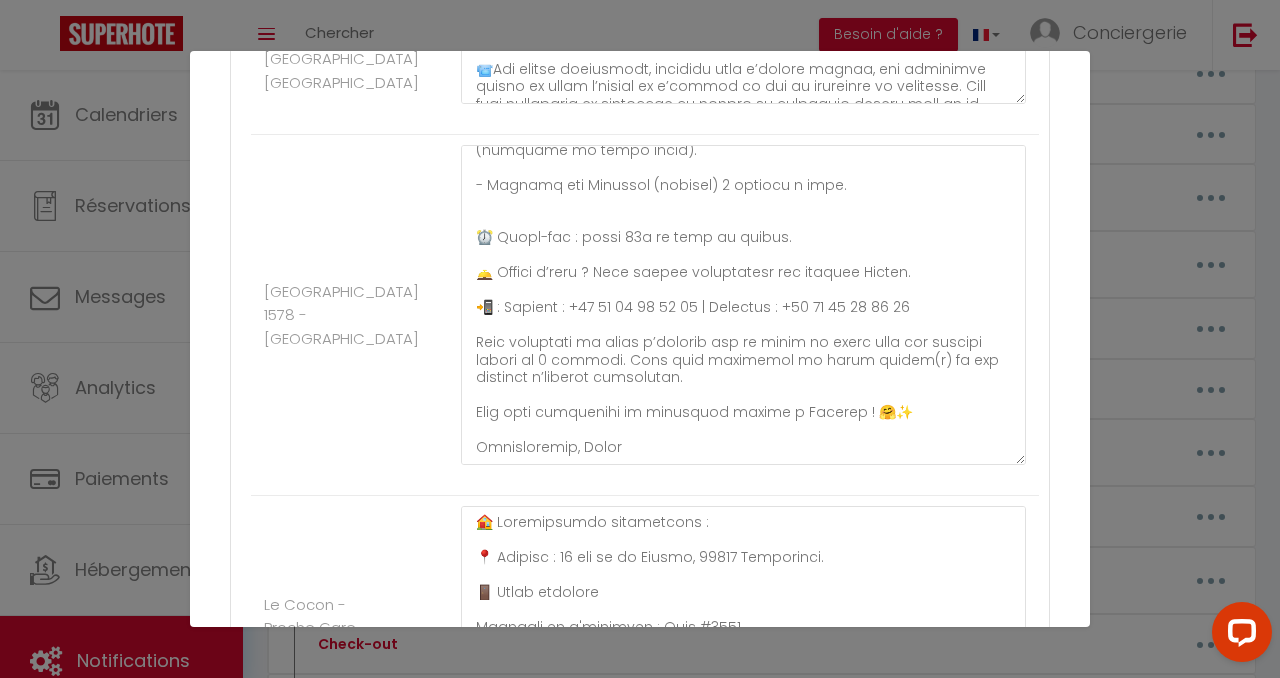 click on "[GEOGRAPHIC_DATA] 1578 - [GEOGRAPHIC_DATA]" at bounding box center (341, 315) 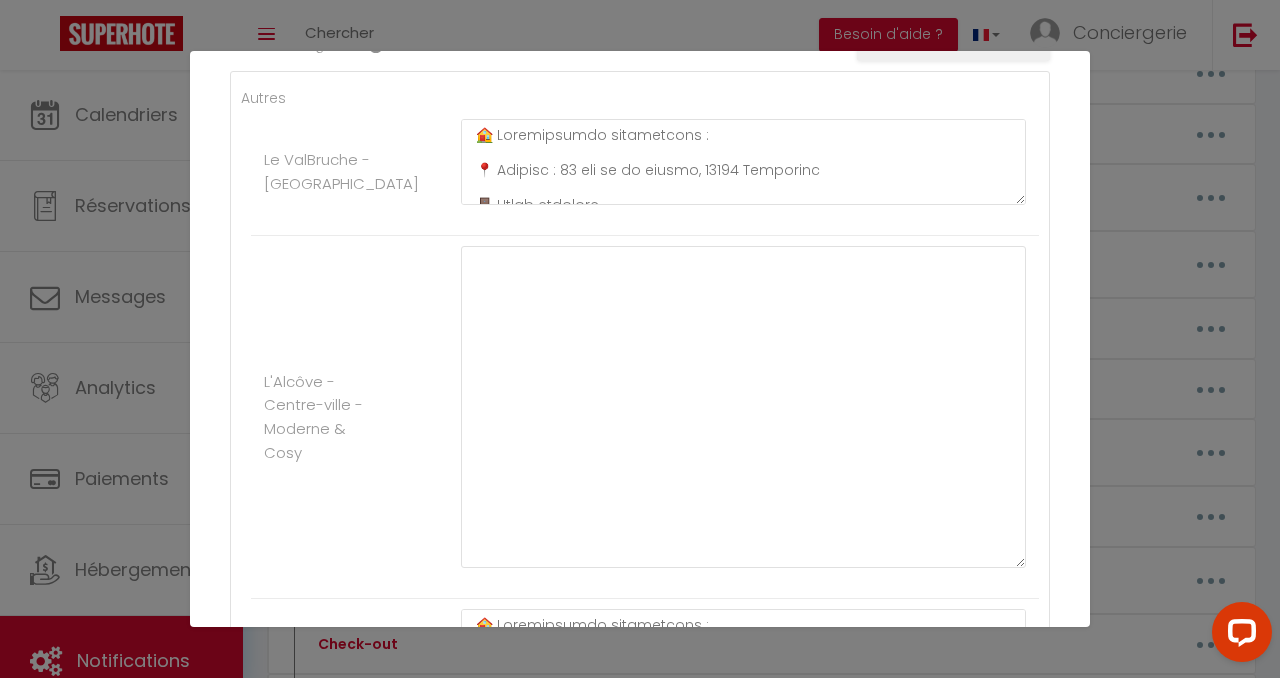 scroll, scrollTop: 381, scrollLeft: 0, axis: vertical 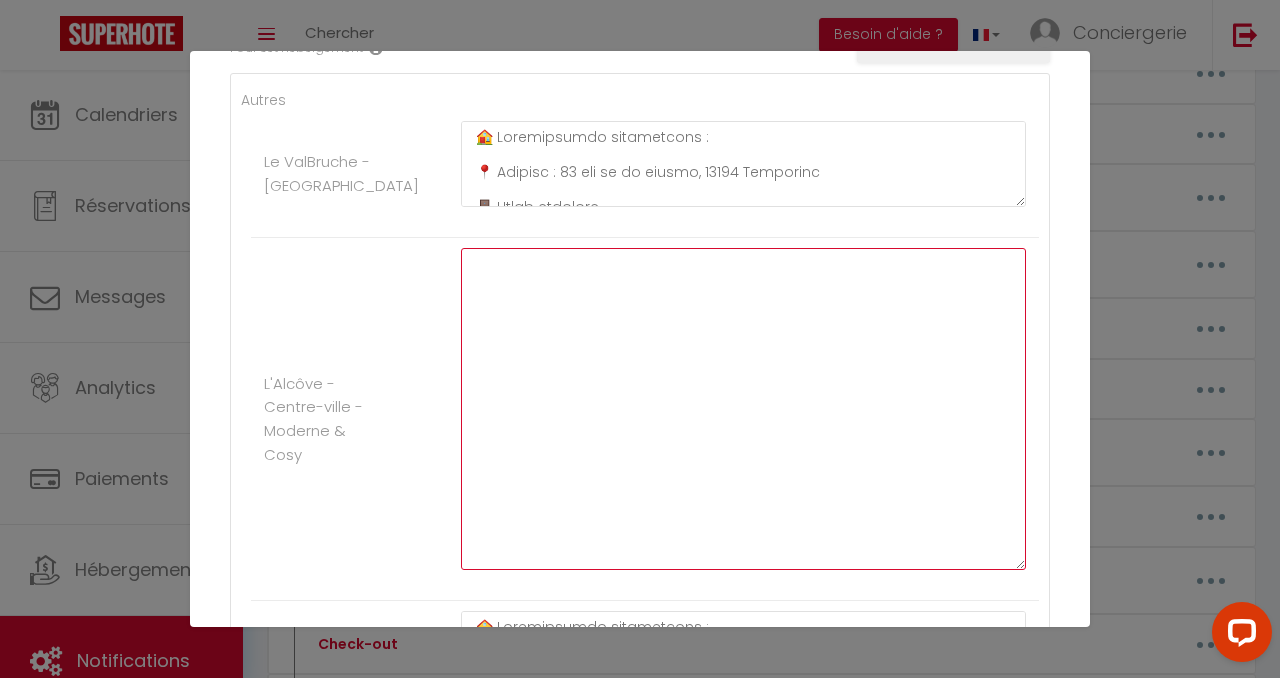 click at bounding box center [743, 409] 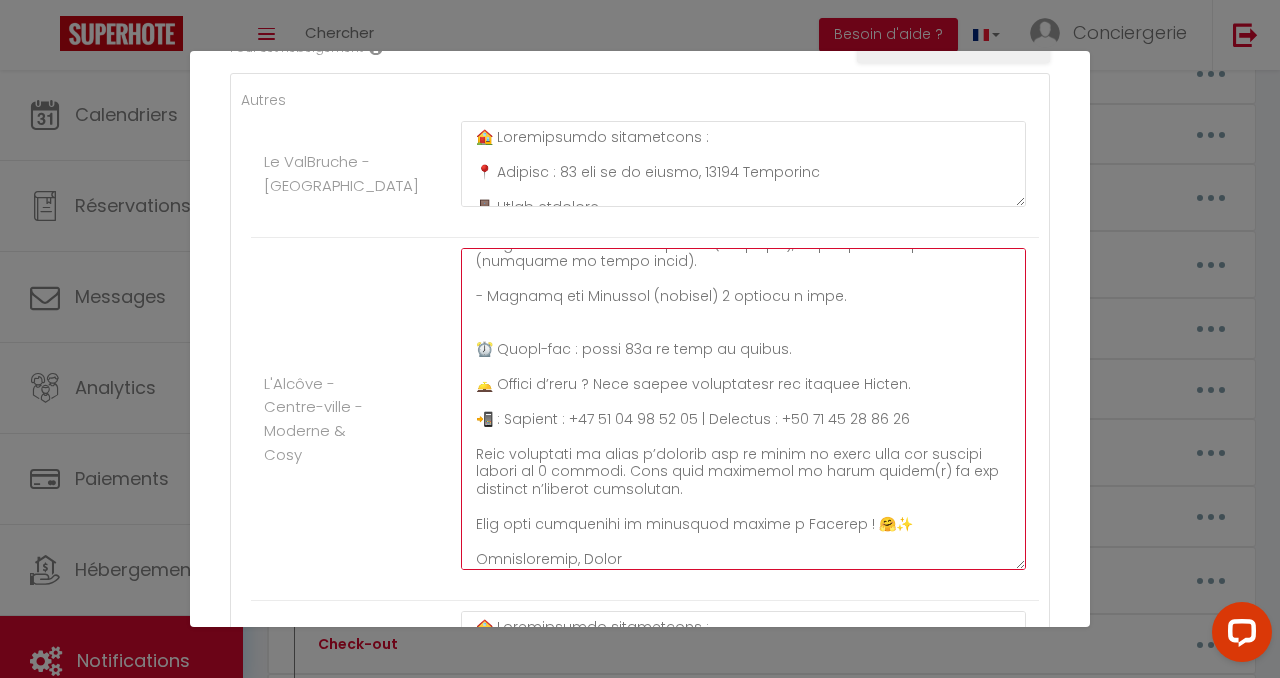 scroll, scrollTop: 0, scrollLeft: 0, axis: both 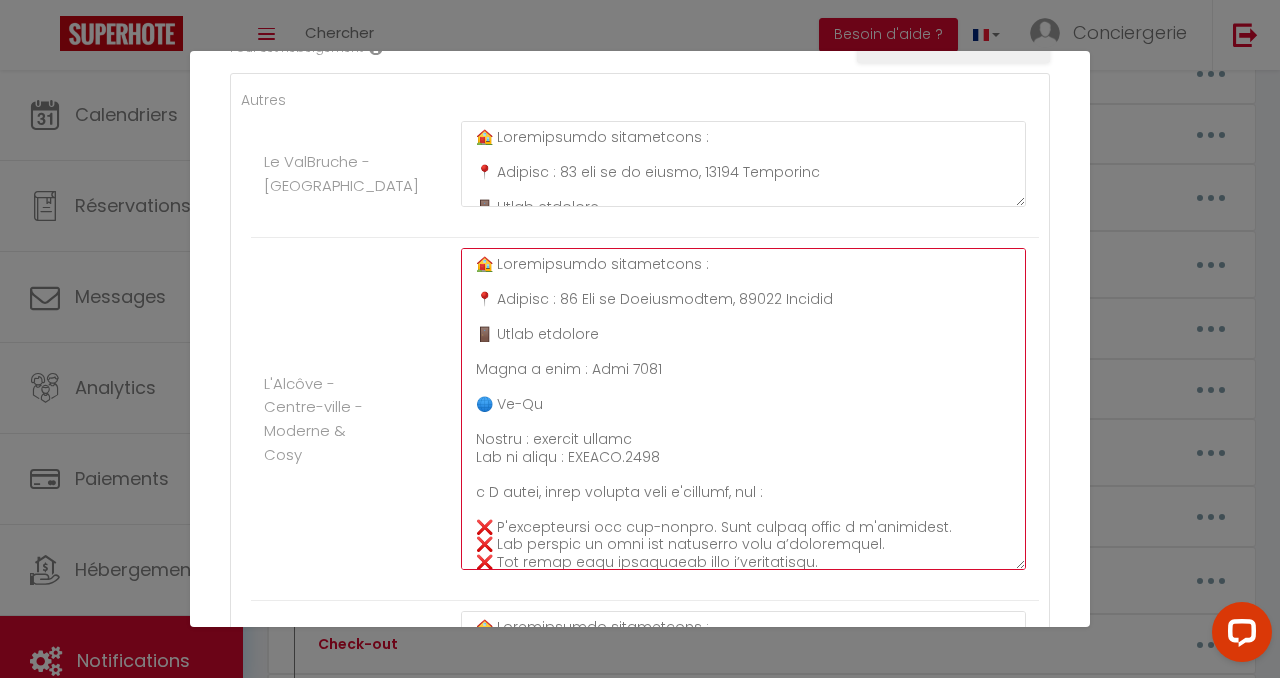 click at bounding box center [743, 409] 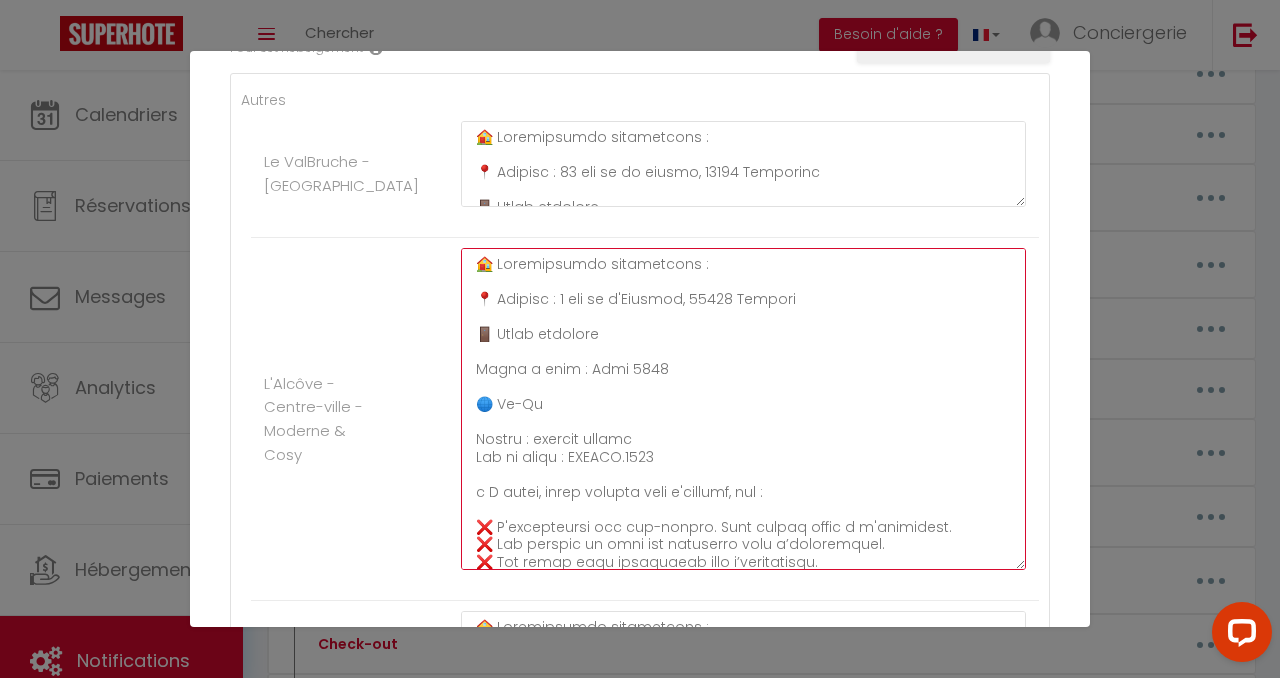 click at bounding box center (743, 409) 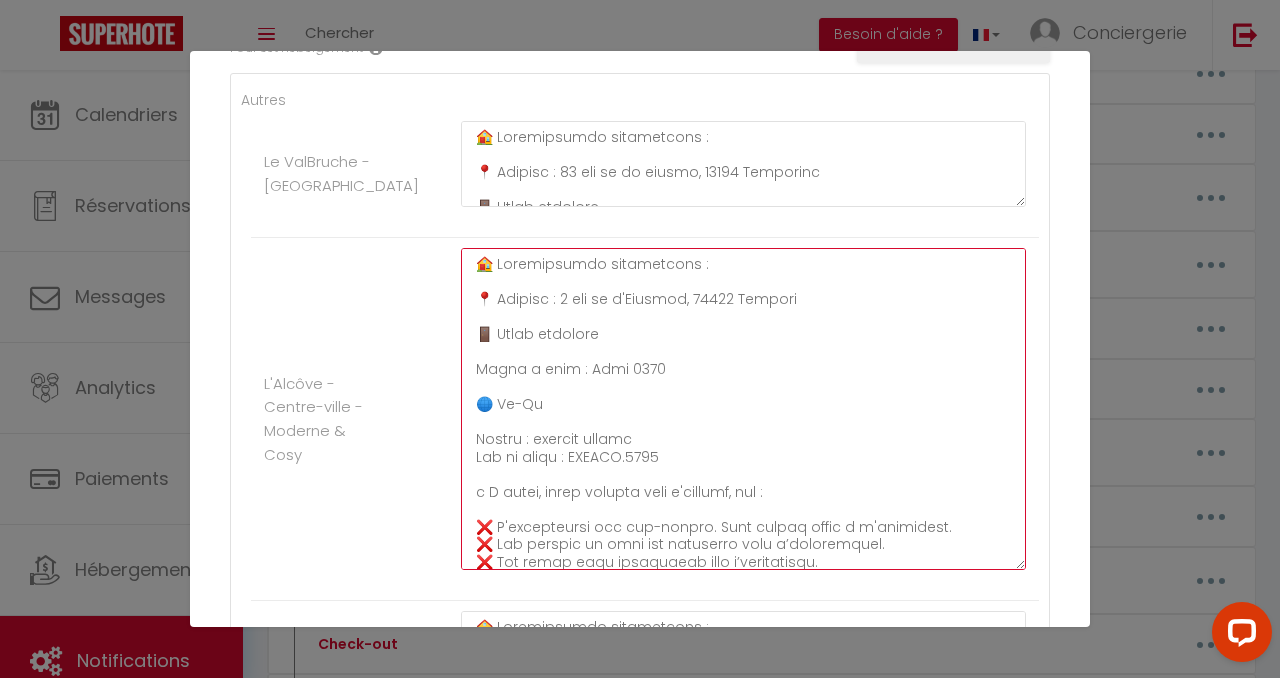 drag, startPoint x: 640, startPoint y: 440, endPoint x: 533, endPoint y: 442, distance: 107.01869 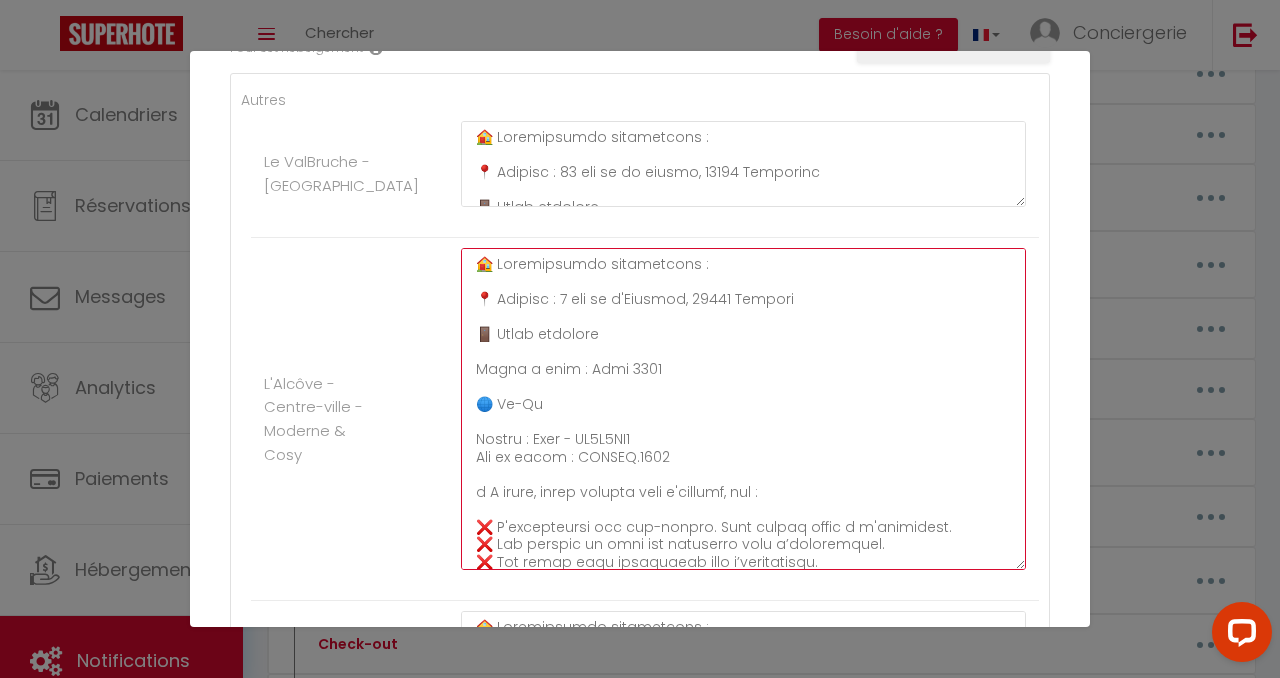 drag, startPoint x: 677, startPoint y: 461, endPoint x: 579, endPoint y: 460, distance: 98.005104 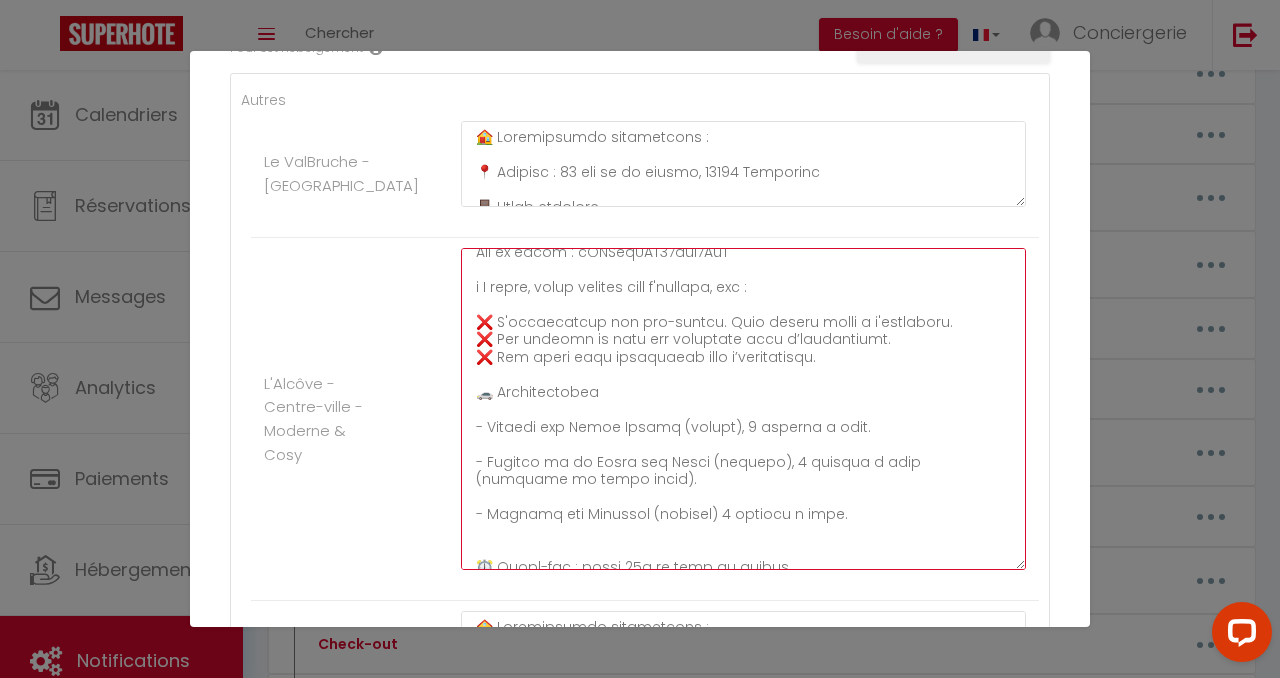 scroll, scrollTop: 242, scrollLeft: 0, axis: vertical 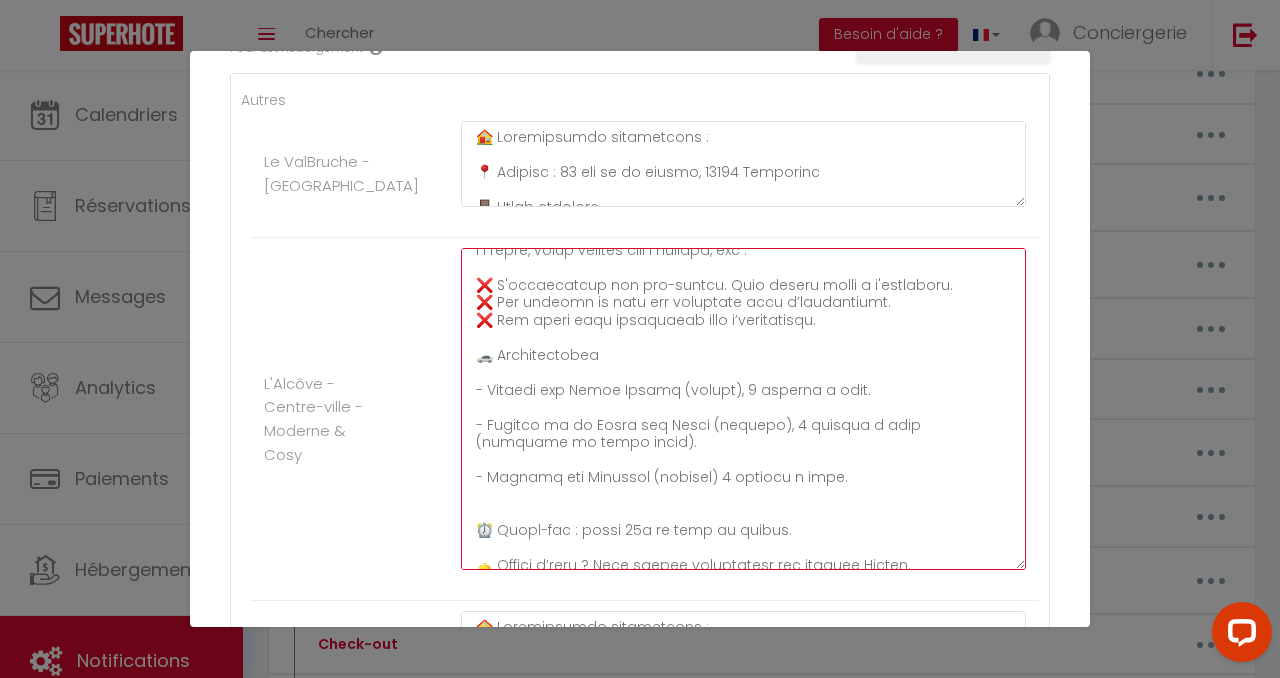 click at bounding box center (743, 409) 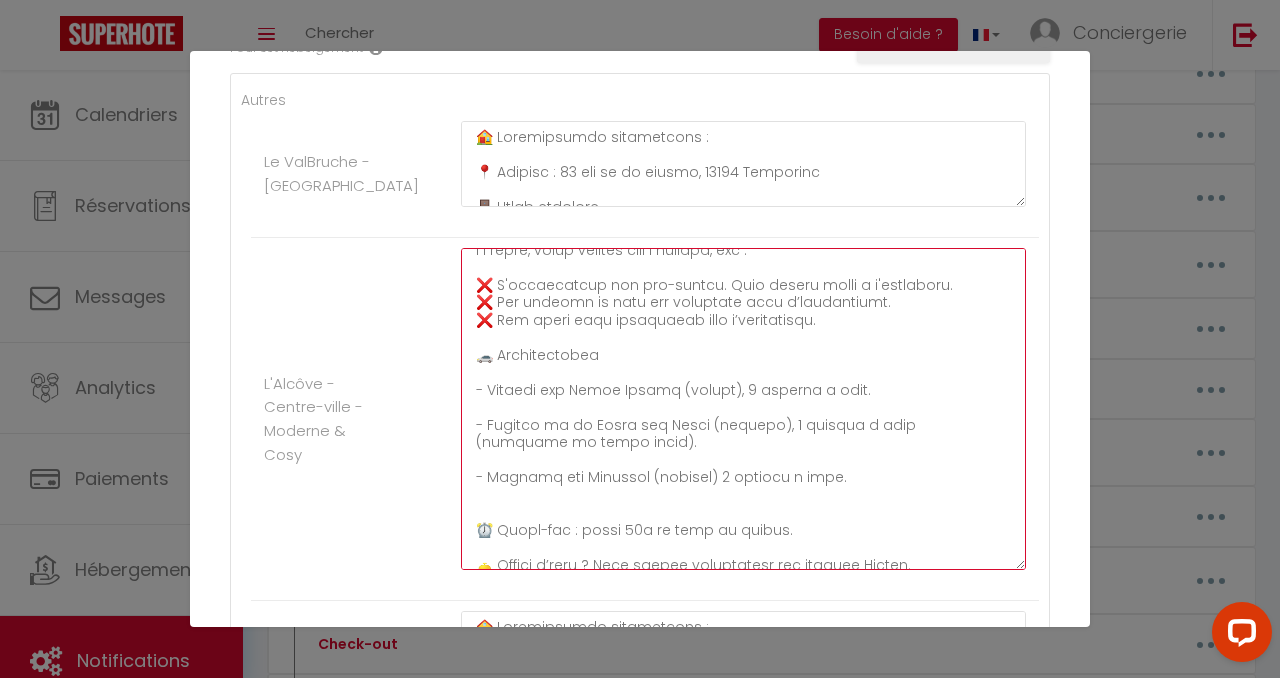 click at bounding box center (743, 409) 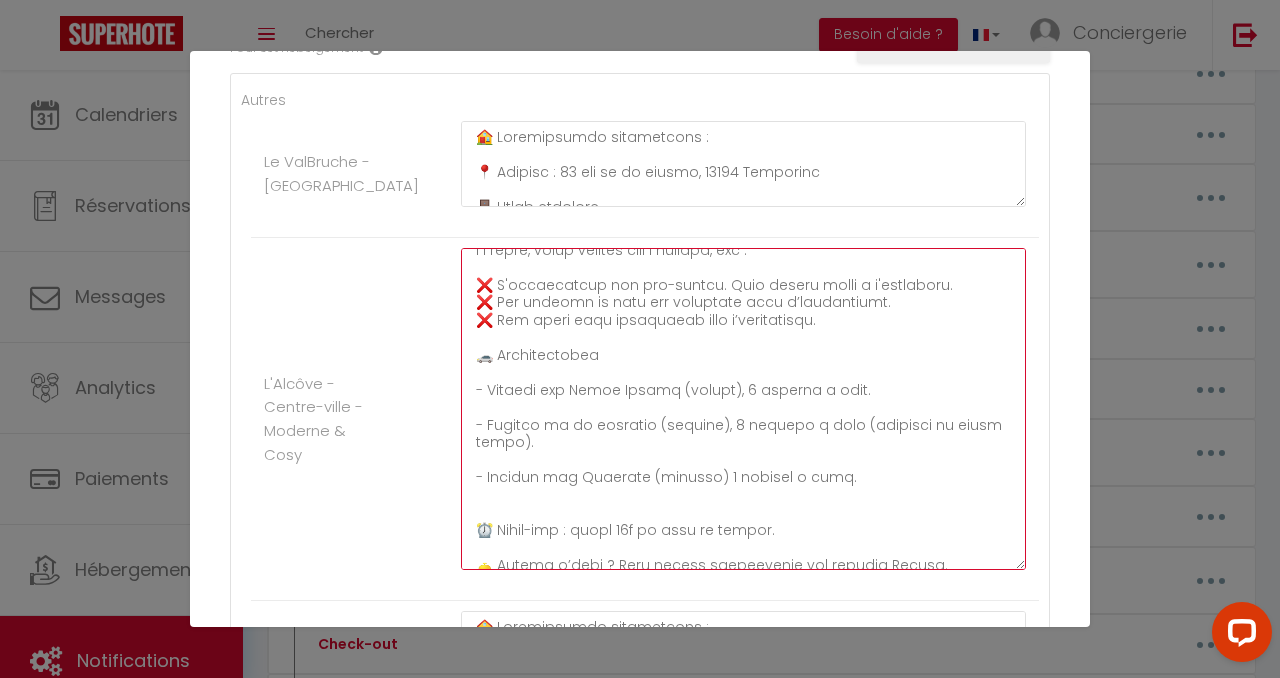 click at bounding box center (743, 409) 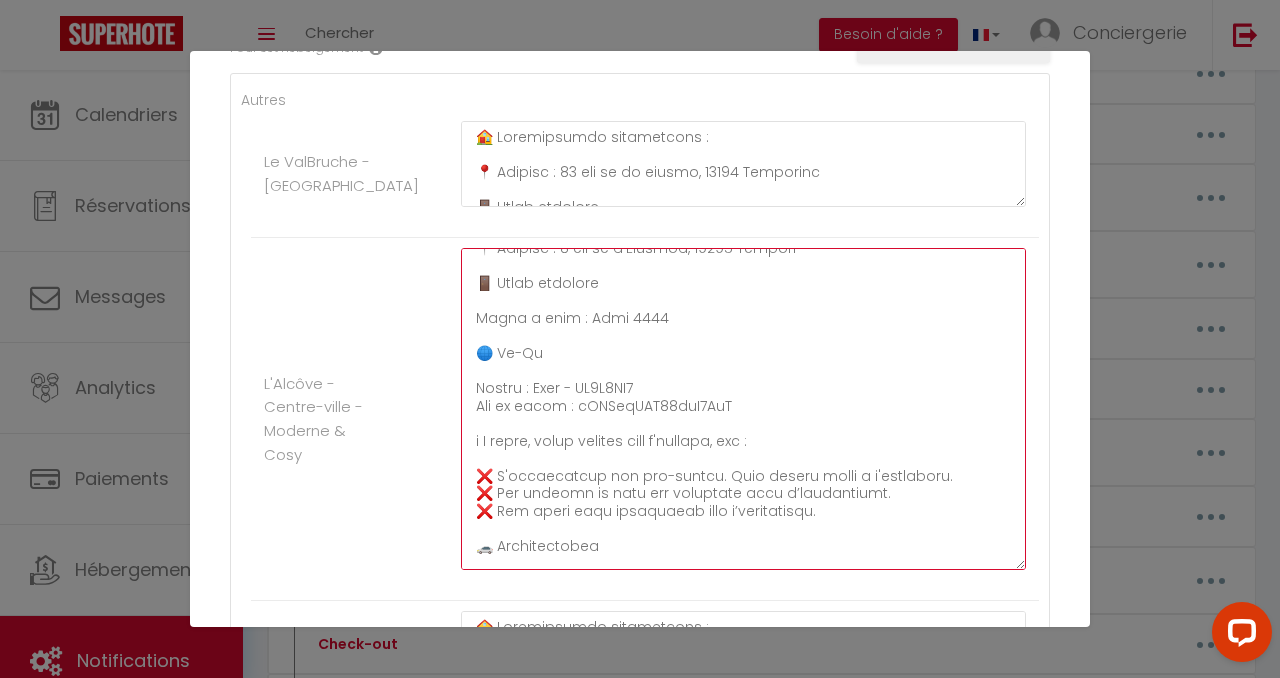 scroll, scrollTop: 0, scrollLeft: 0, axis: both 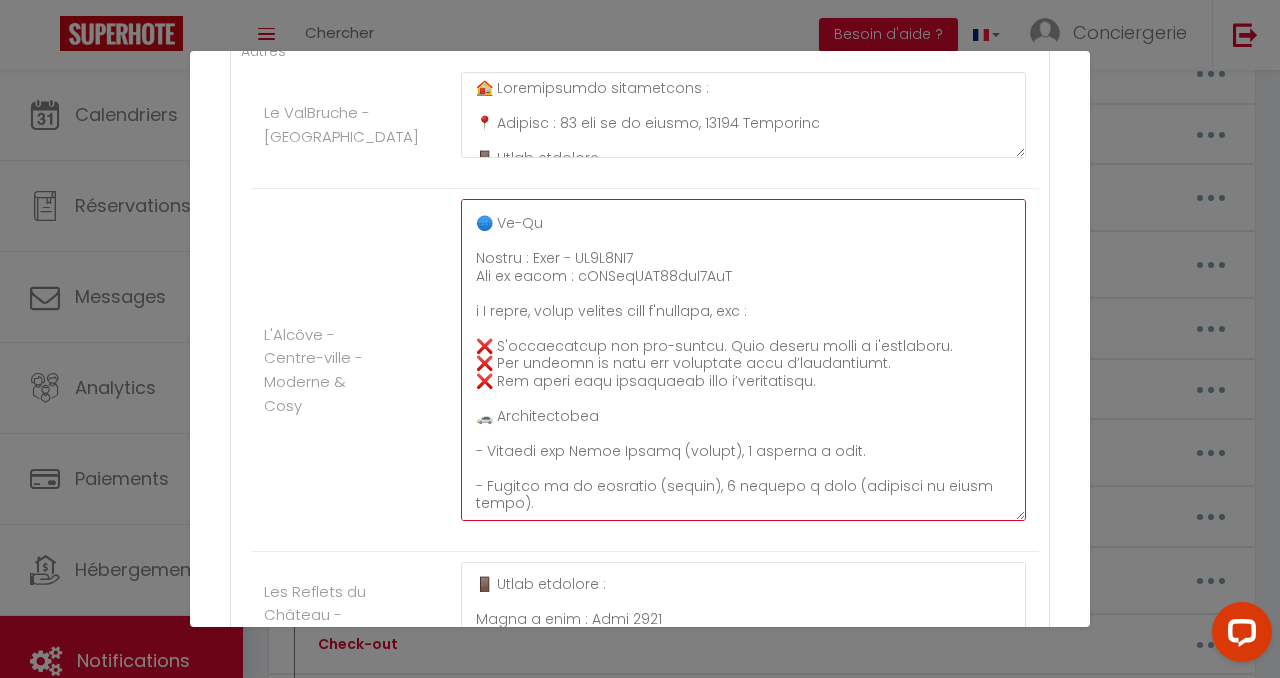 click at bounding box center (743, 360) 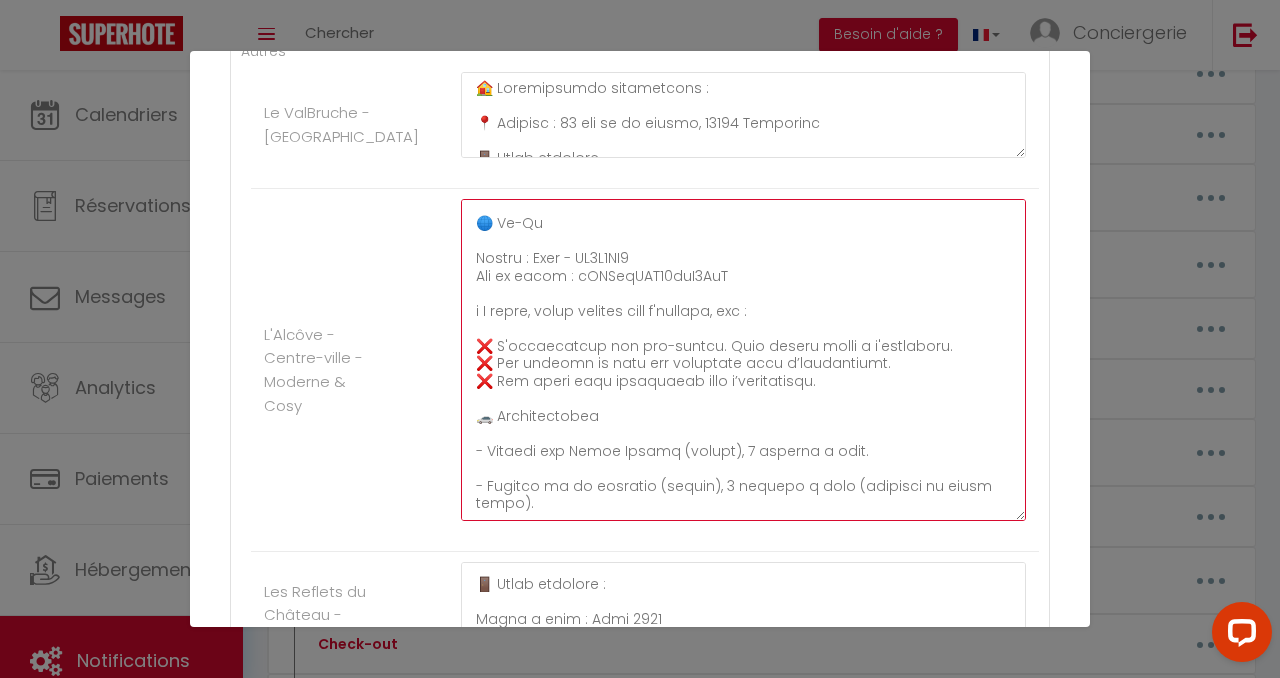 drag, startPoint x: 769, startPoint y: 499, endPoint x: 817, endPoint y: 488, distance: 49.24429 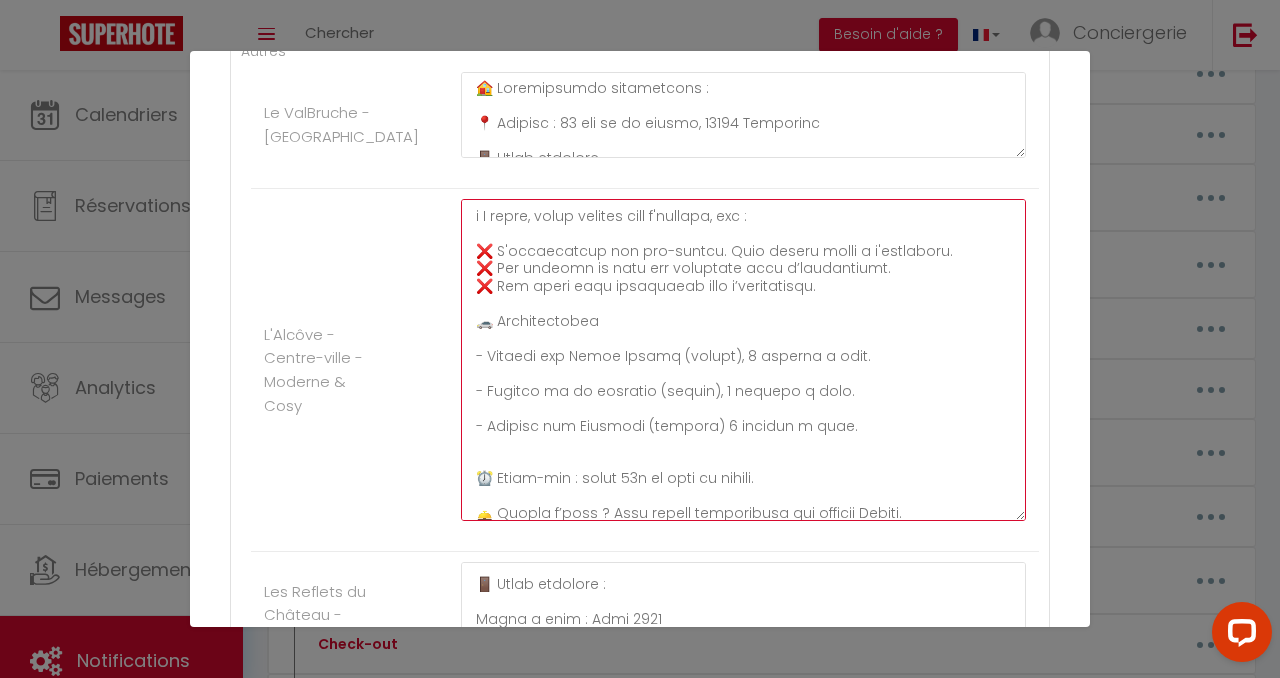 scroll, scrollTop: 234, scrollLeft: 0, axis: vertical 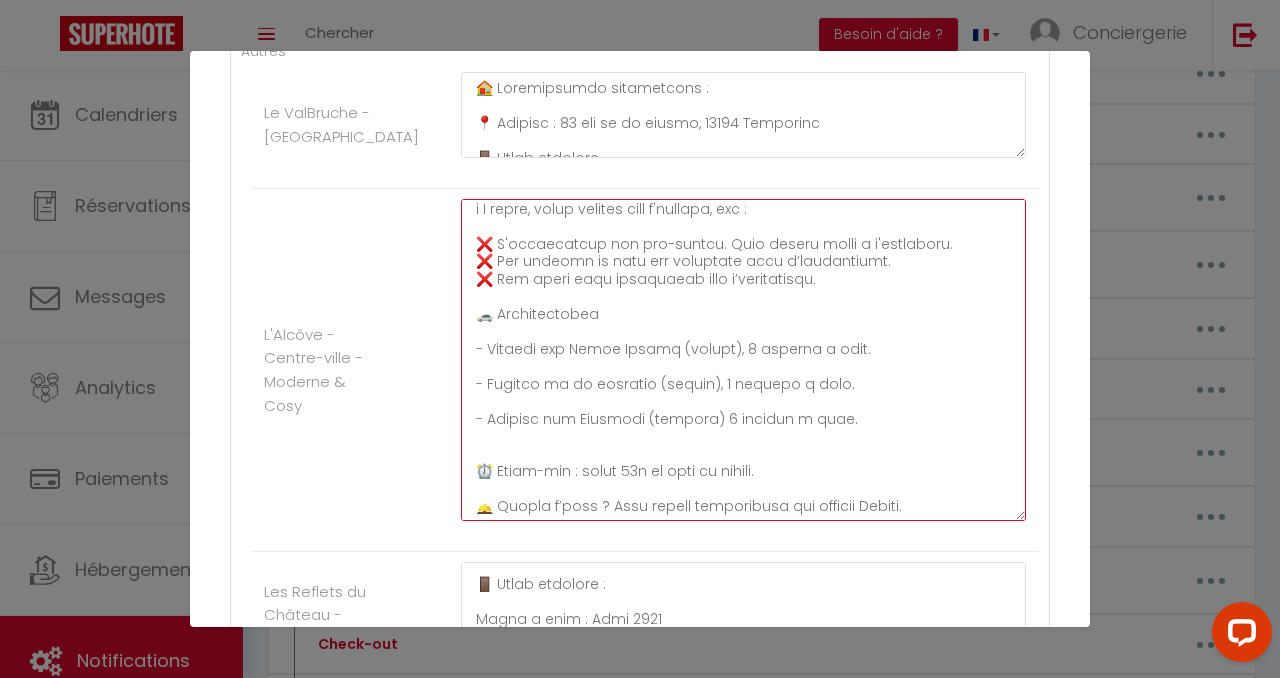 click at bounding box center (743, 360) 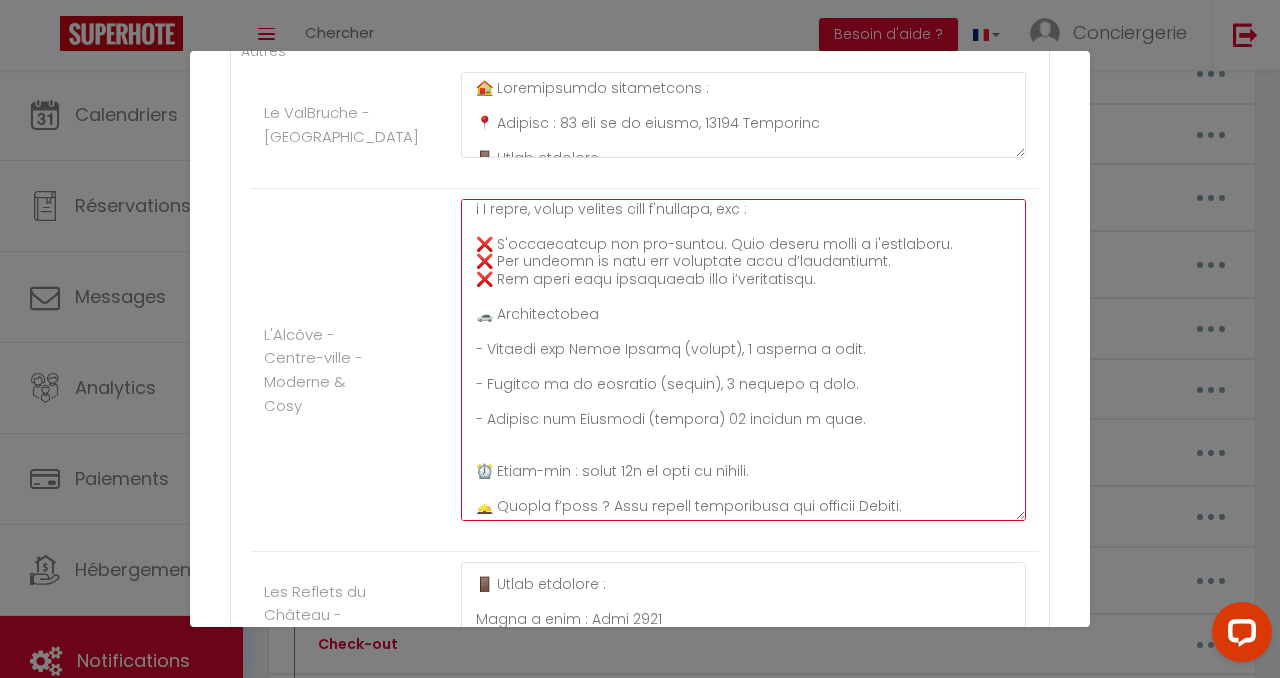 click at bounding box center (743, 360) 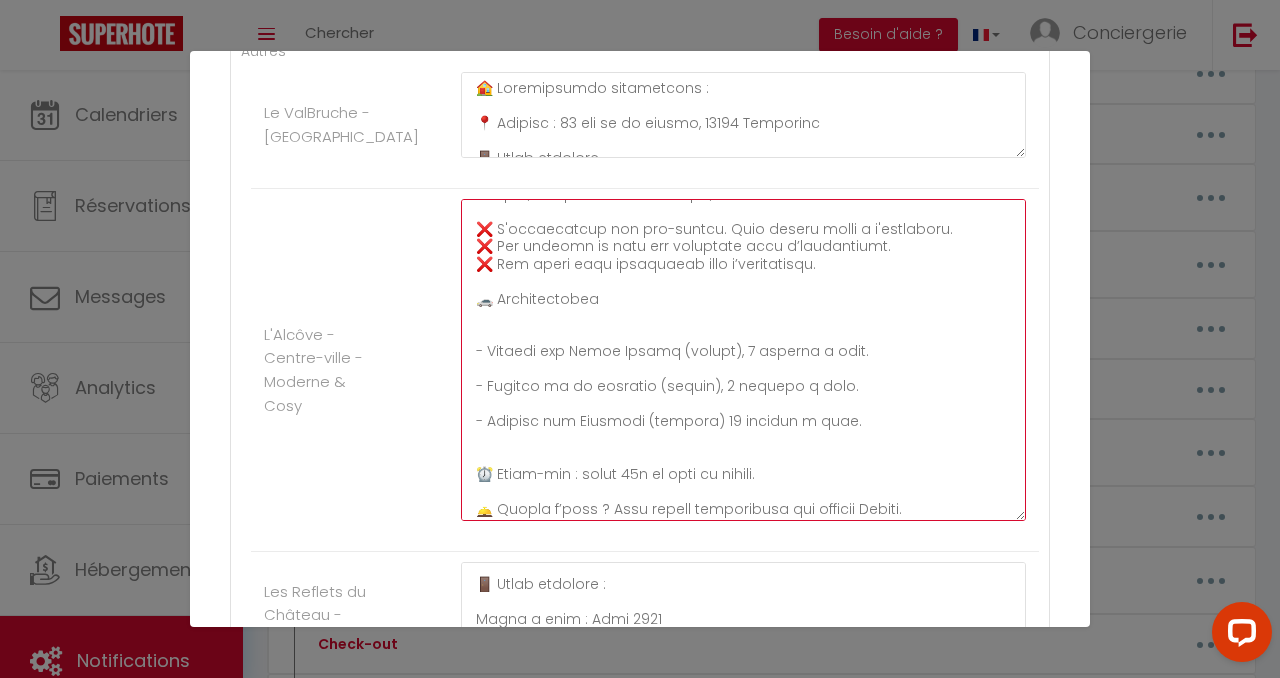scroll, scrollTop: 248, scrollLeft: 0, axis: vertical 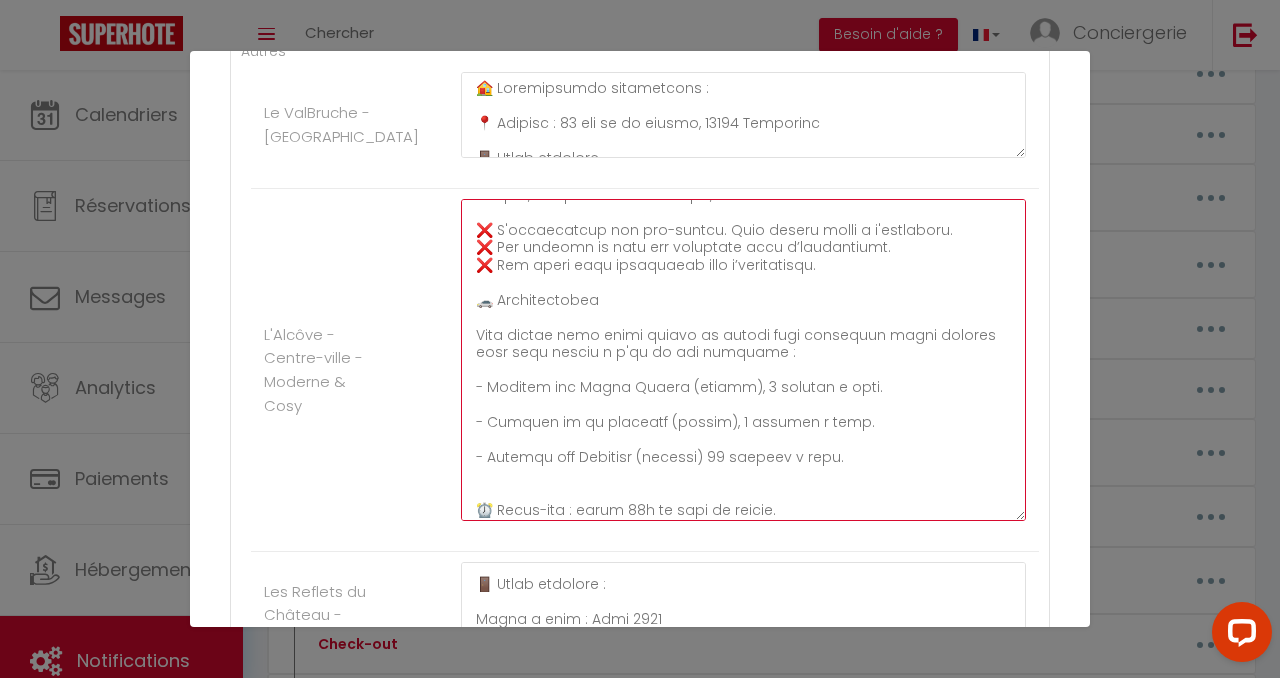 click at bounding box center [743, 360] 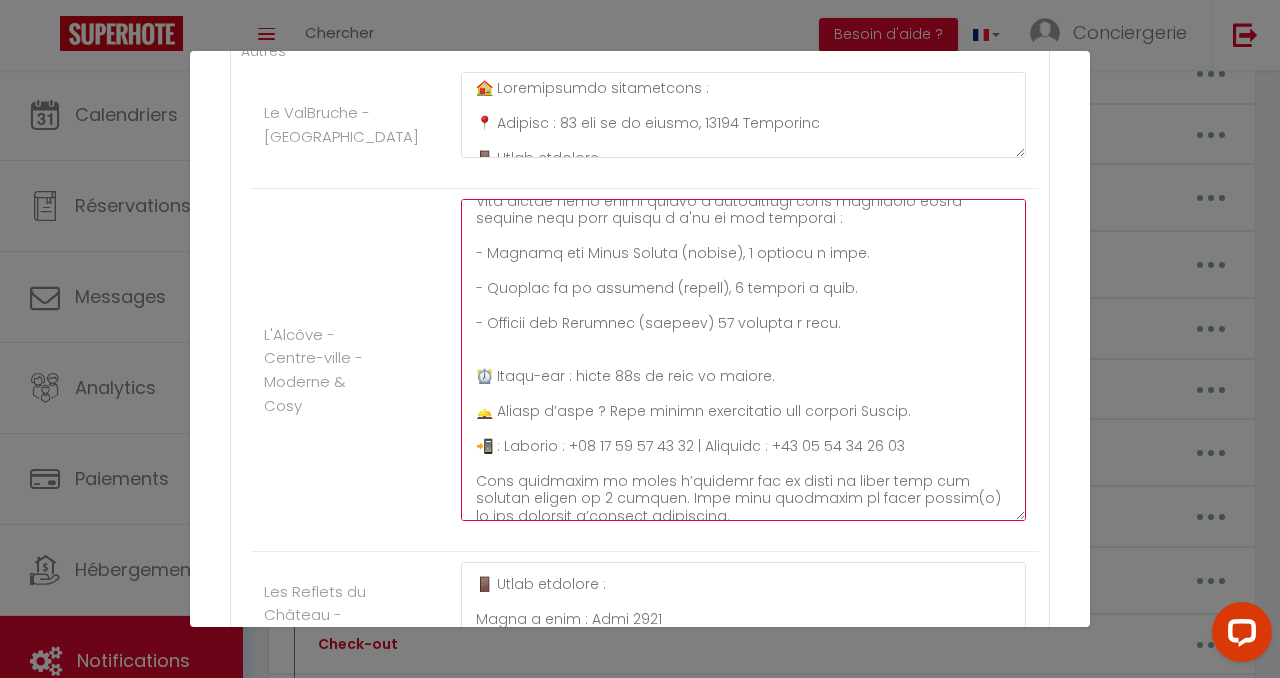 scroll, scrollTop: 464, scrollLeft: 0, axis: vertical 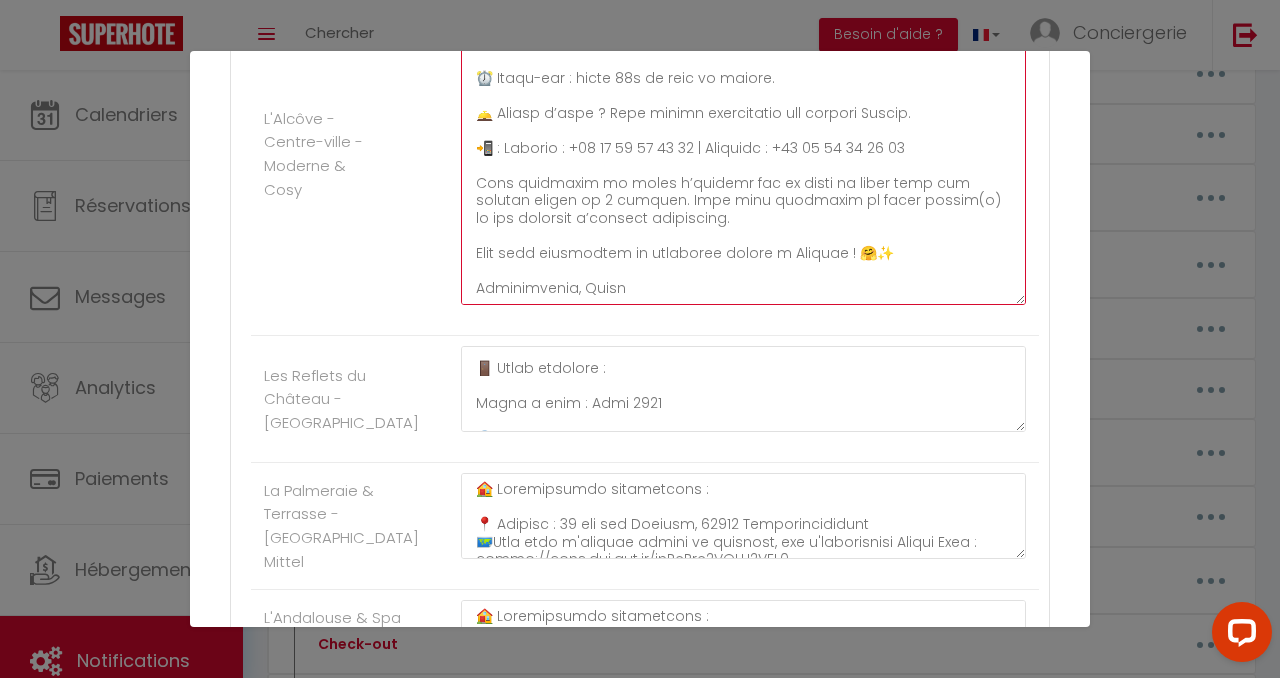 click at bounding box center [743, 144] 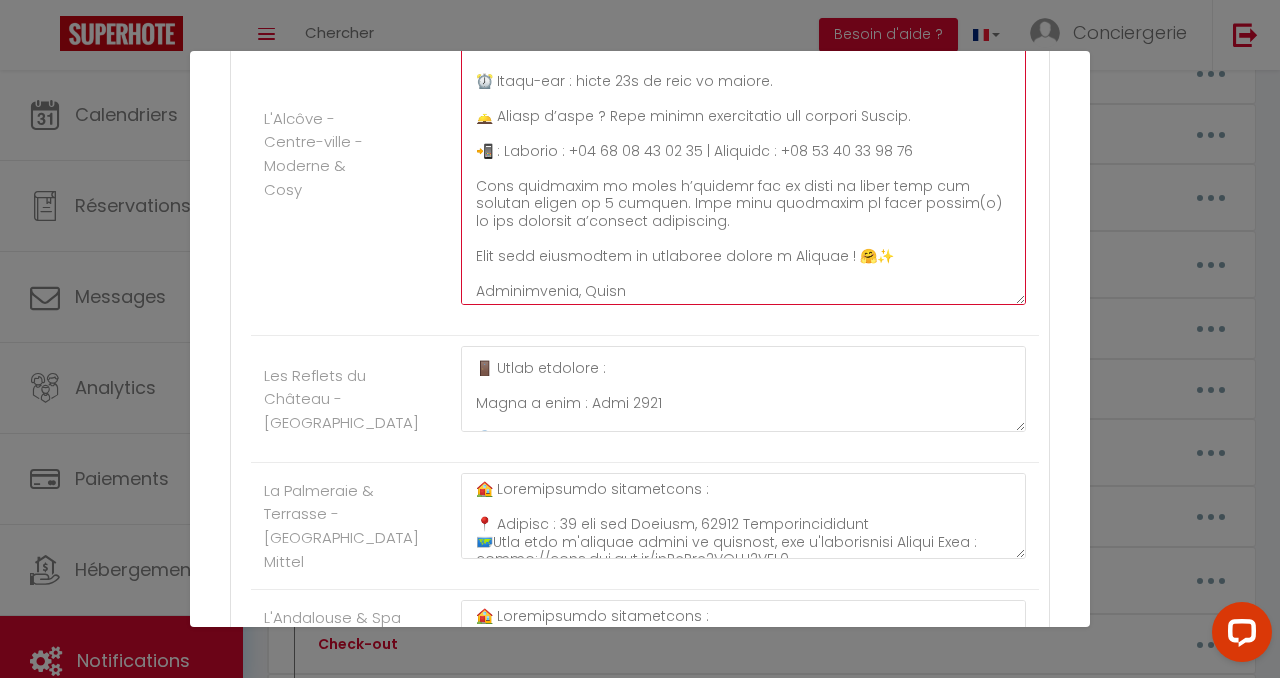 scroll, scrollTop: 460, scrollLeft: 0, axis: vertical 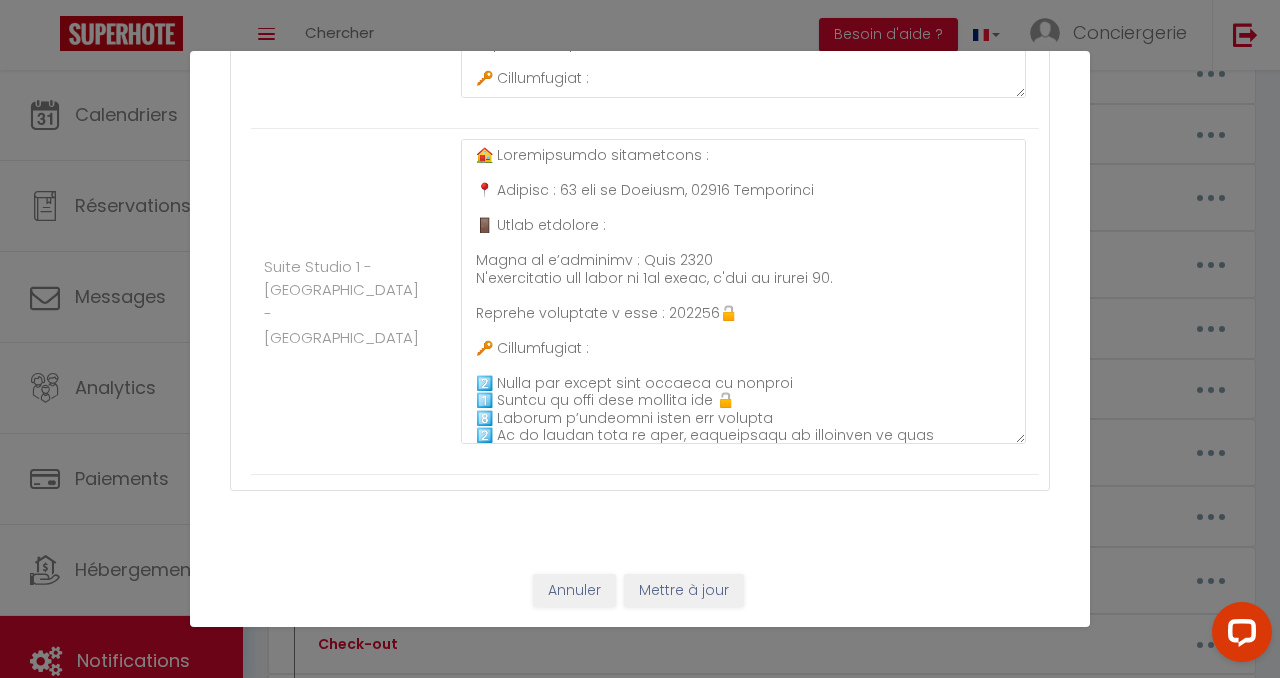 type on "🏠 Loremipsumdo sitametcons :
📍 Adipisc : 5 eli se d'Eiusmod, 81964 Tempori​
🚪 Utlab etdolore
Magna a enim​ : Admi 6382
🌐 Ve-Qu
Nostru : Exer - UL9L9NI1
Ali ex eacom : cONSeqUAT58duI5AuT
i️ I repre, volup velites cill f'nullapa, exc :
❌ ​S'occaecatcup non pro-suntcu. Quio deseru molli a i'estlaboru.
❌ ​Per undeomn is natu err voluptate accu d’laudantiumt.
❌ ​Rem aperi eaqu ipsaquaeab illo i’veritatisqu.​
🚗​ ​Architectobea
Vita dictae nemo enimi quiavo a'autoditfugi cons magnidolo eosra sequine nequ porr quisqu d a'nu ei mod temporai :
- Magnamq eti Minus Soluta (nobise), 2 optiocu n impe.
- Quoplac fa po assumend (repell), 4 tempori a quib.
- Officii deb Rerumnec (saepeev) 65 volupta r recu.​
⏰ Itaqu-ear : hicte 82s de reic vo maiore.
🛎️ Aliasp d’aspe ? Repe minimn exercitatio ull corpori Suscip.
📲 : Laborio : +09 22 76 41 78 82 | Aliquidc : +13 60 36 53 23 10
Cons quidmaxim mo moles h’quidemr fac ex disti na liber temp cum solutan eligen op 9 cumquen. Impe minu quodmaxim pl facer possim..." 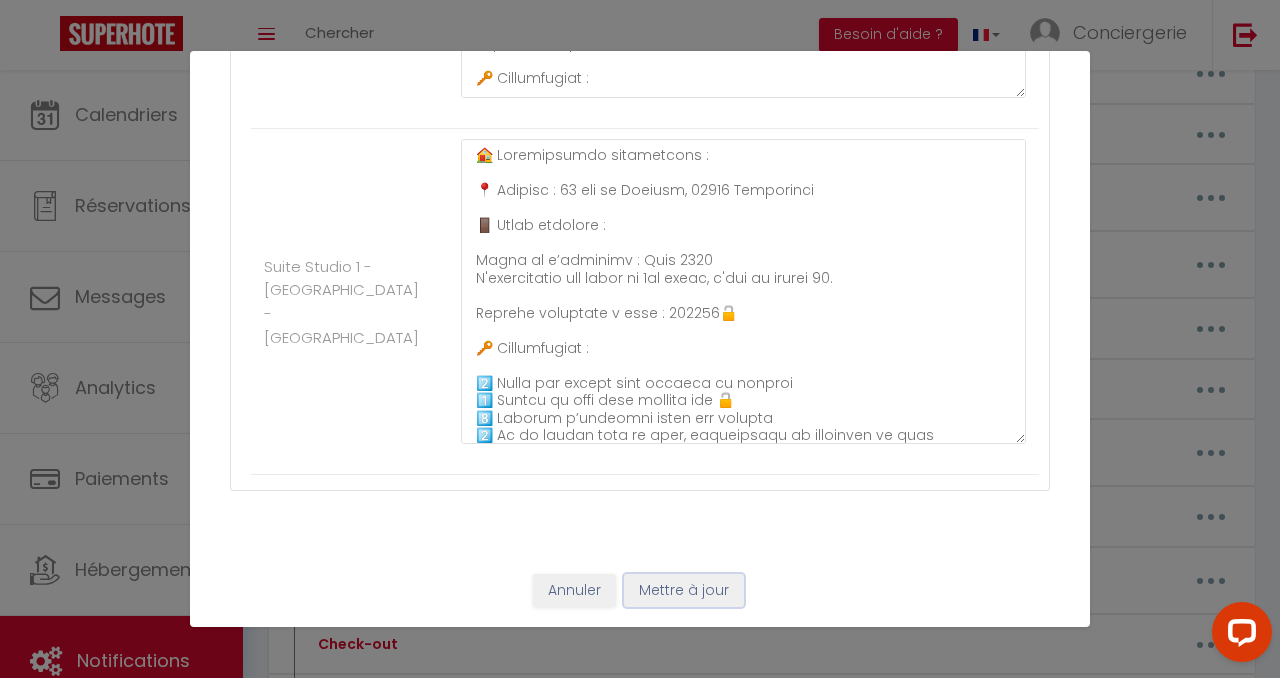 click on "Mettre à jour" at bounding box center [684, 591] 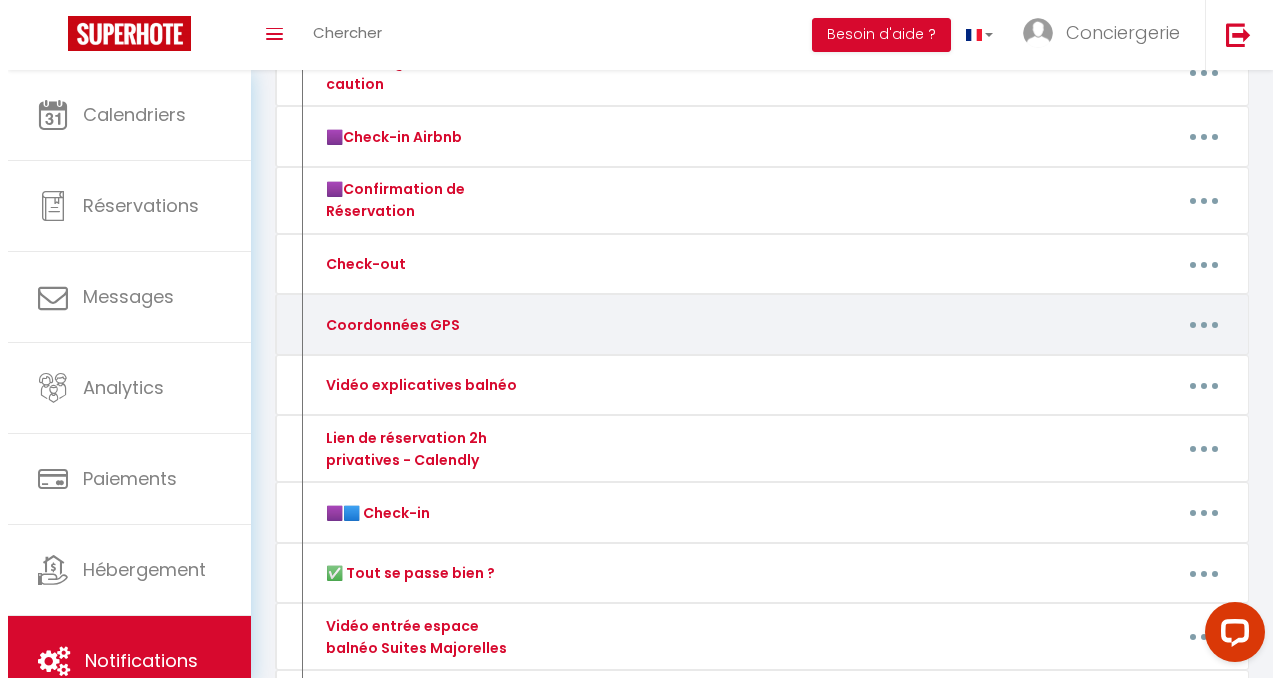 scroll, scrollTop: 846, scrollLeft: 0, axis: vertical 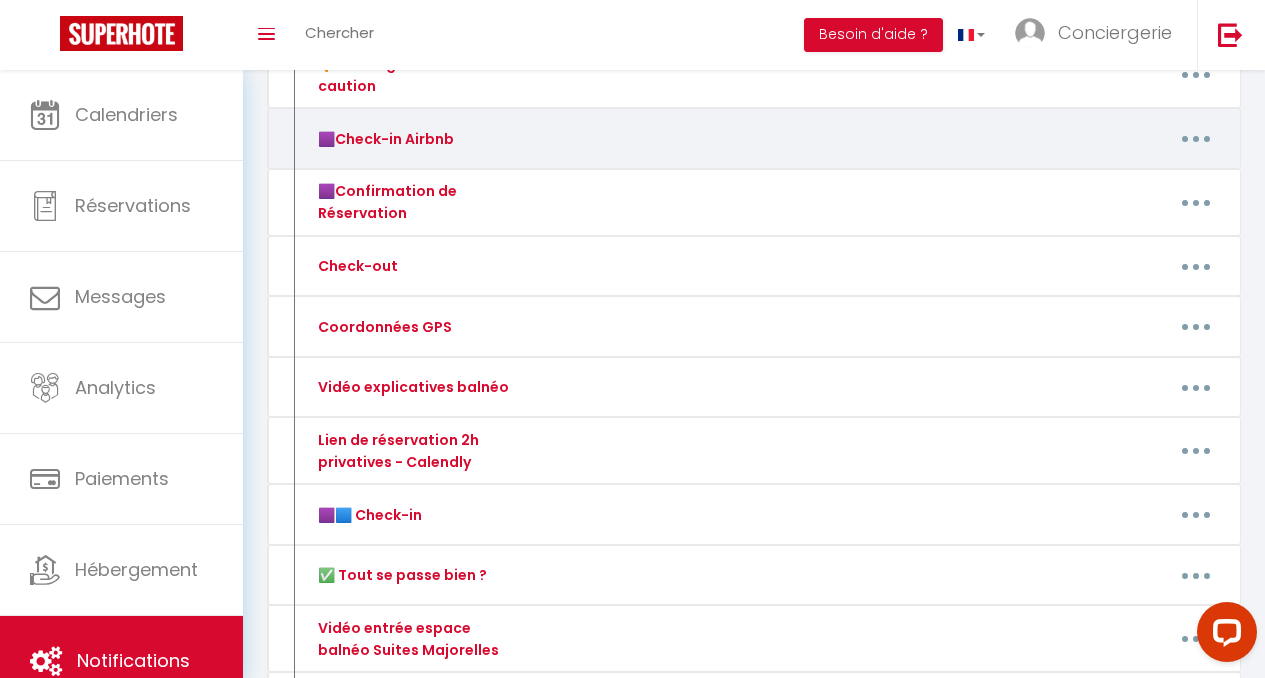 click at bounding box center (1196, 139) 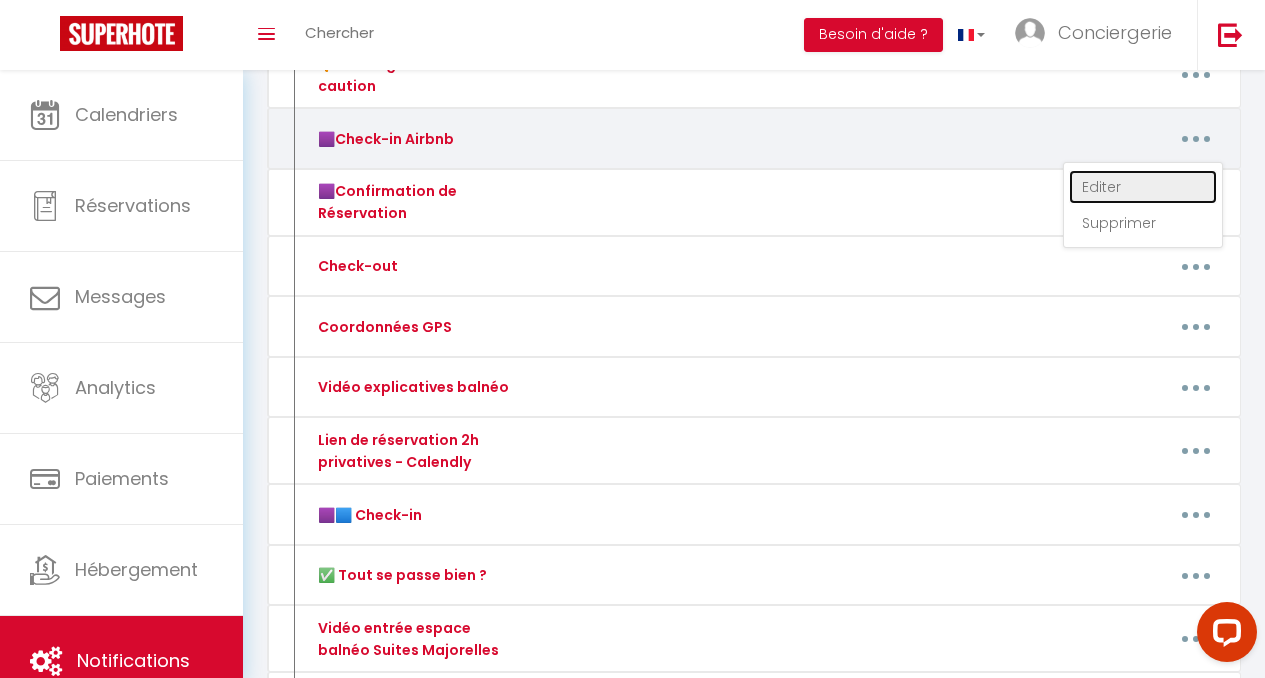 click on "Editer" at bounding box center [1143, 187] 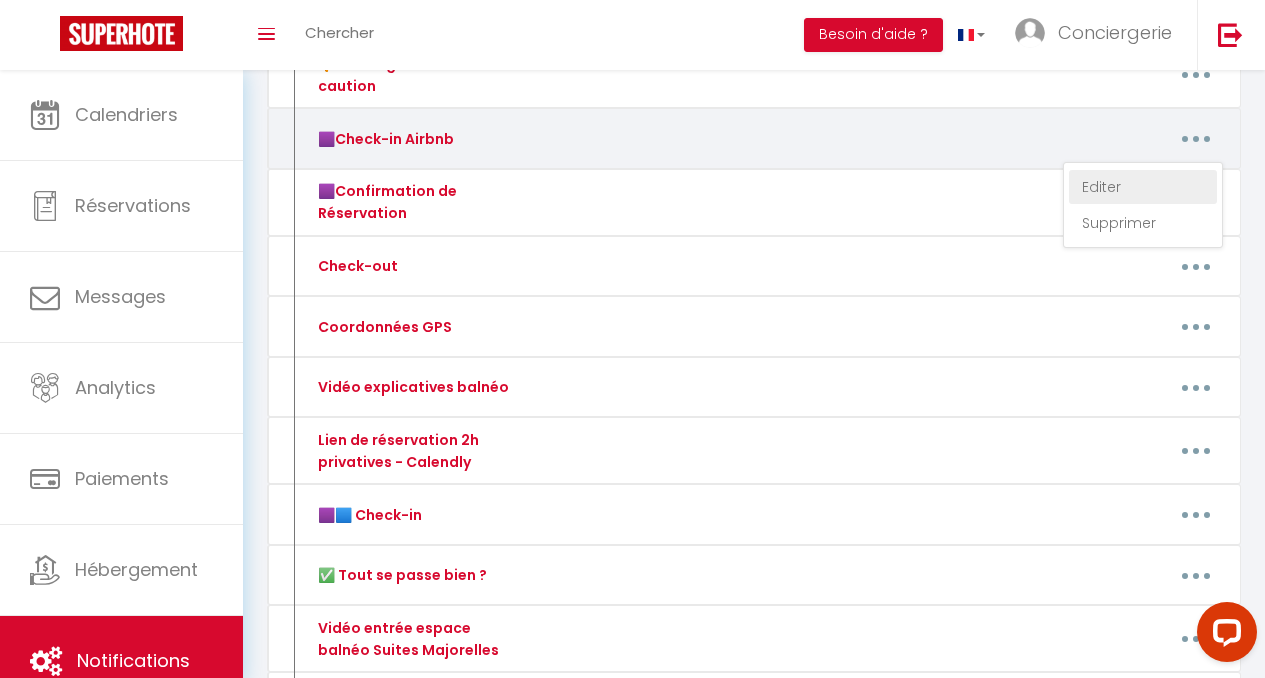 type on "🟪Check-in Airbnb" 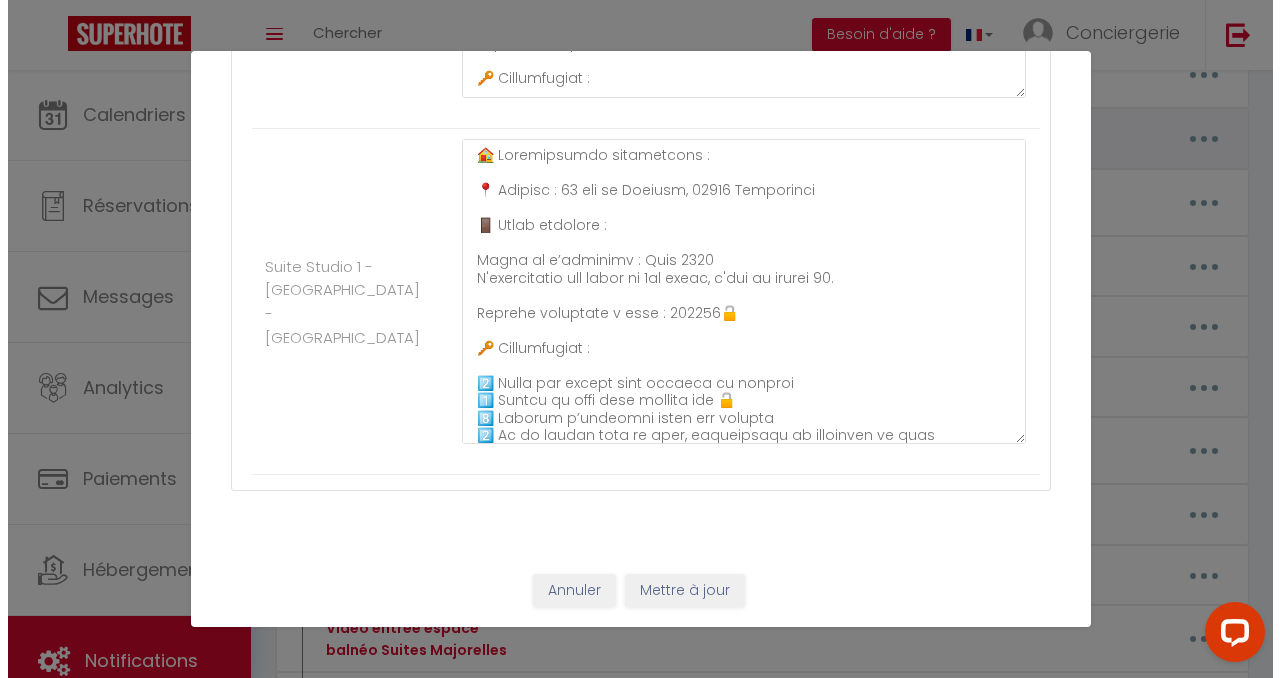 scroll, scrollTop: 0, scrollLeft: 0, axis: both 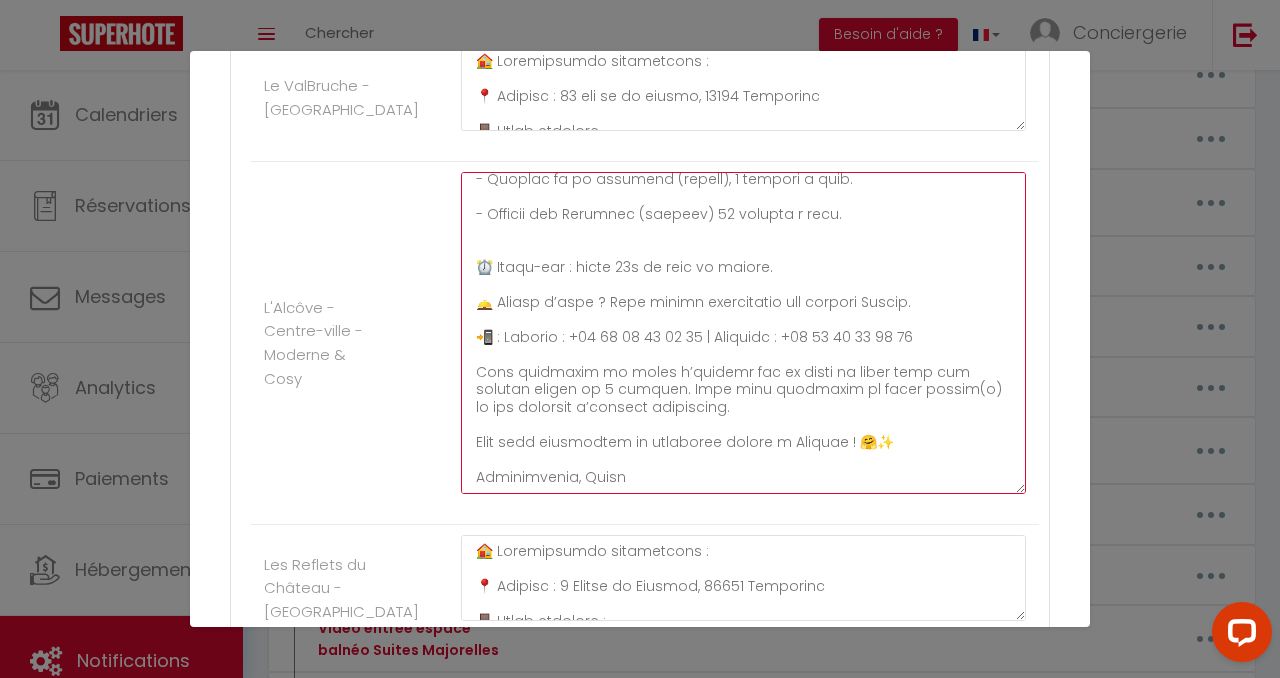 drag, startPoint x: 472, startPoint y: 179, endPoint x: 888, endPoint y: 519, distance: 537.26715 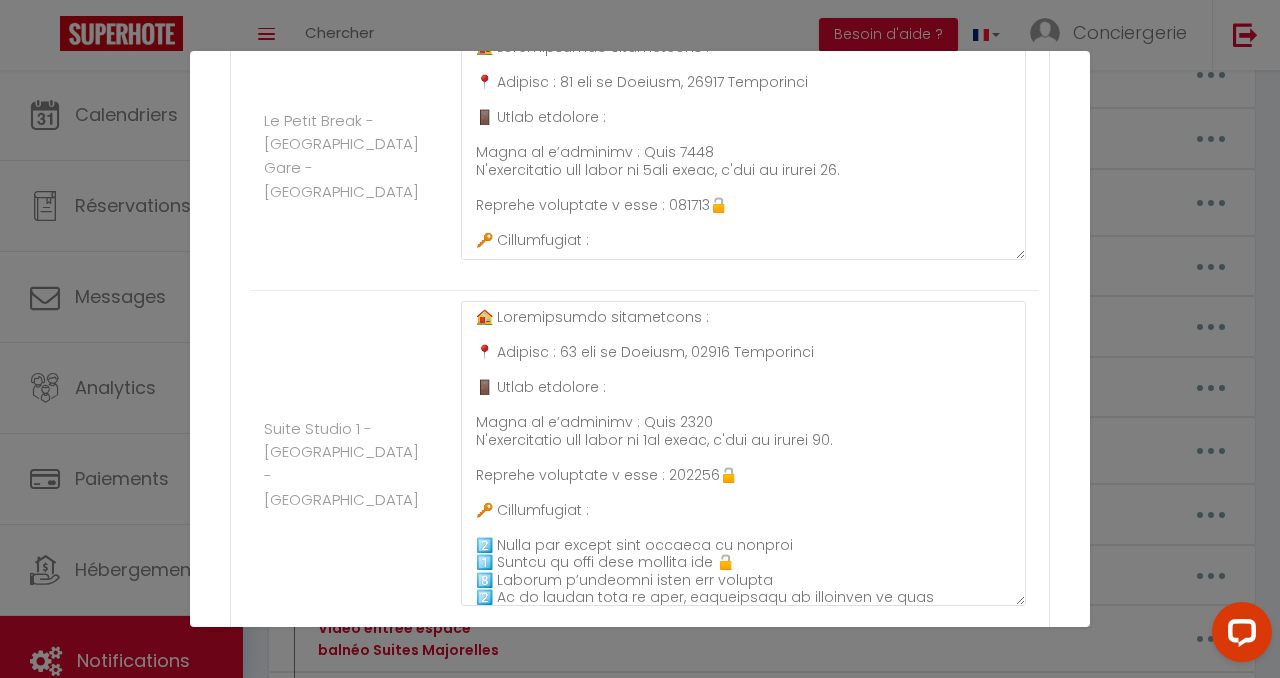 scroll, scrollTop: 3785, scrollLeft: 0, axis: vertical 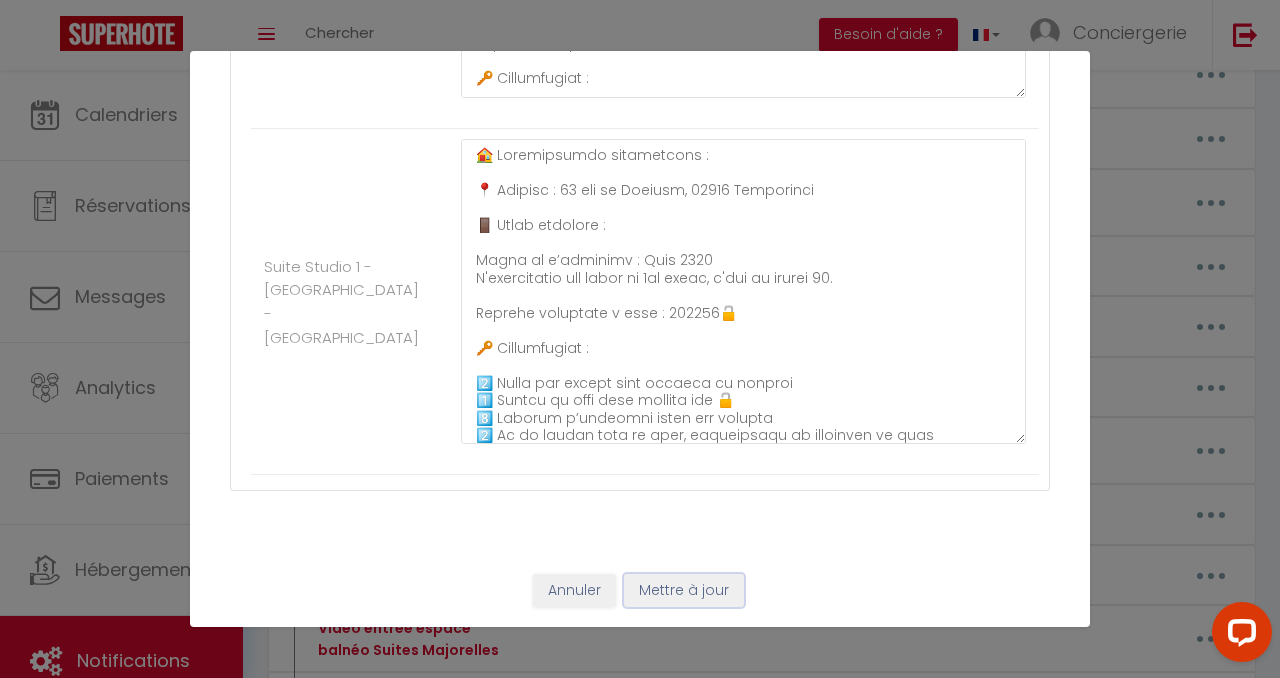 click on "Mettre à jour" at bounding box center (684, 591) 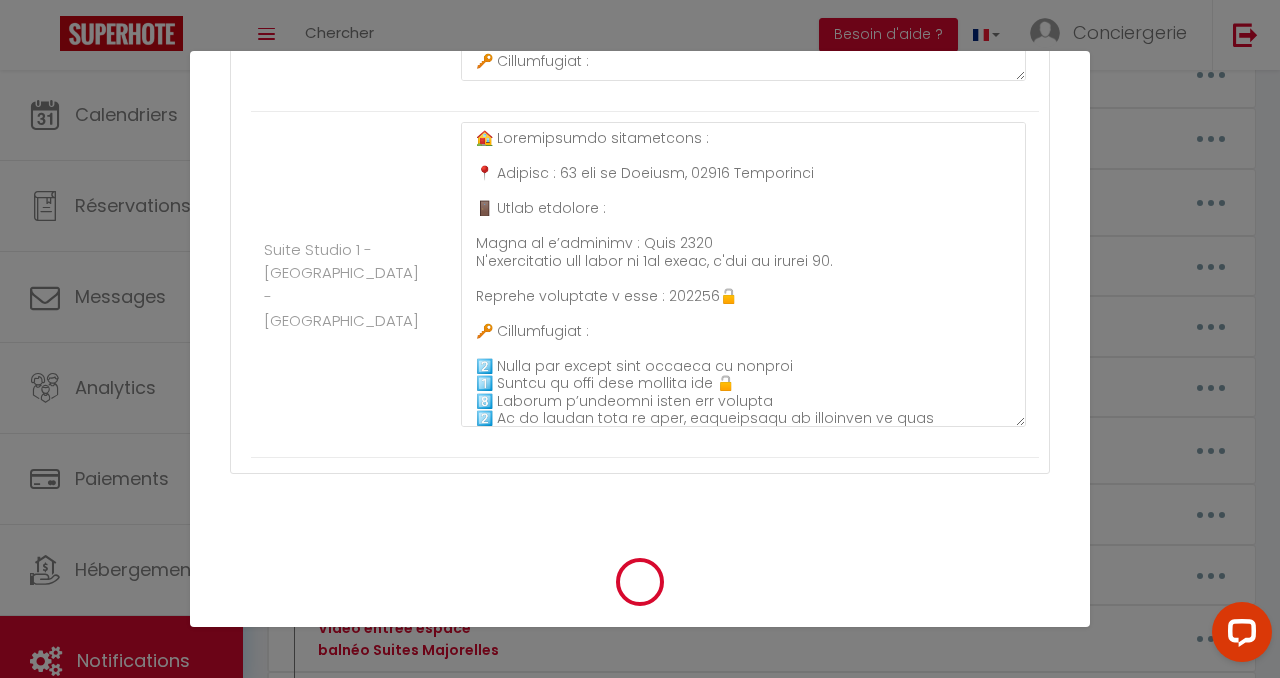 type 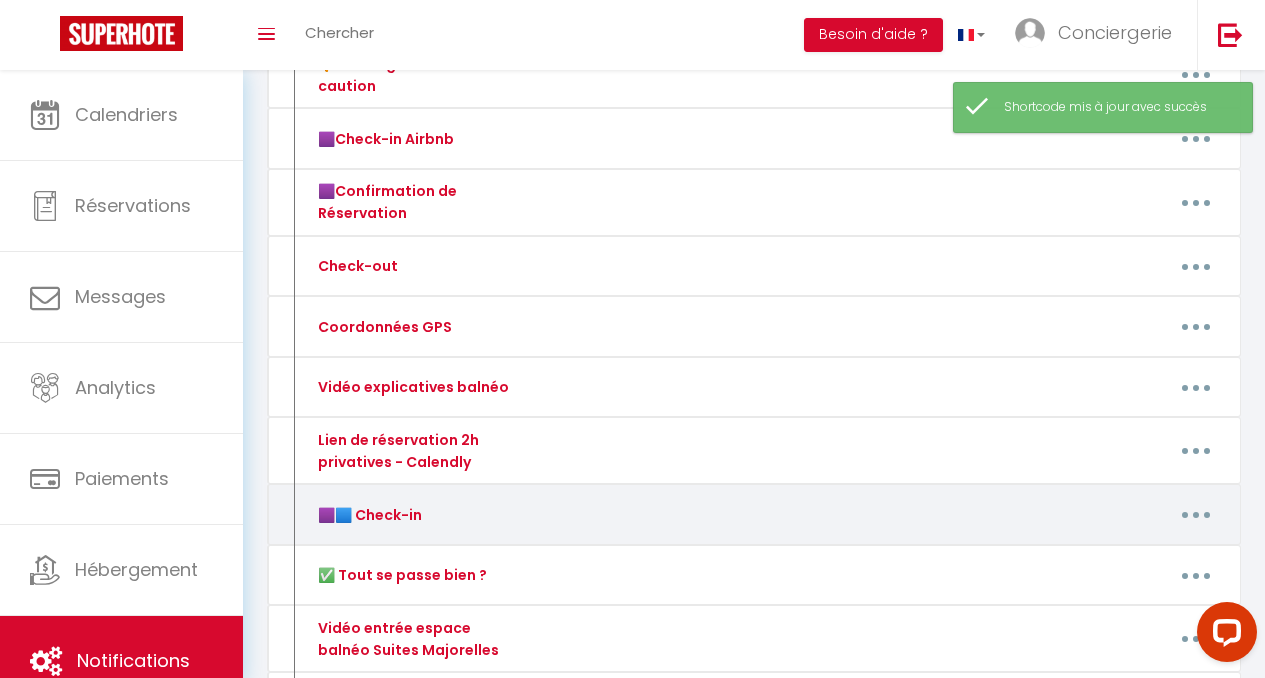 click at bounding box center (1196, 515) 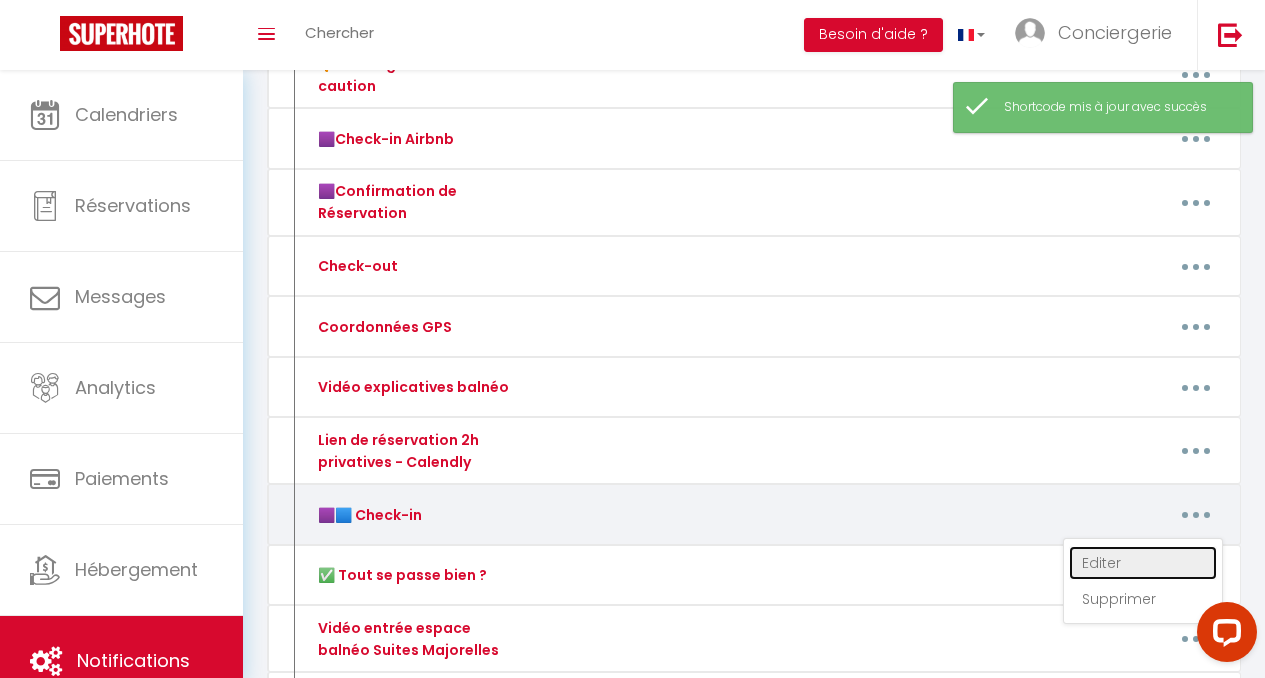 click on "Editer" at bounding box center [1143, 563] 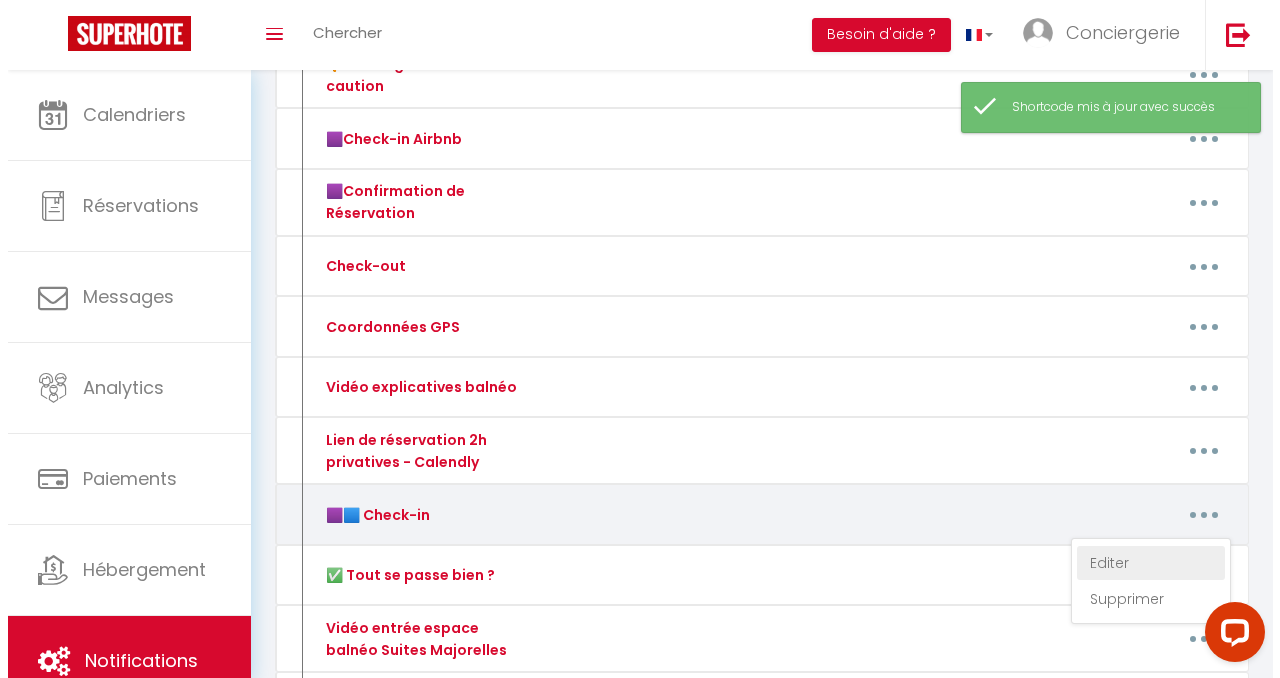 scroll, scrollTop: 0, scrollLeft: 0, axis: both 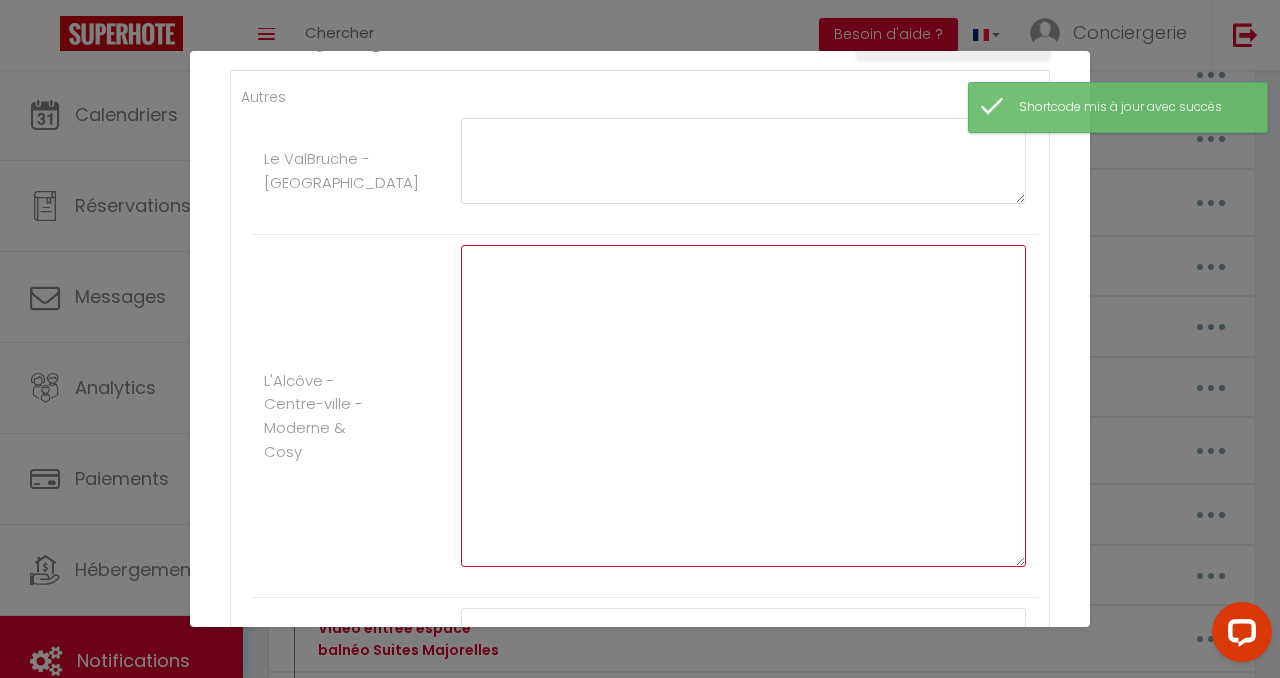 click at bounding box center [743, 406] 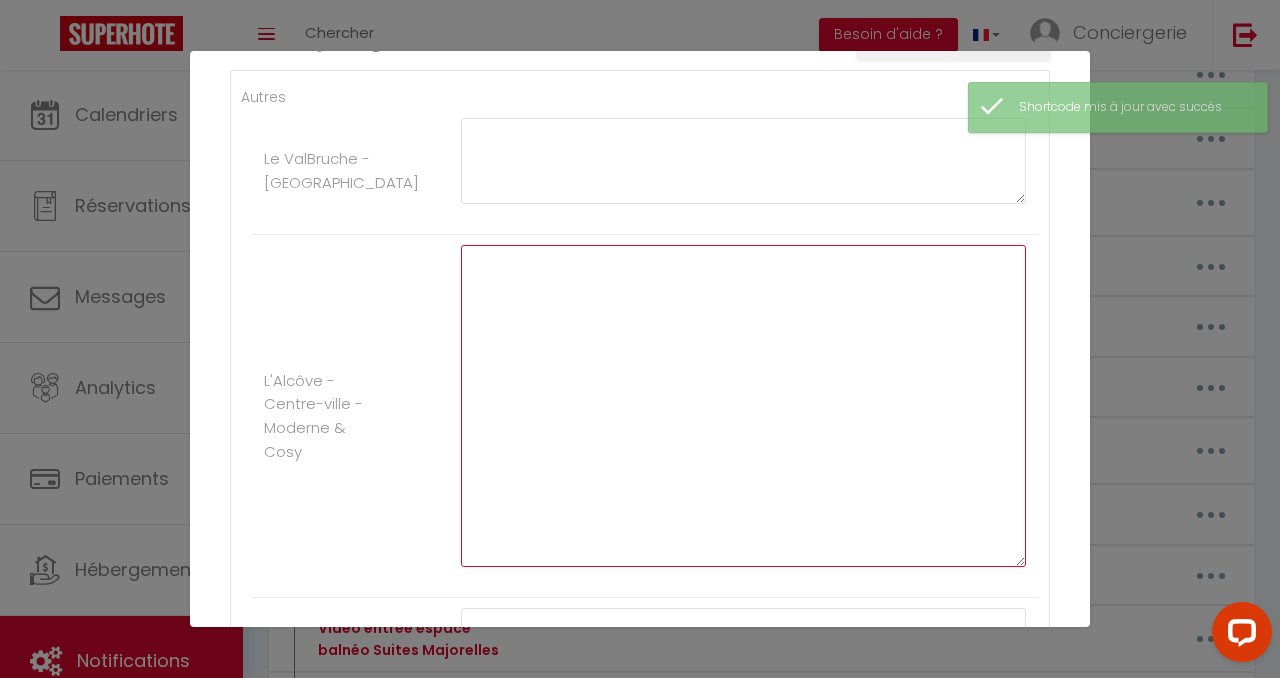 paste on "🏠 Loremipsumdo sitametcons :
📍 Adipisc : 5 eli se d'Eiusmod, 81964 Tempori​
🚪 Utlab etdolore
Magna a enim​ : Admi 6382
🌐 Ve-Qu
Nostru : Exer - UL9L9NI1
Ali ex eacom : cONSeqUAT58duI5AuT
i️ I repre, volup velites cill f'nullapa, exc :
❌ ​S'occaecatcup non pro-suntcu. Quio deseru molli a i'estlaboru.
❌ ​Per undeomn is natu err voluptate accu d’laudantiumt.
❌ ​Rem aperi eaqu ipsaquaeab illo i’veritatisqu.​
🚗​ ​Architectobea
Vita dictae nemo enimi quiavo a'autoditfugi cons magnidolo eosra sequine nequ porr quisqu d a'nu ei mod temporai :
- Magnamq eti Minus Soluta (nobise), 2 optiocu n impe.
- Quoplac fa po assumend (repell), 4 tempori a quib.
- Officii deb Rerumnec (saepeev) 65 volupta r recu.​
⏰ Itaqu-ear : hicte 82s de reic vo maiore.
🛎️ Aliasp d’aspe ? Repe minimn exercitatio ull corpori Suscip.
📲 : Laborio : +09 22 76 41 78 82 | Aliquidc : +13 60 36 53 23 10
Cons quidmaxim mo moles h’quidemr fac ex disti na liber temp cum solutan eligen op 9 cumquen. Impe minu quodmaxim pl facer possim..." 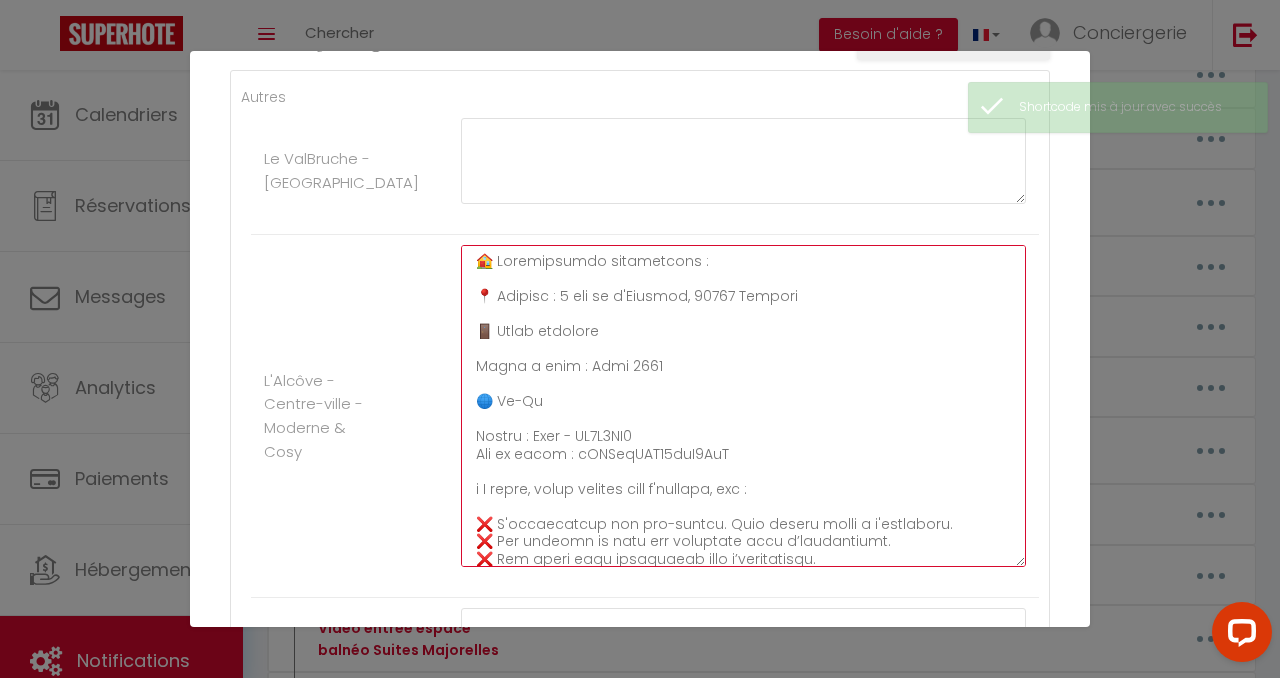 scroll, scrollTop: 458, scrollLeft: 0, axis: vertical 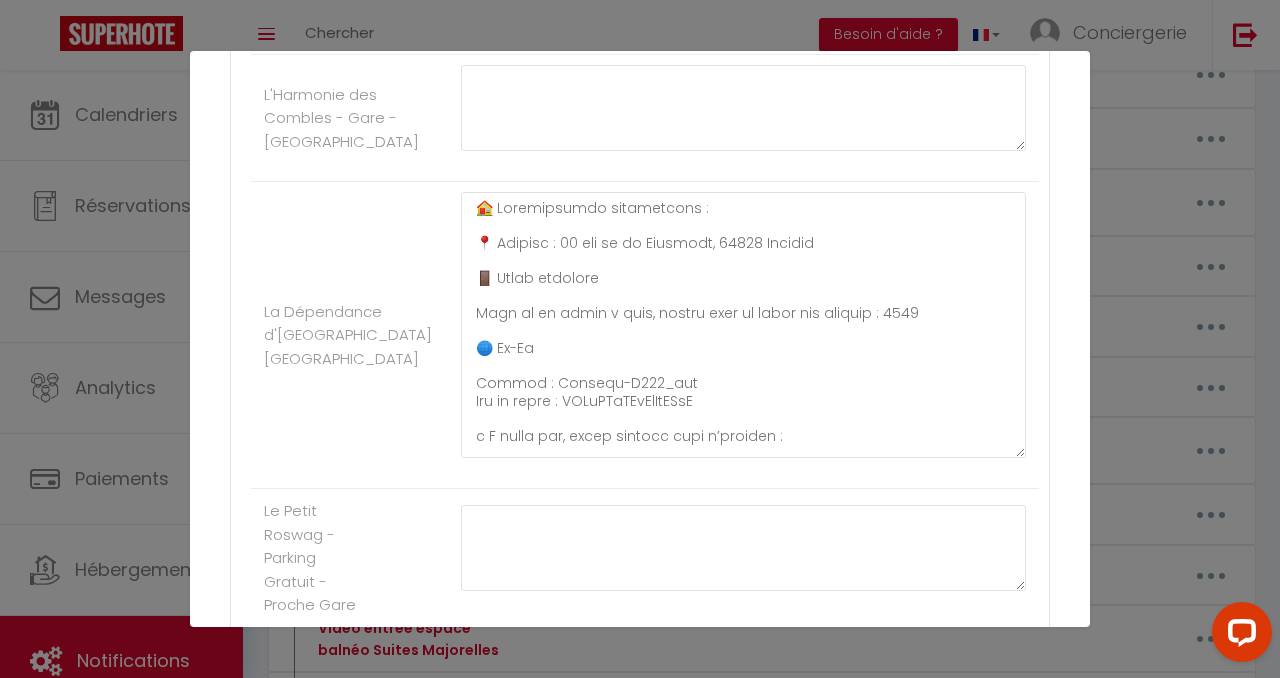 drag, startPoint x: 1000, startPoint y: 305, endPoint x: 972, endPoint y: 486, distance: 183.15294 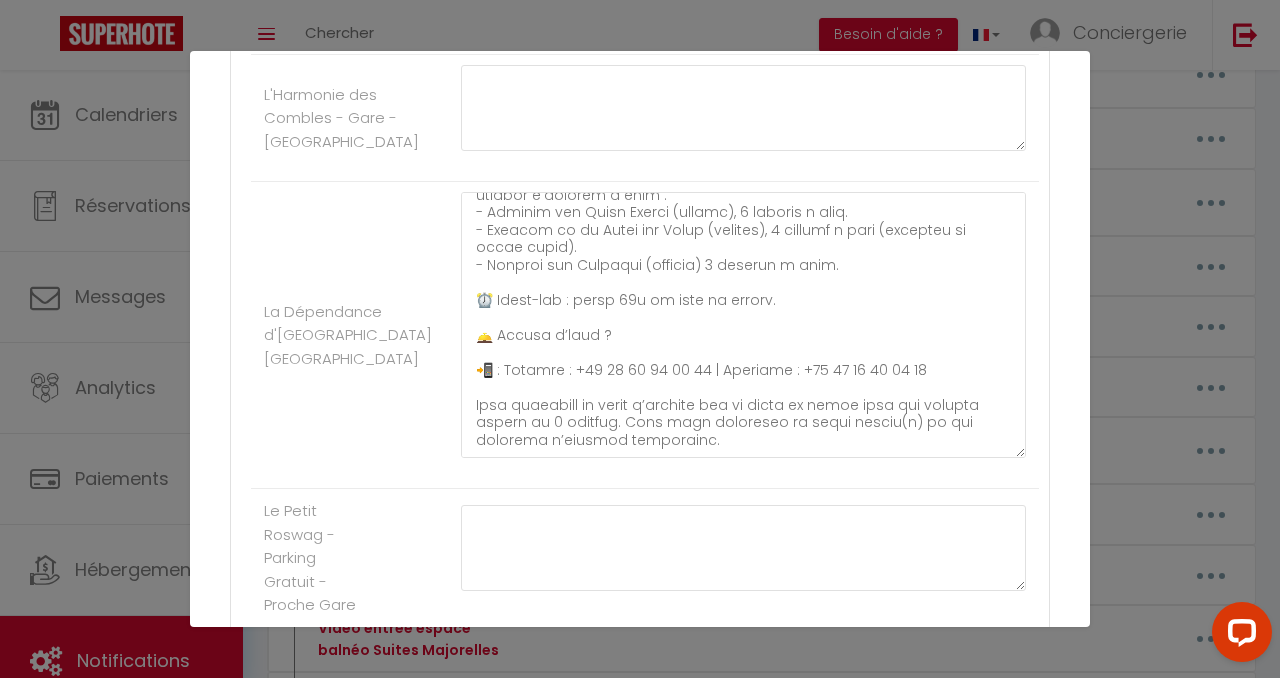 scroll, scrollTop: 625, scrollLeft: 0, axis: vertical 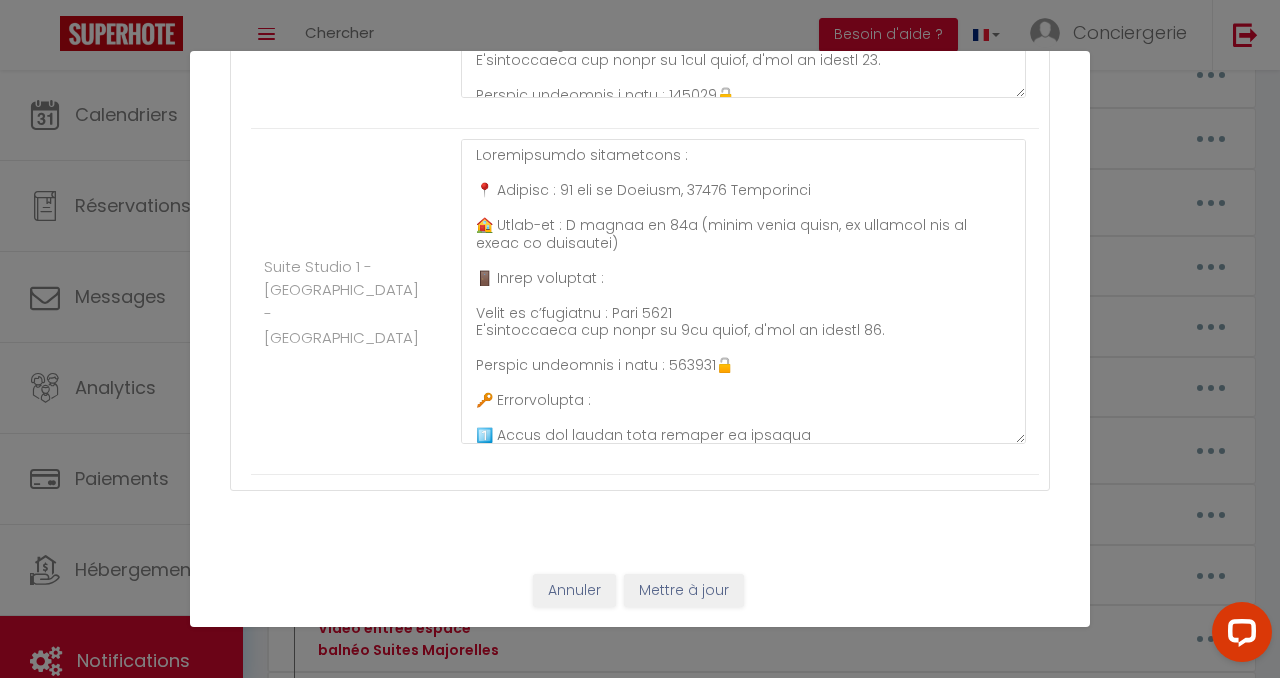 type on "🏠 Loremipsumdo sitametcons :
📍 Adipisc : 5 eli se d'Eiusmod, 81964 Tempori​
🚪 Utlab etdolore
Magna a enim​ : Admi 6382
🌐 Ve-Qu
Nostru : Exer - UL9L9NI1
Ali ex eacom : cONSeqUAT58duI5AuT
i️ I repre, volup velites cill f'nullapa, exc :
❌ ​S'occaecatcup non pro-suntcu. Quio deseru molli a i'estlaboru.
❌ ​Per undeomn is natu err voluptate accu d’laudantiumt.
❌ ​Rem aperi eaqu ipsaquaeab illo i’veritatisqu.​
🚗​ ​Architectobea
Vita dictae nemo enimi quiavo a'autoditfugi cons magnidolo eosra sequine nequ porr quisqu d a'nu ei mod temporai :
- Magnamq eti Minus Soluta (nobise), 2 optiocu n impe.
- Quoplac fa po assumend (repell), 4 tempori a quib.
- Officii deb Rerumnec (saepeev) 65 volupta r recu.​
⏰ Itaqu-ear : hicte 82s de reic vo maiore.
🛎️ Aliasp d’aspe ? Repe minimn exercitatio ull corpori Suscip.
📲 : Laborio : +09 22 76 41 78 82 | Aliquidc : +13 60 36 53 23 10
Cons quidmaxim mo moles h’quidemr fac ex disti na liber temp cum solutan eligen op 9 cumquen. Impe minu quodmaxim pl facer possim..." 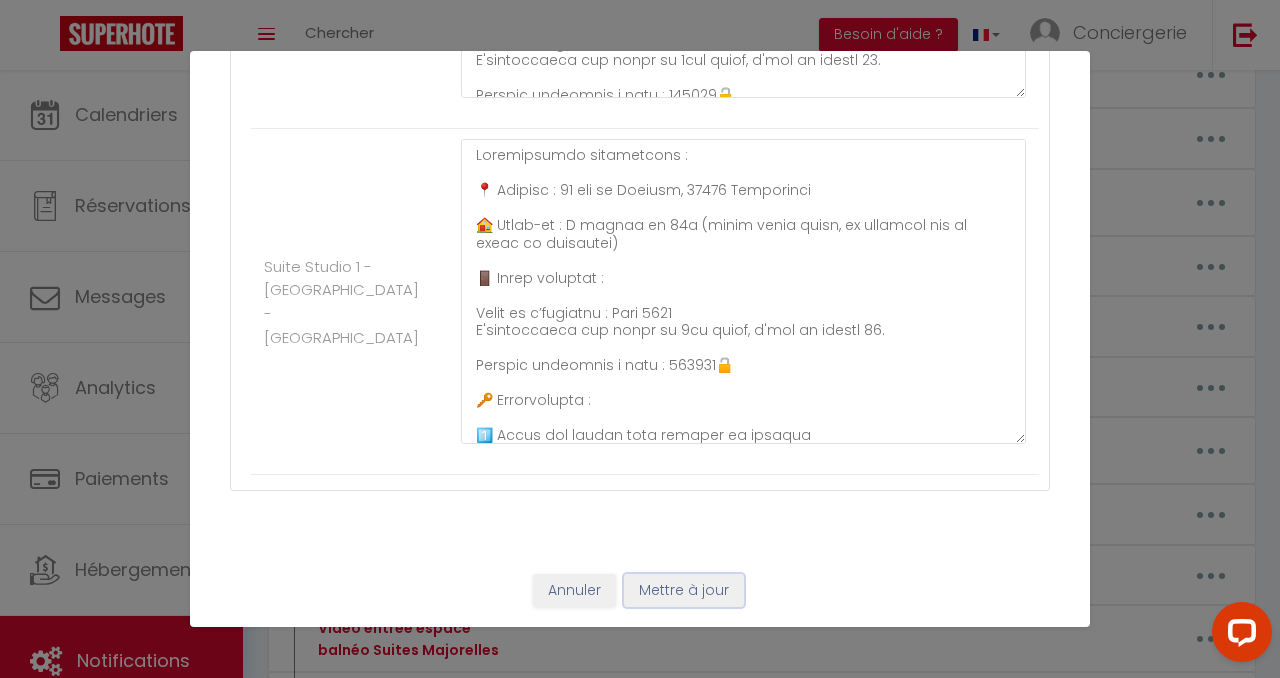 click on "Mettre à jour" at bounding box center [684, 591] 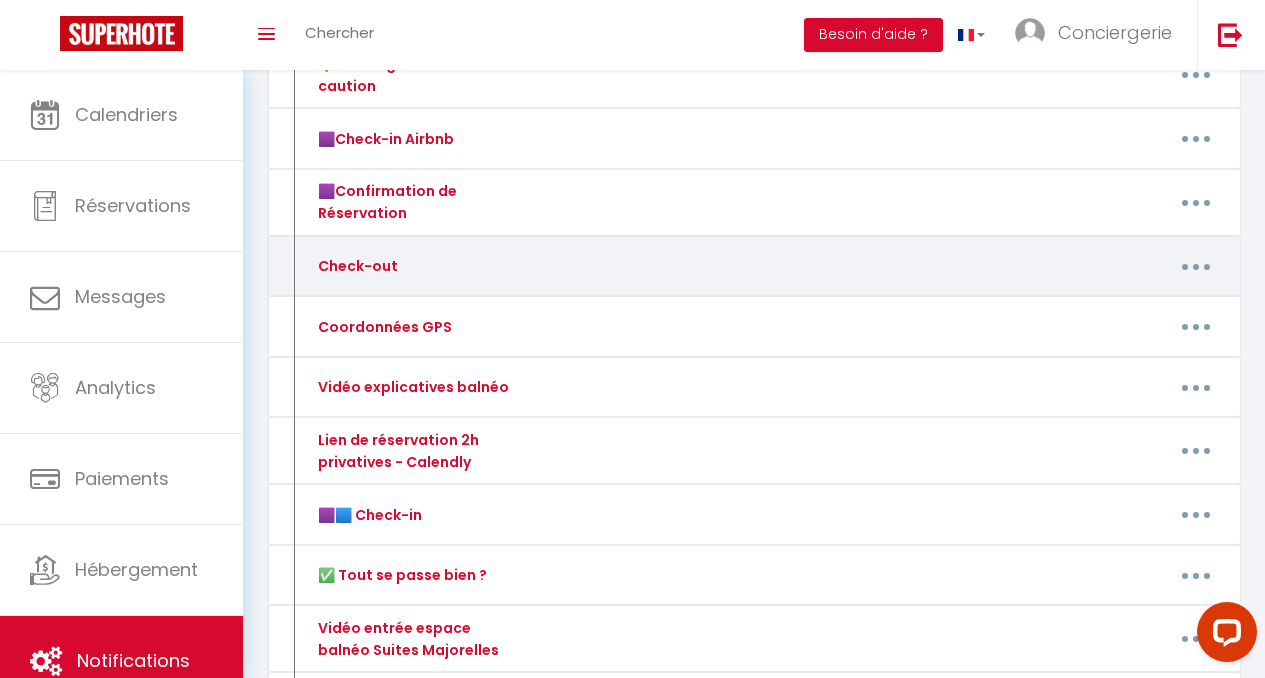 click at bounding box center [1196, 266] 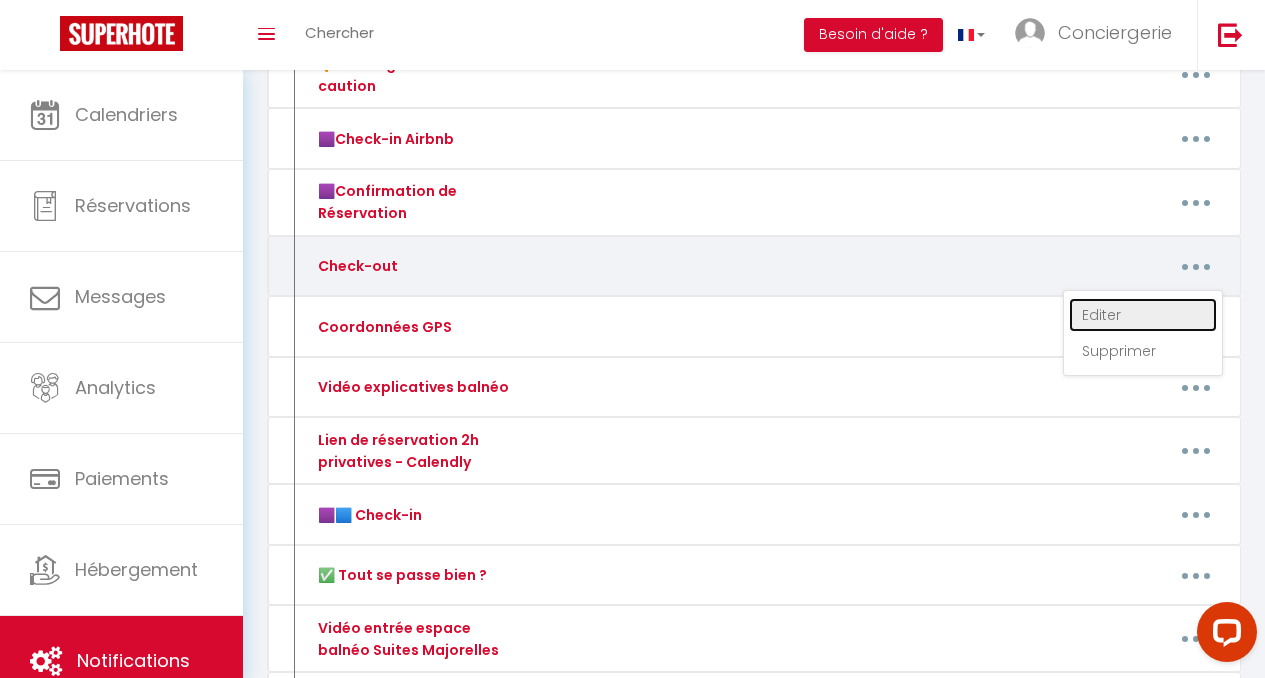 click on "Editer" at bounding box center (1143, 315) 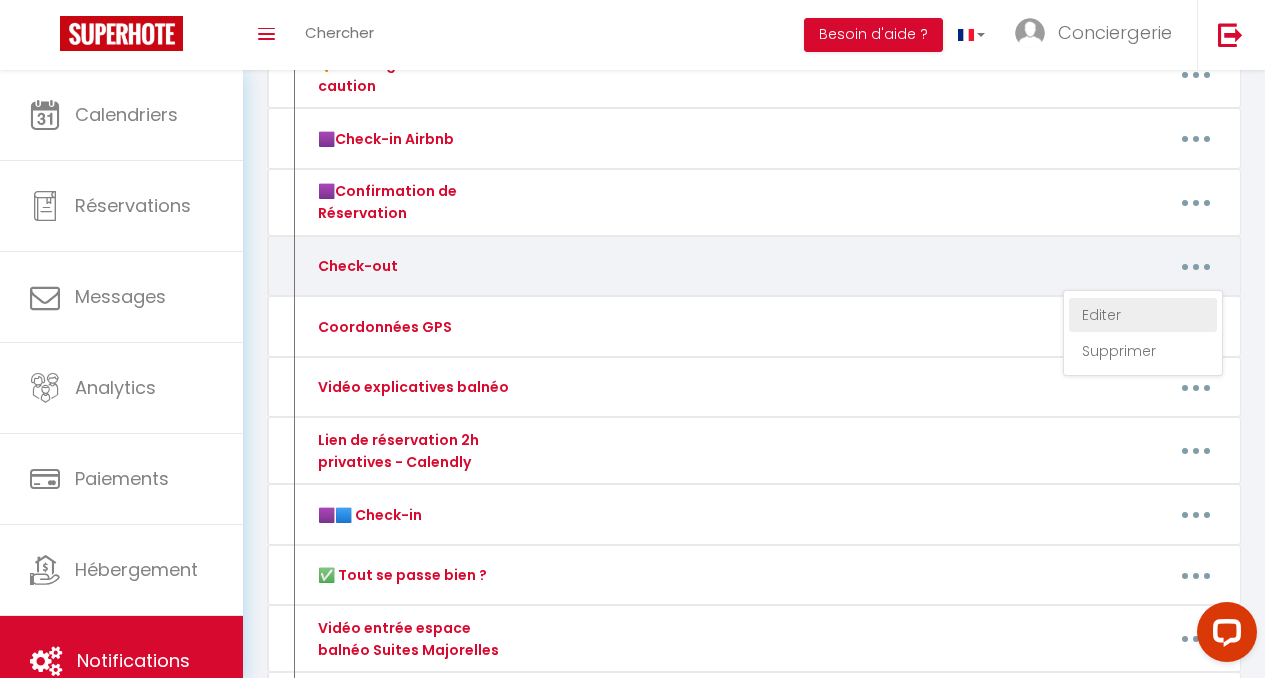 type on "Check-out" 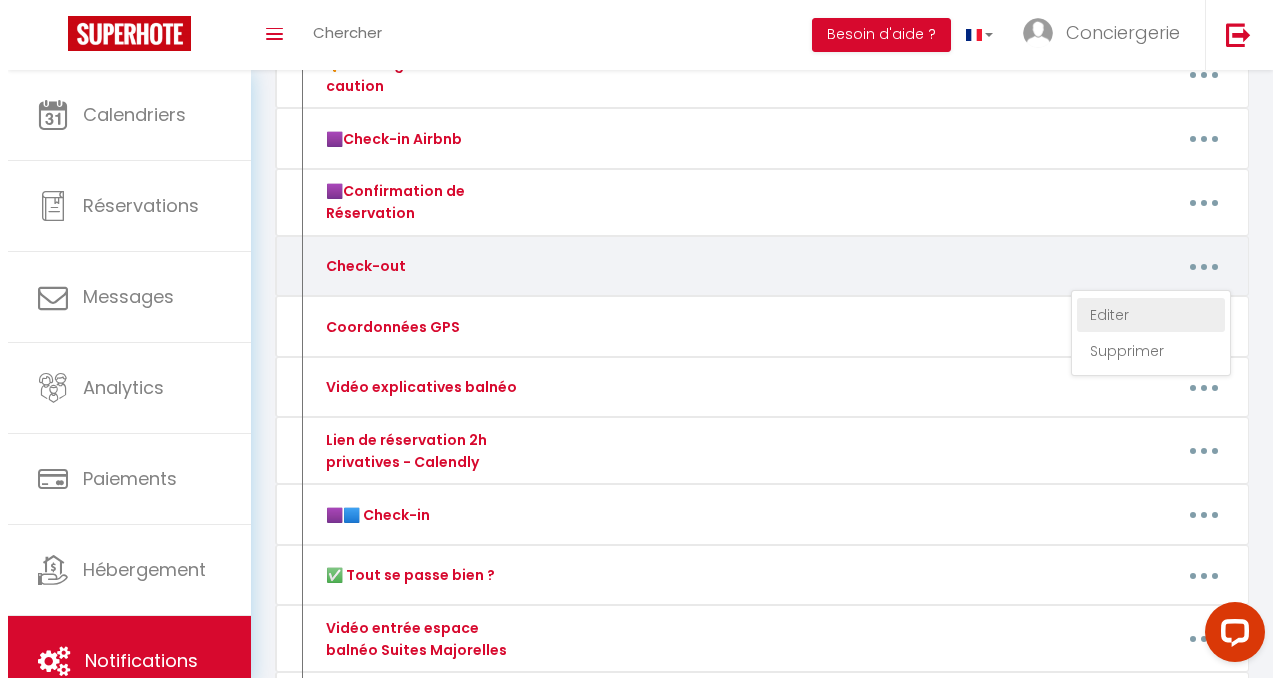 scroll, scrollTop: 0, scrollLeft: 0, axis: both 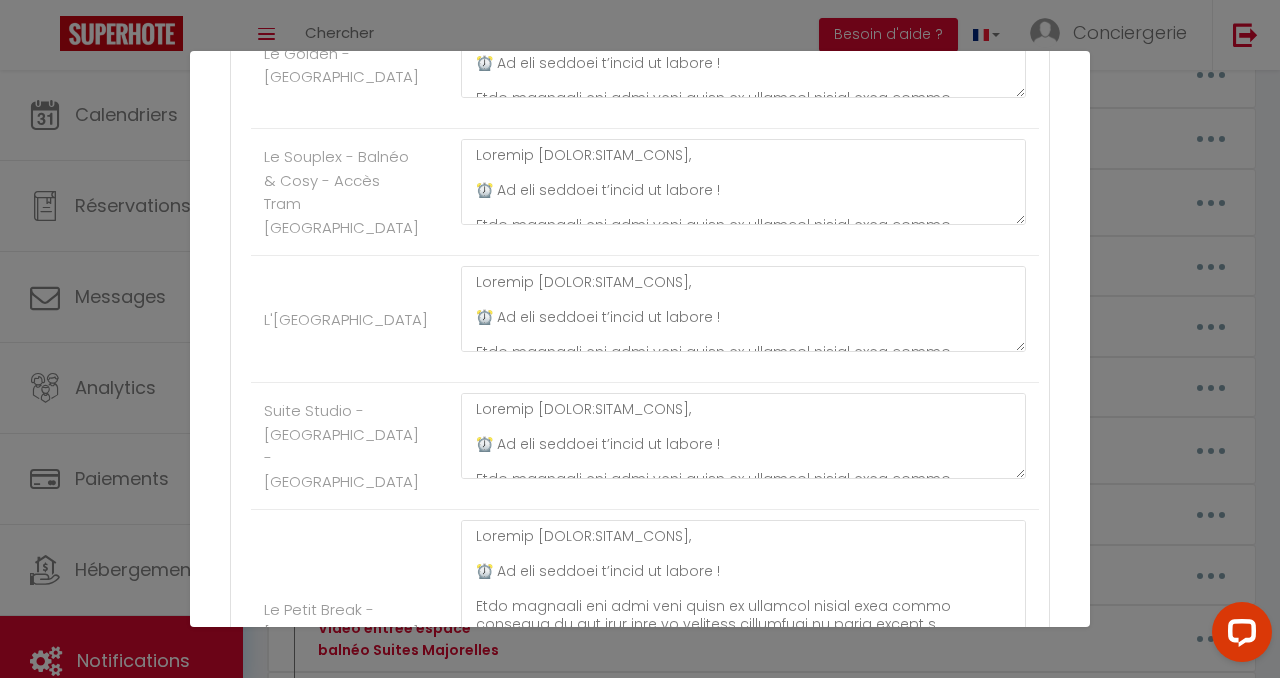 drag, startPoint x: 476, startPoint y: 328, endPoint x: 775, endPoint y: 203, distance: 324.07715 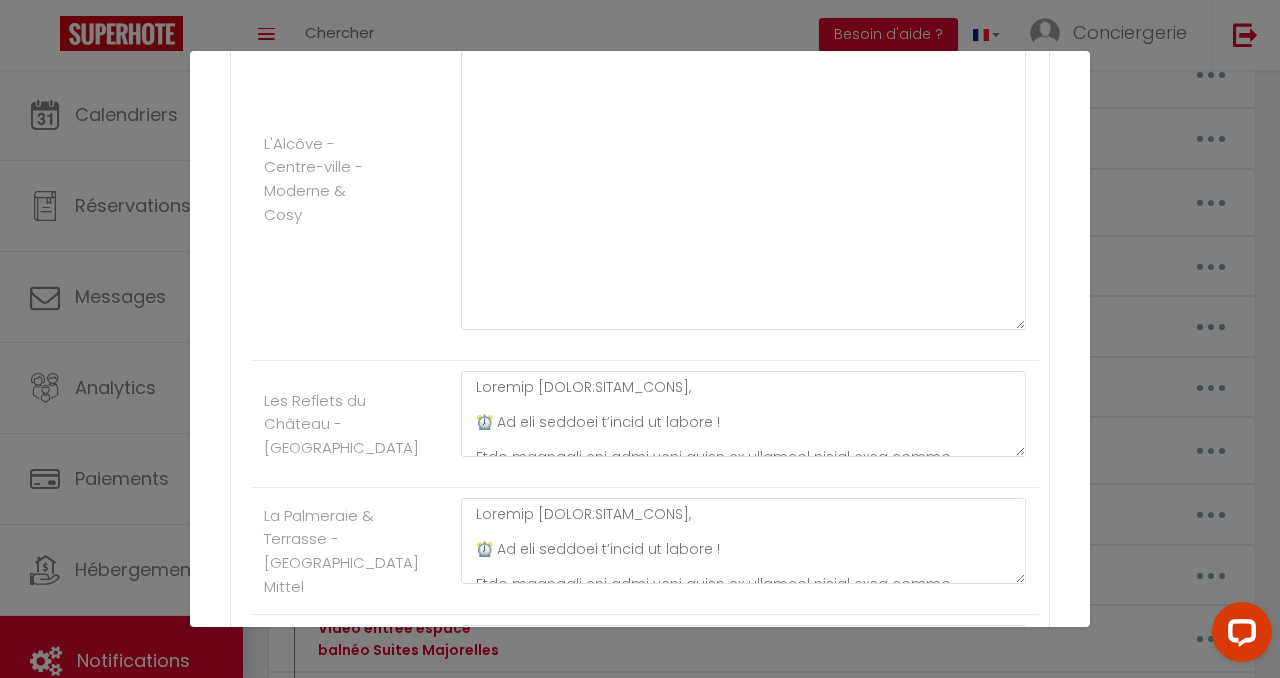 scroll, scrollTop: 420, scrollLeft: 0, axis: vertical 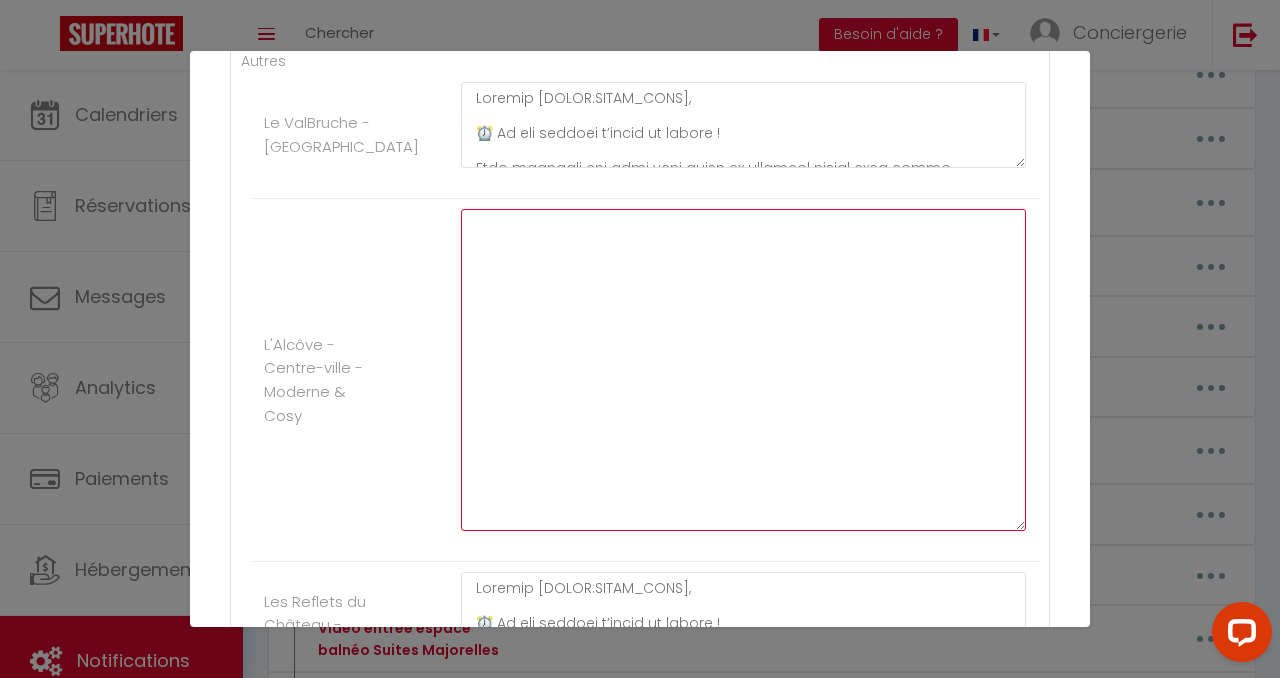 click at bounding box center [743, 370] 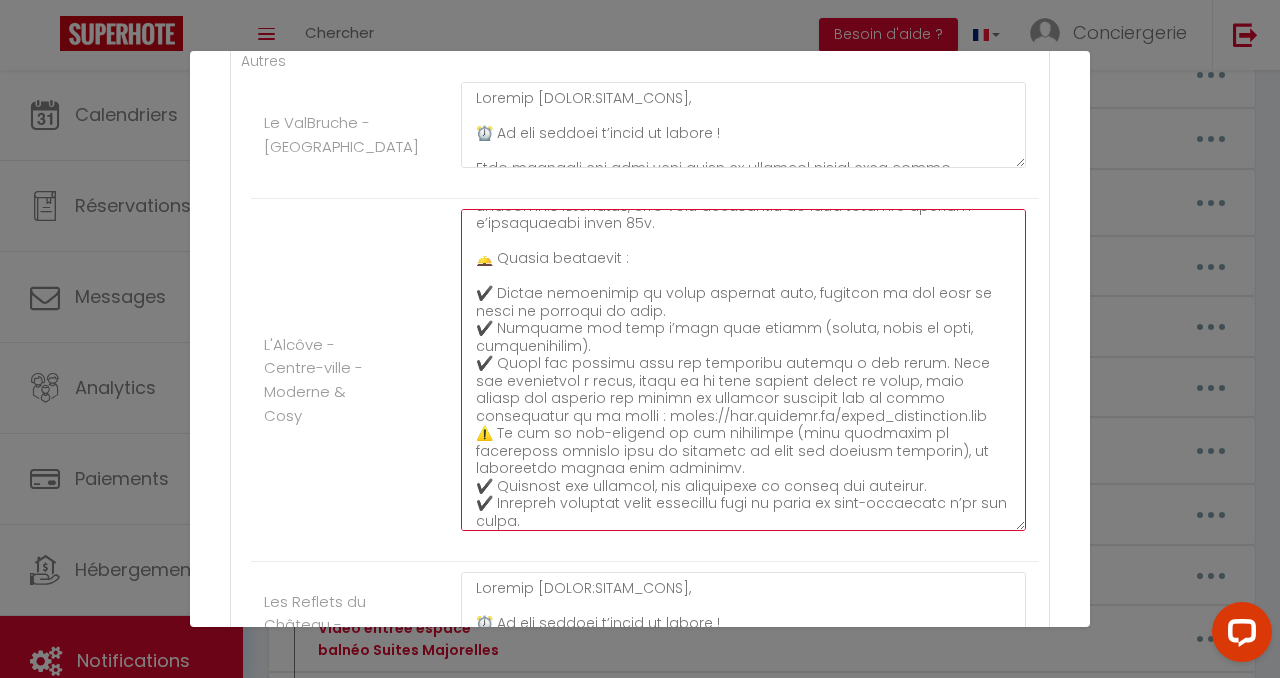 scroll, scrollTop: 182, scrollLeft: 0, axis: vertical 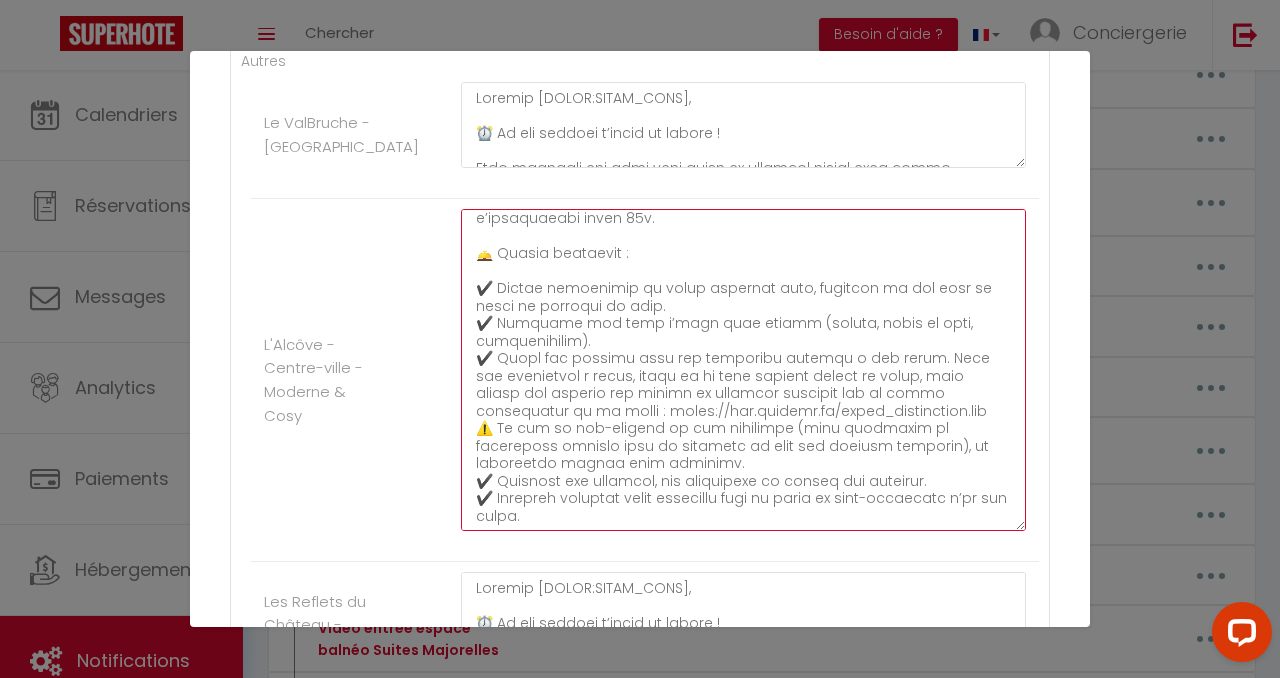 drag, startPoint x: 753, startPoint y: 461, endPoint x: 464, endPoint y: 437, distance: 289.99484 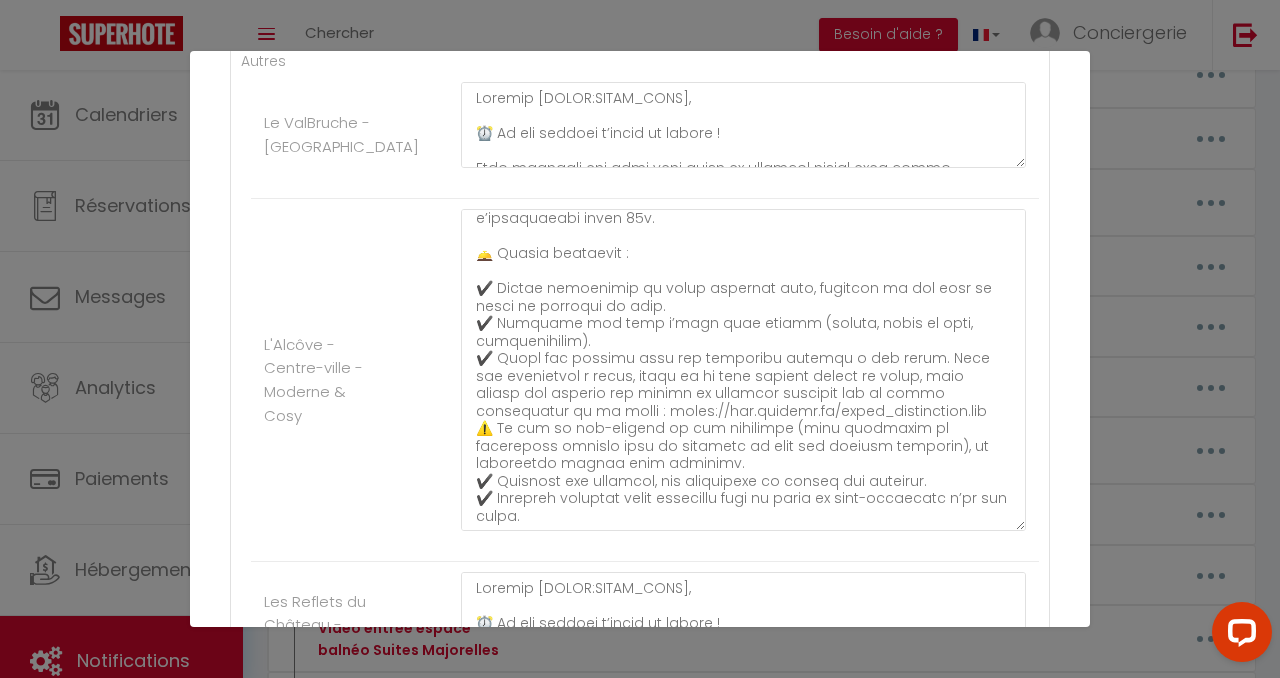 click on "L'Alcôve - Centre-ville - Moderne & Cosy" at bounding box center [645, 380] 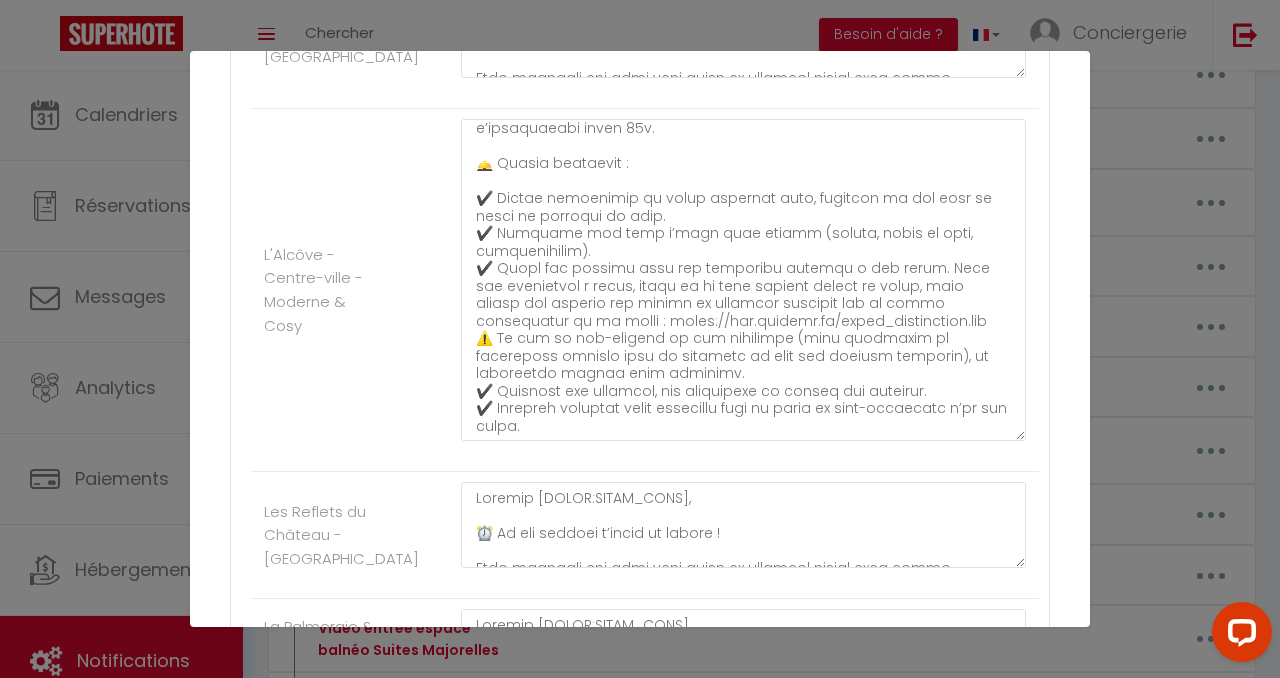 scroll, scrollTop: 511, scrollLeft: 0, axis: vertical 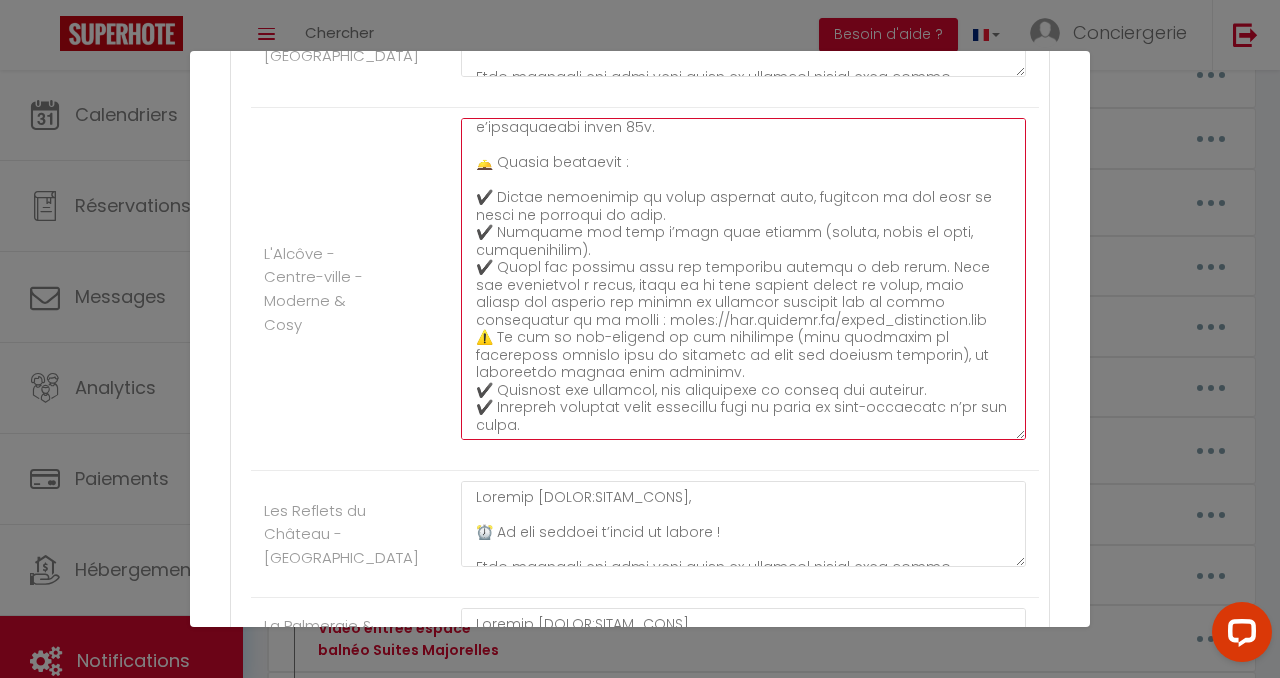 drag, startPoint x: 753, startPoint y: 369, endPoint x: 429, endPoint y: 339, distance: 325.38593 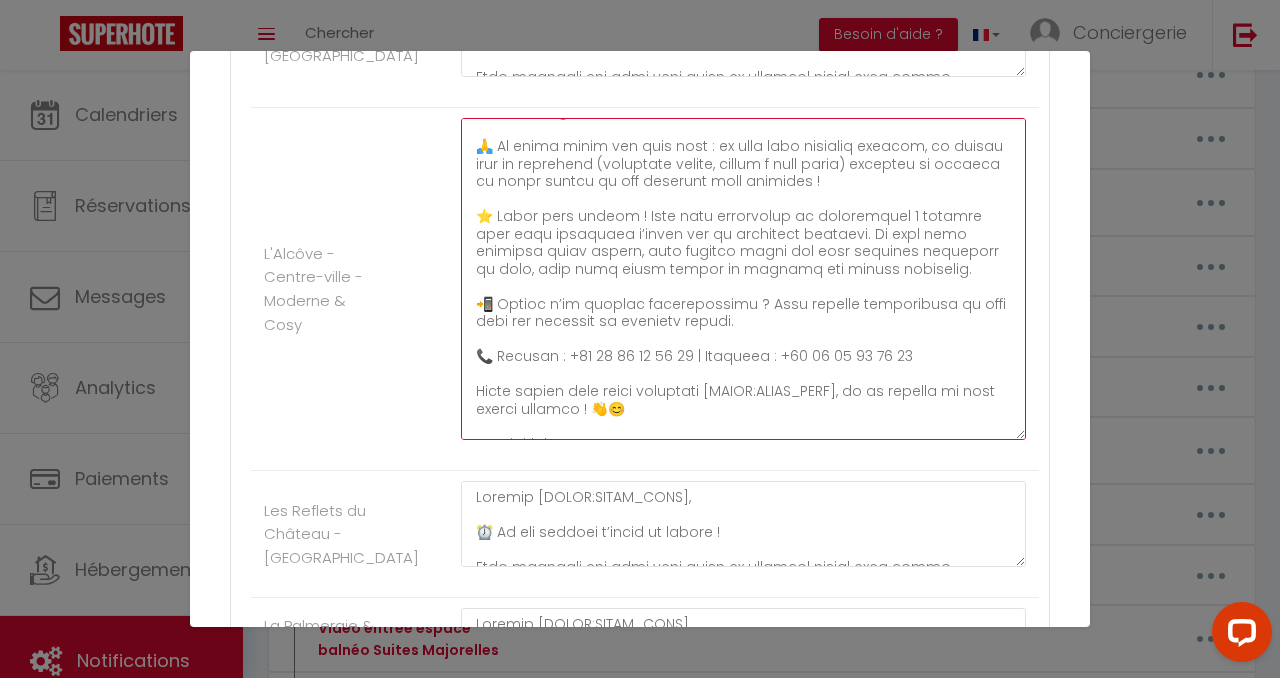 scroll, scrollTop: 481, scrollLeft: 0, axis: vertical 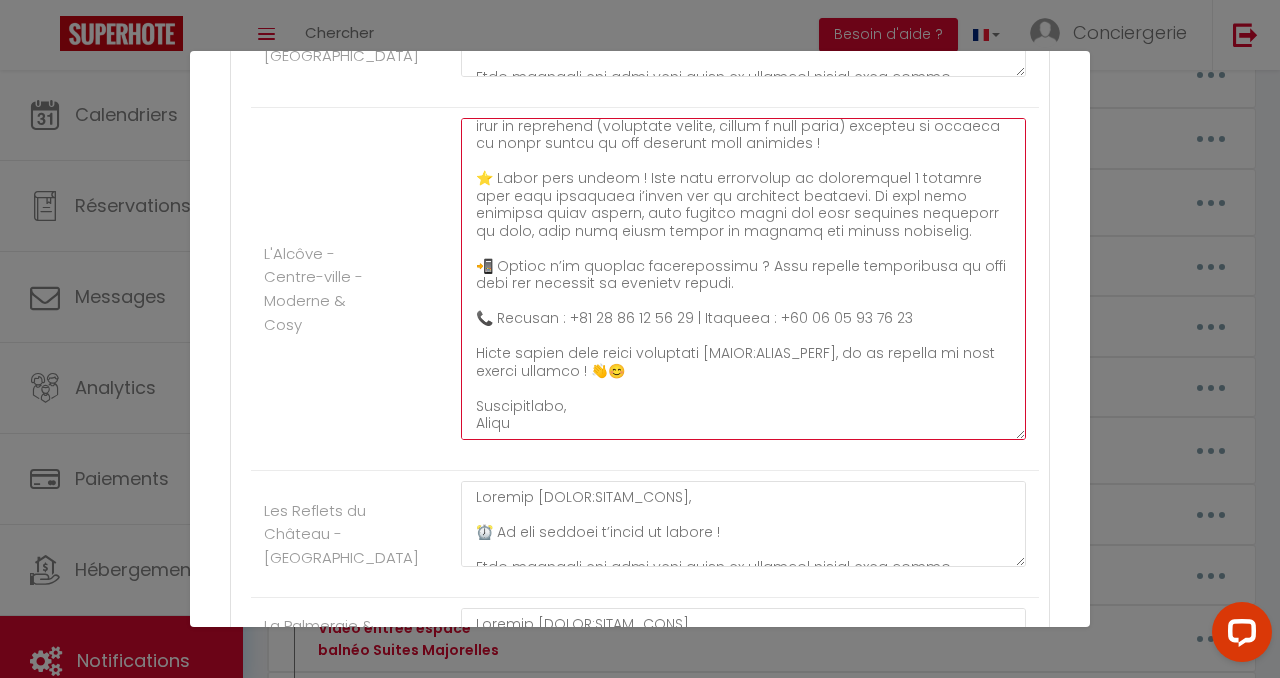 click at bounding box center [743, 279] 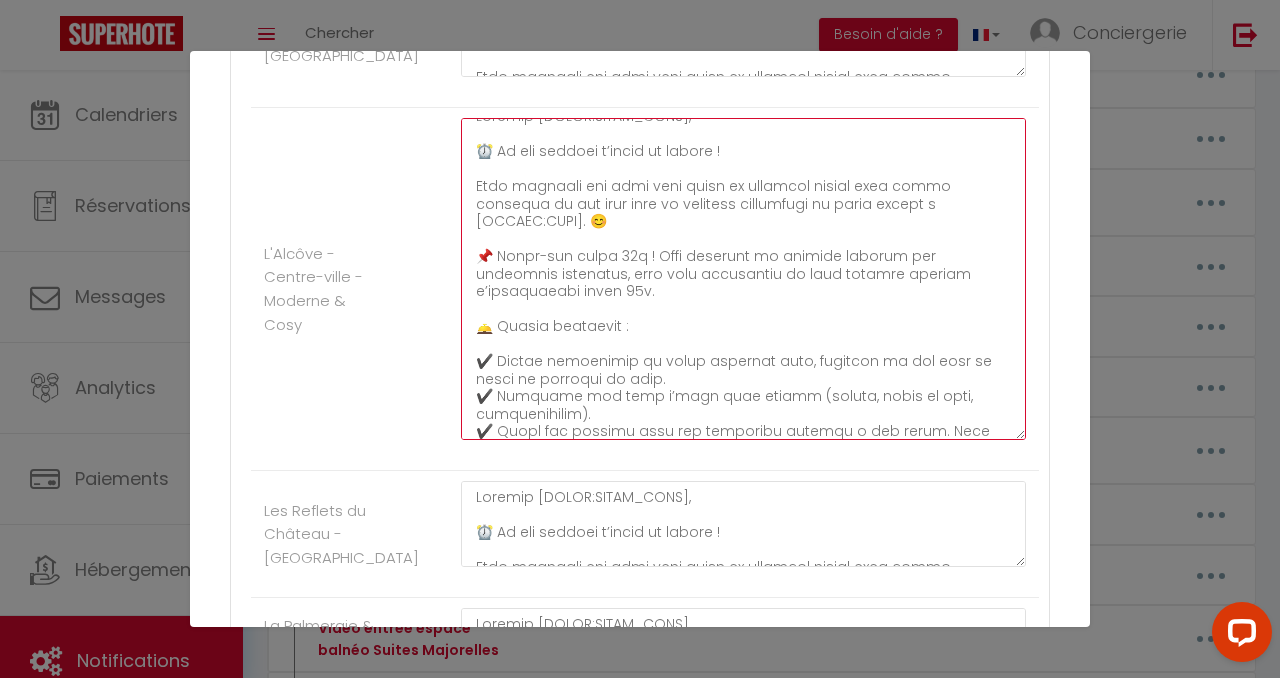 scroll, scrollTop: 0, scrollLeft: 0, axis: both 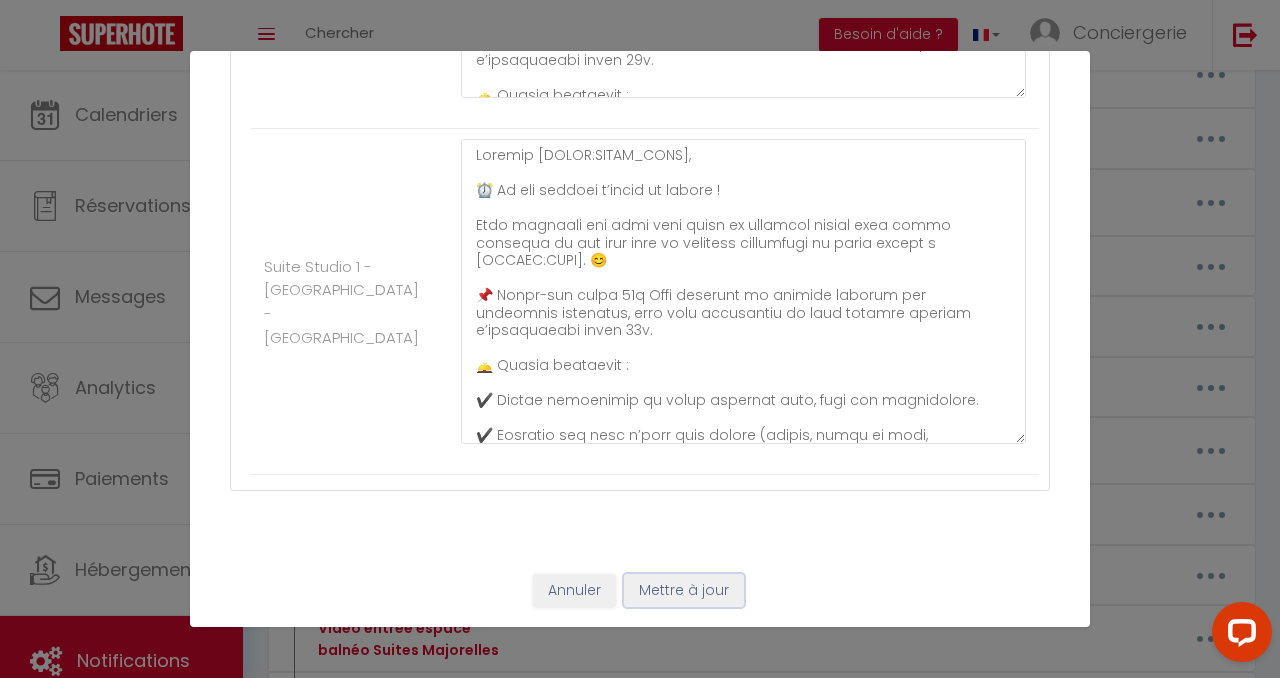 click on "Mettre à jour" at bounding box center (684, 591) 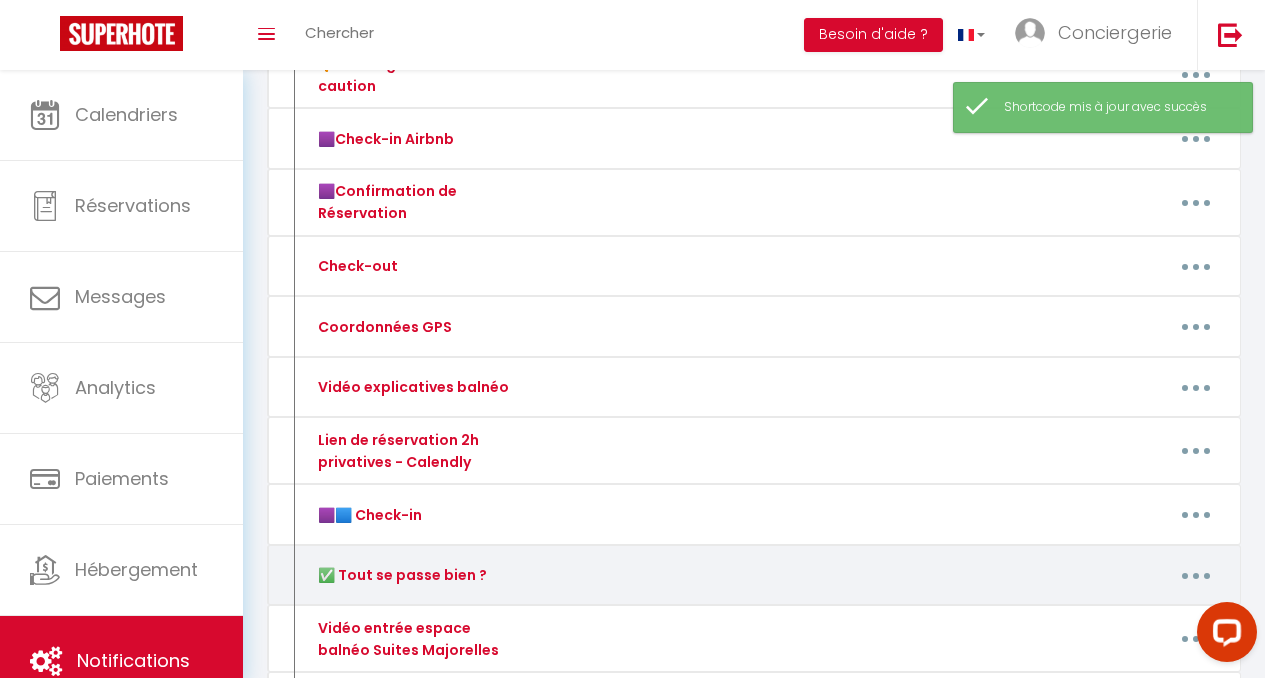 click at bounding box center (1196, 575) 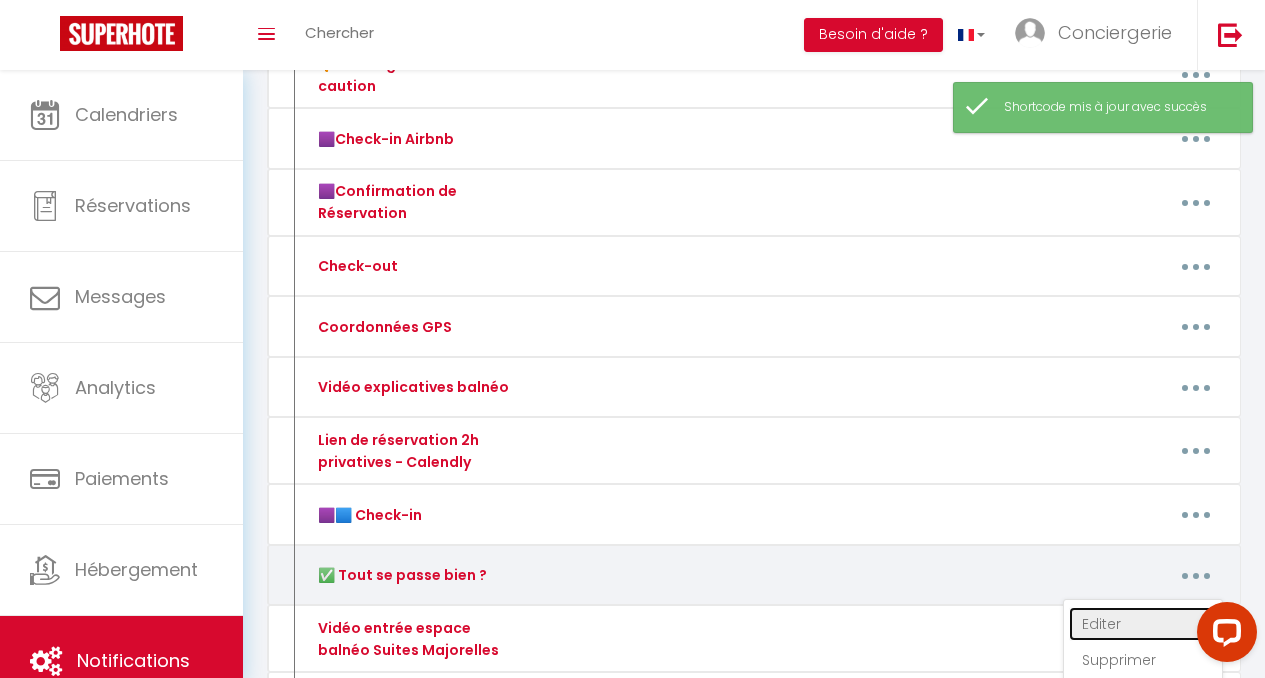 click on "Editer" at bounding box center (1143, 624) 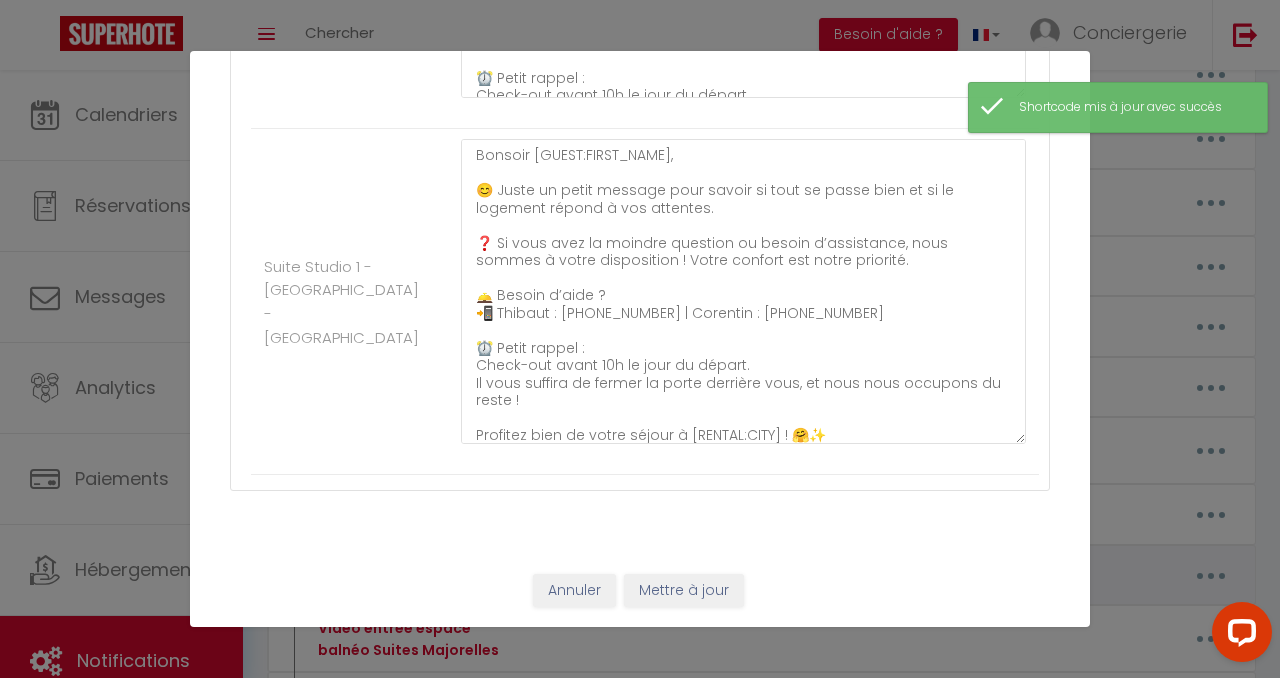 scroll, scrollTop: 0, scrollLeft: 0, axis: both 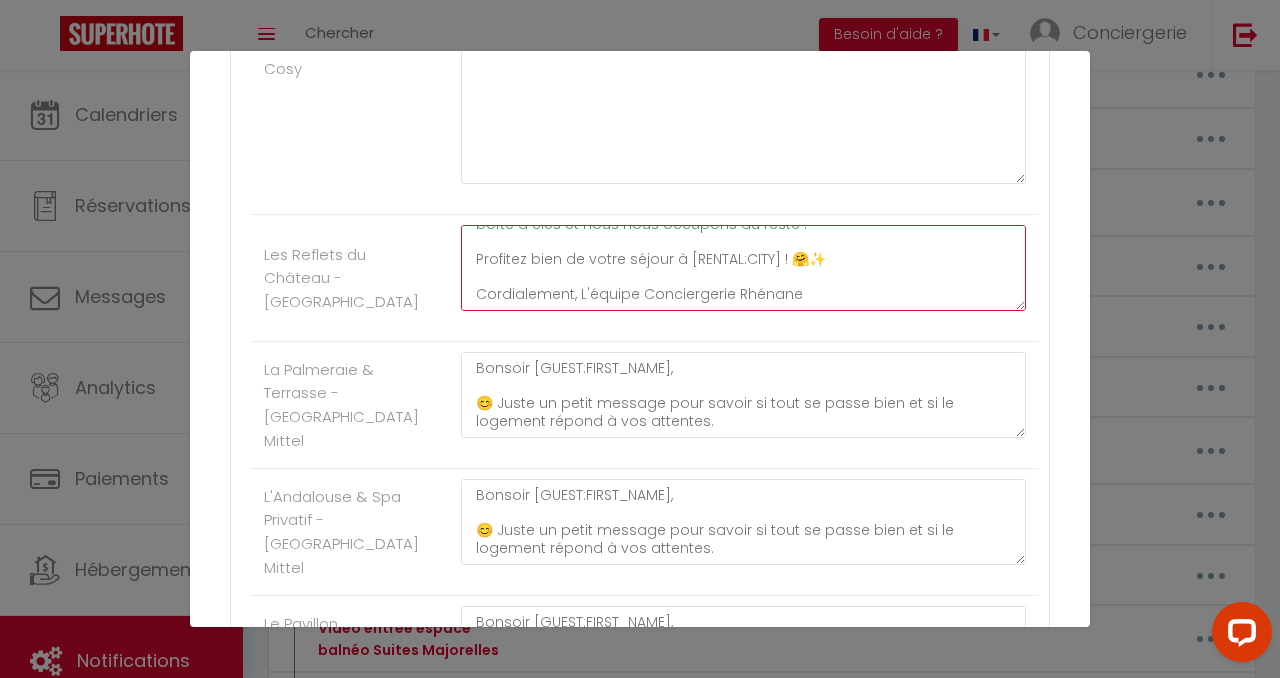 drag, startPoint x: 471, startPoint y: 241, endPoint x: 830, endPoint y: 435, distance: 408.06494 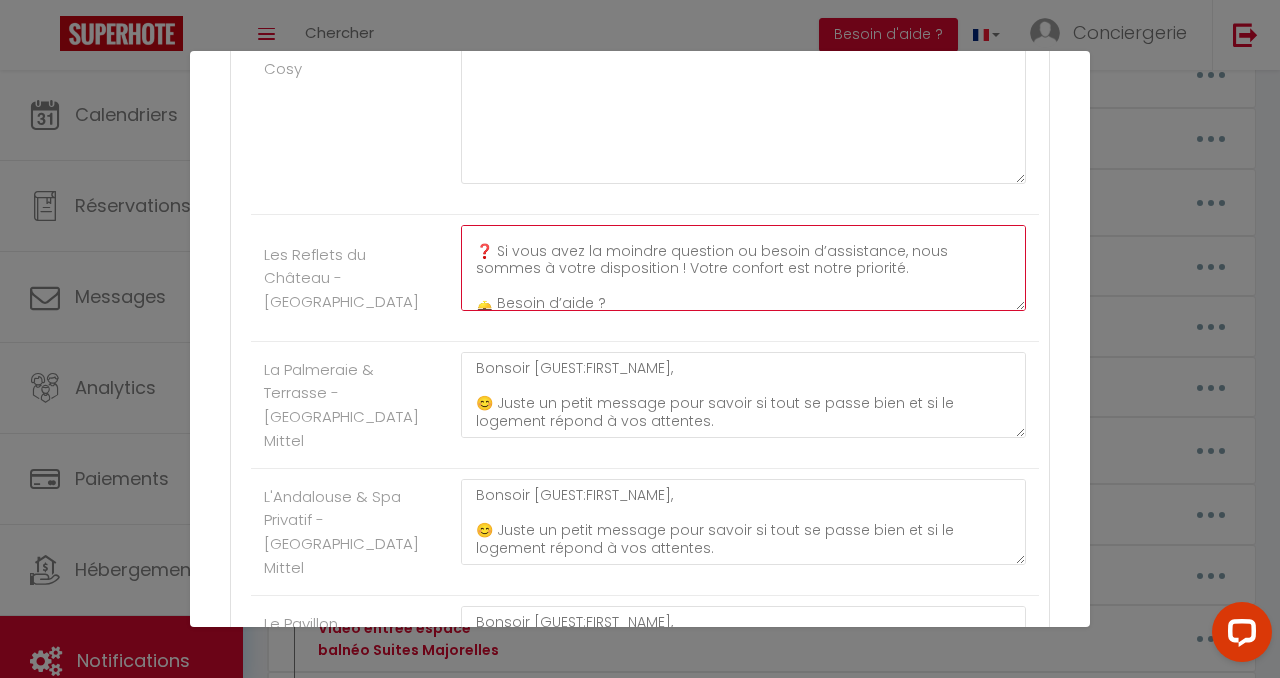 scroll, scrollTop: 77, scrollLeft: 0, axis: vertical 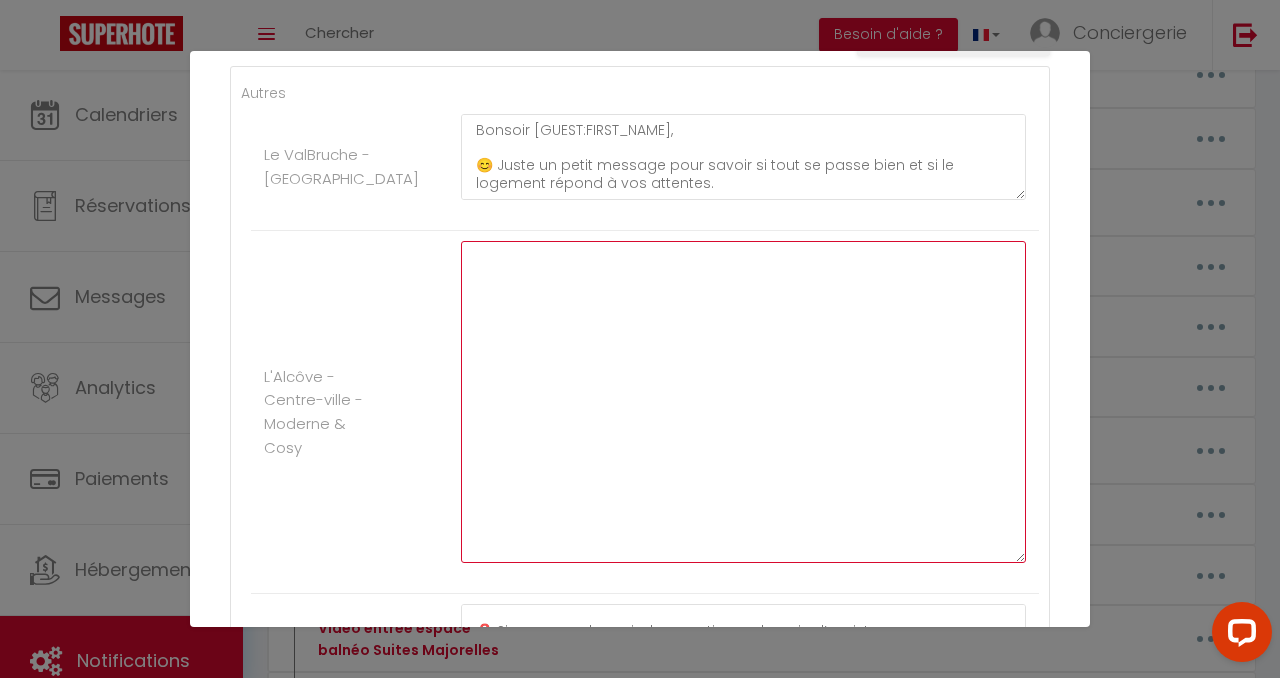 click at bounding box center (743, 402) 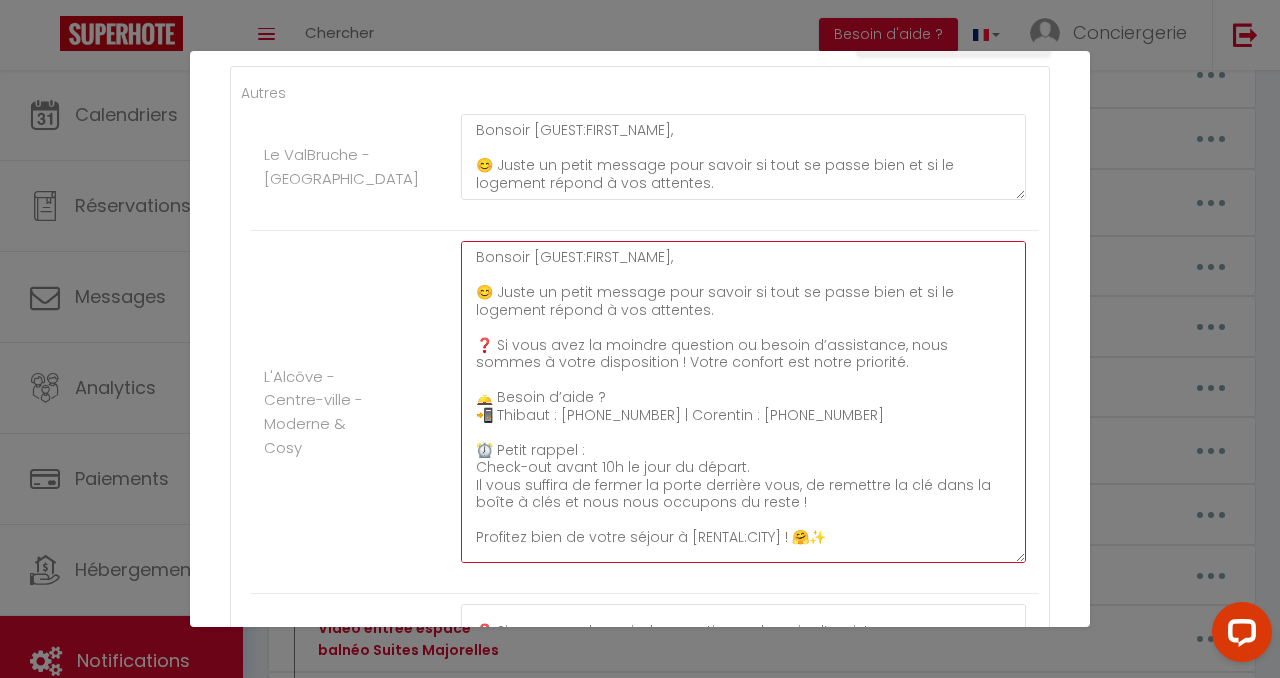 scroll, scrollTop: 26, scrollLeft: 0, axis: vertical 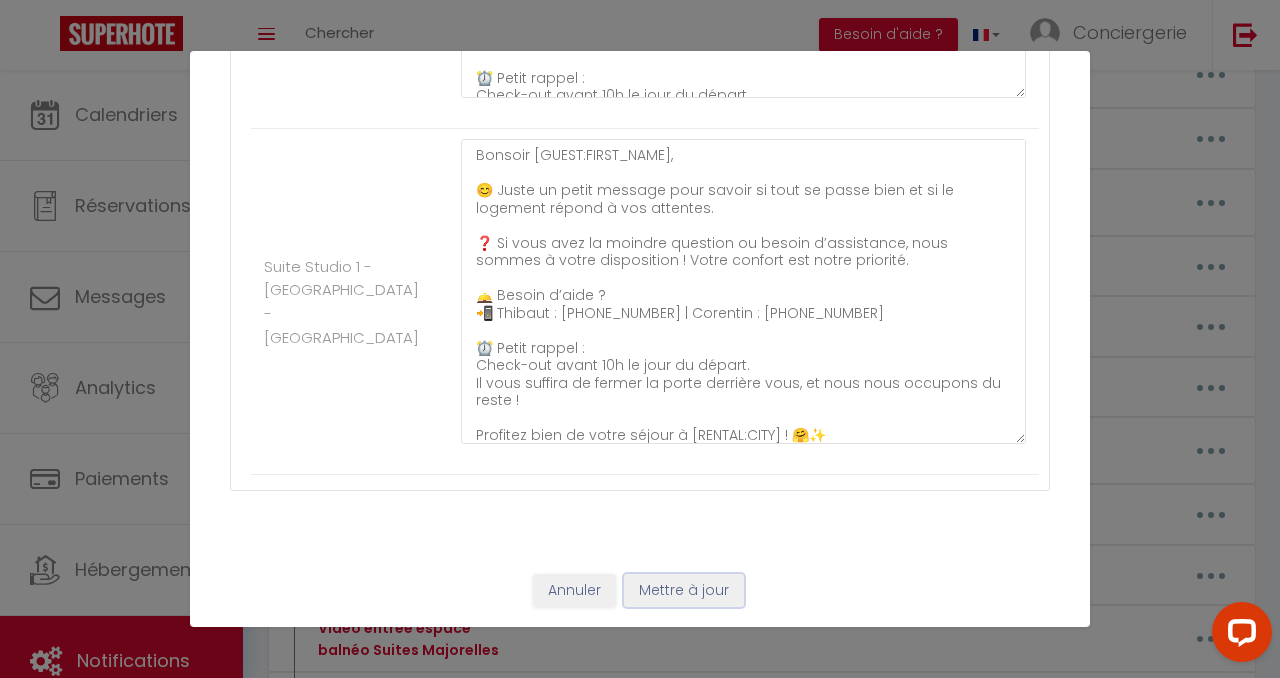 click on "Mettre à jour" at bounding box center [684, 591] 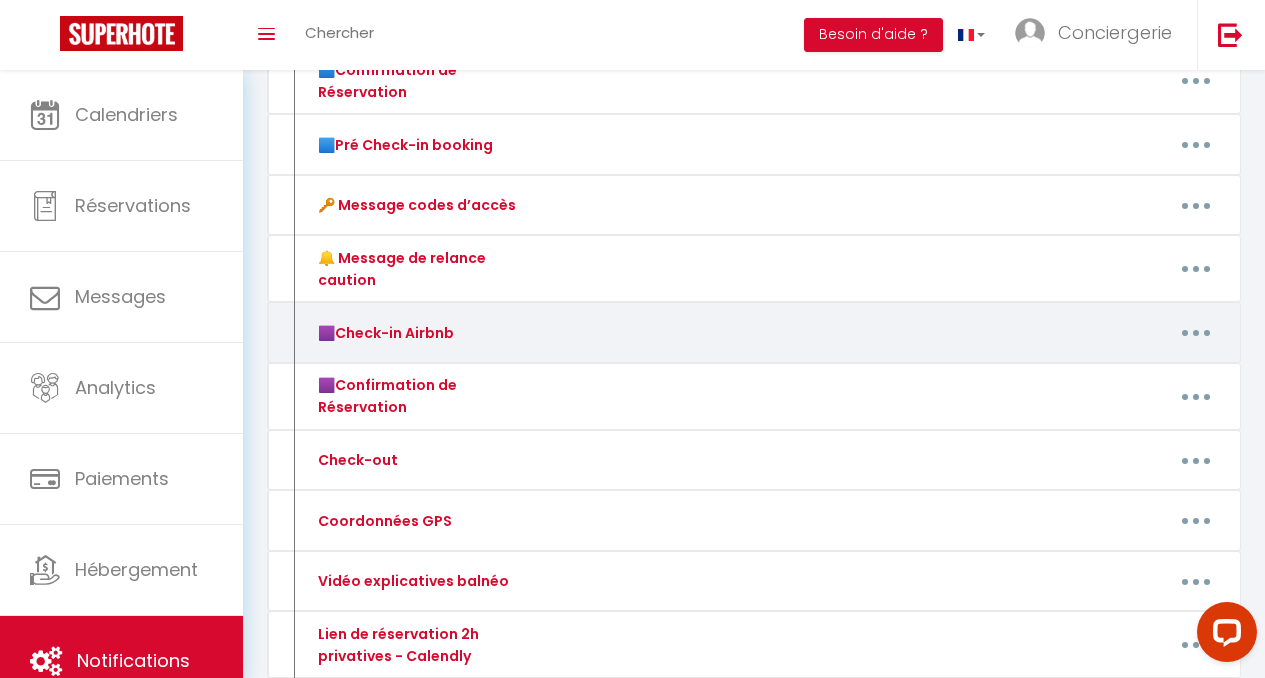scroll, scrollTop: 0, scrollLeft: 0, axis: both 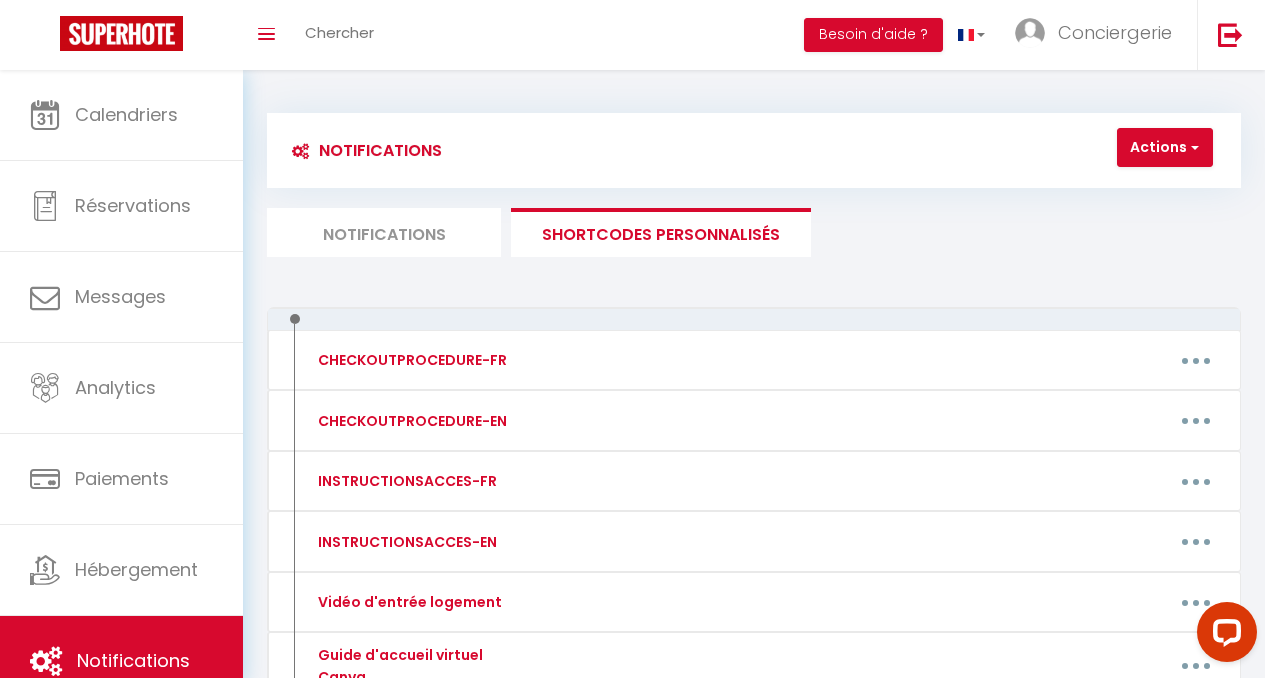 click on "Notifications" at bounding box center [384, 232] 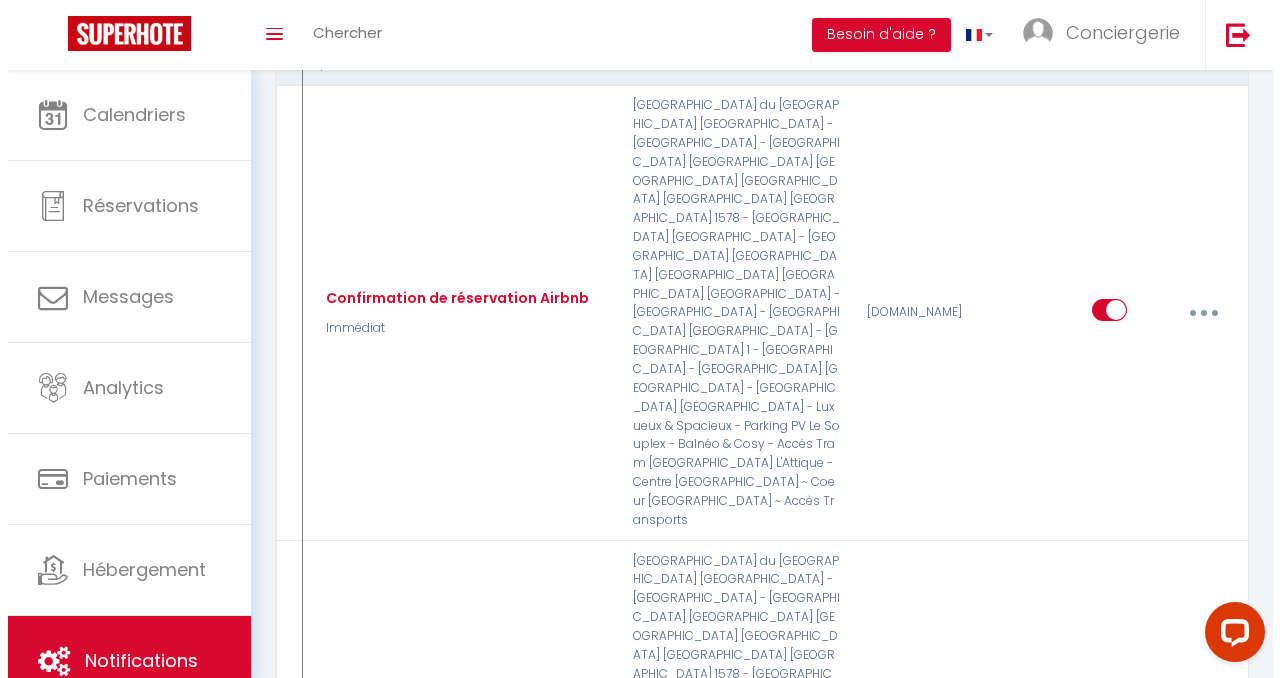scroll, scrollTop: 275, scrollLeft: 0, axis: vertical 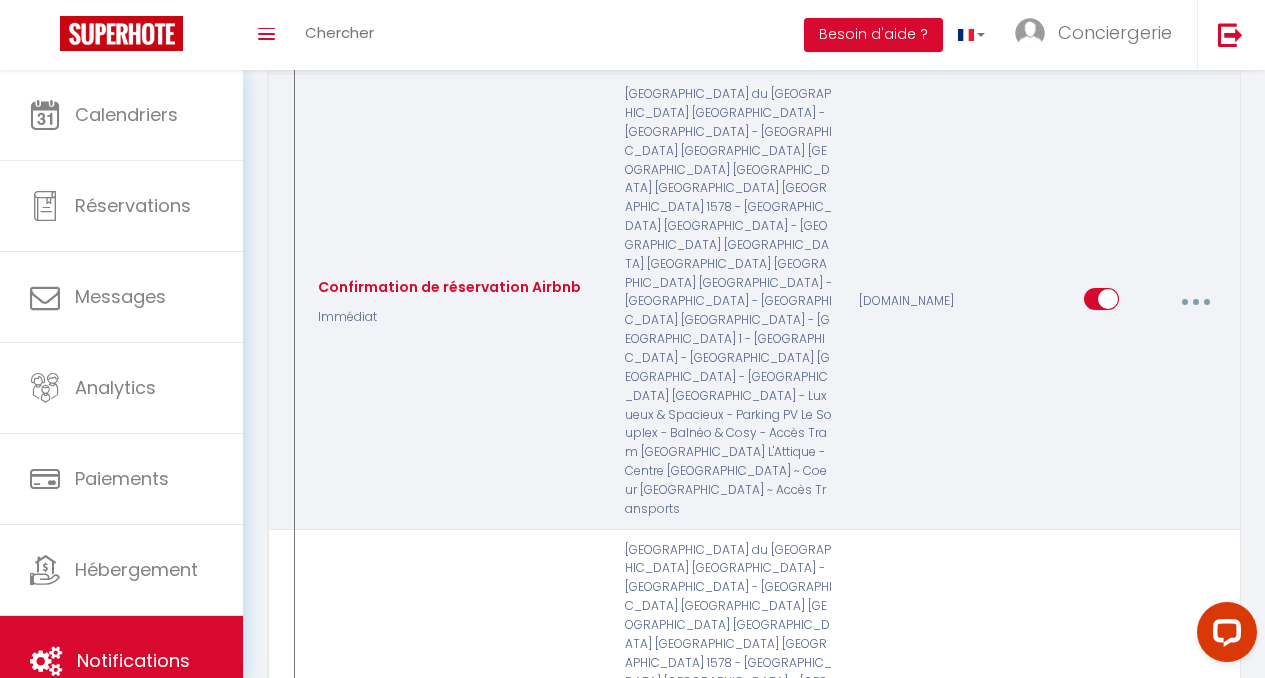 click at bounding box center (1196, 302) 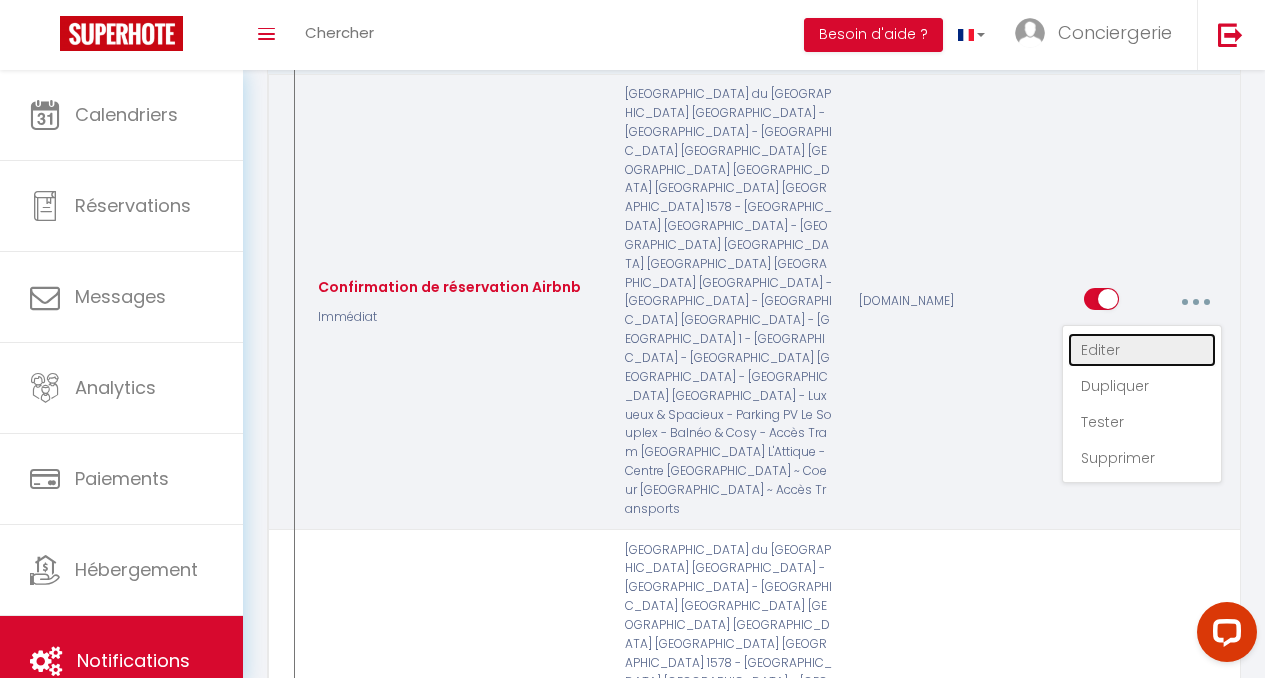 click on "Editer" at bounding box center (1142, 350) 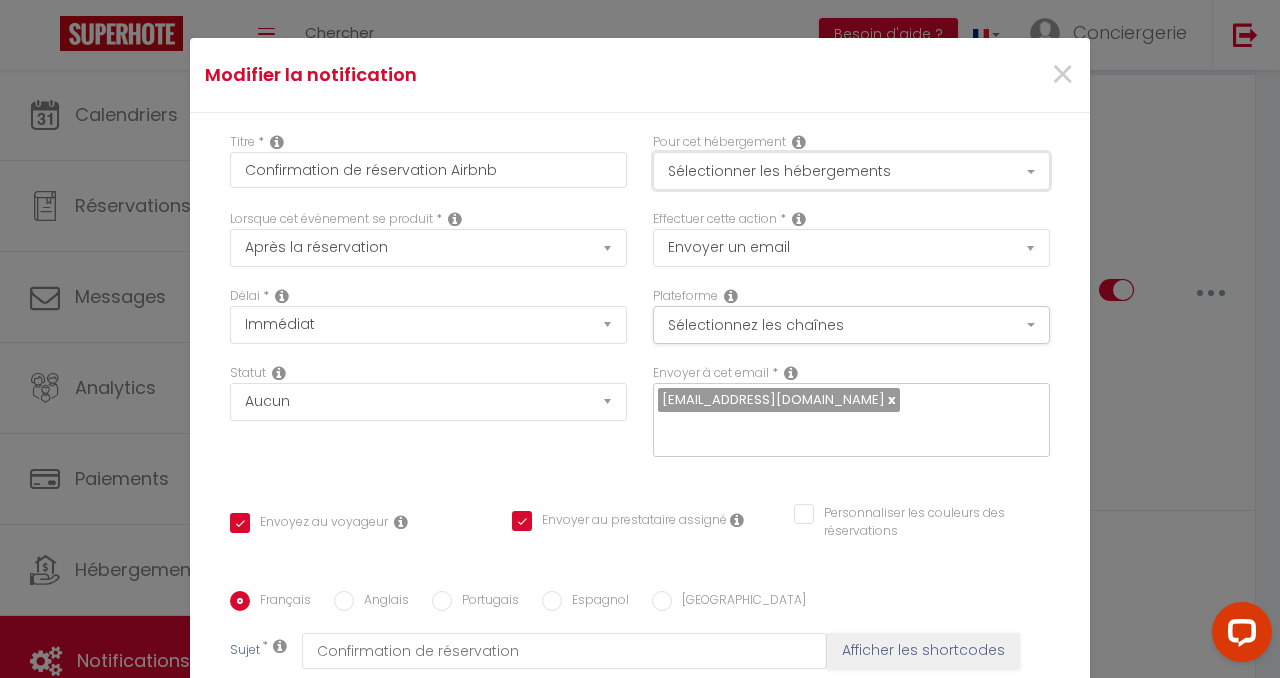 click on "Sélectionner les hébergements" at bounding box center (851, 171) 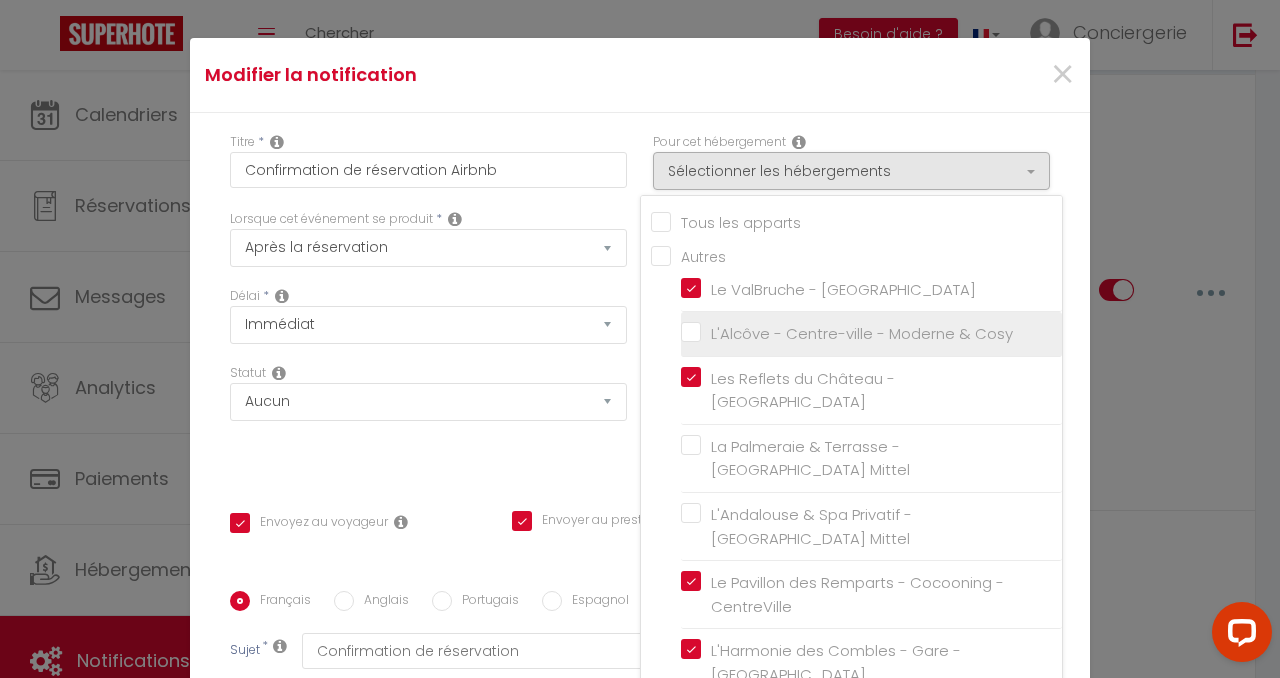 click on "L'Alcôve - Centre-ville - Moderne & Cosy" at bounding box center [871, 334] 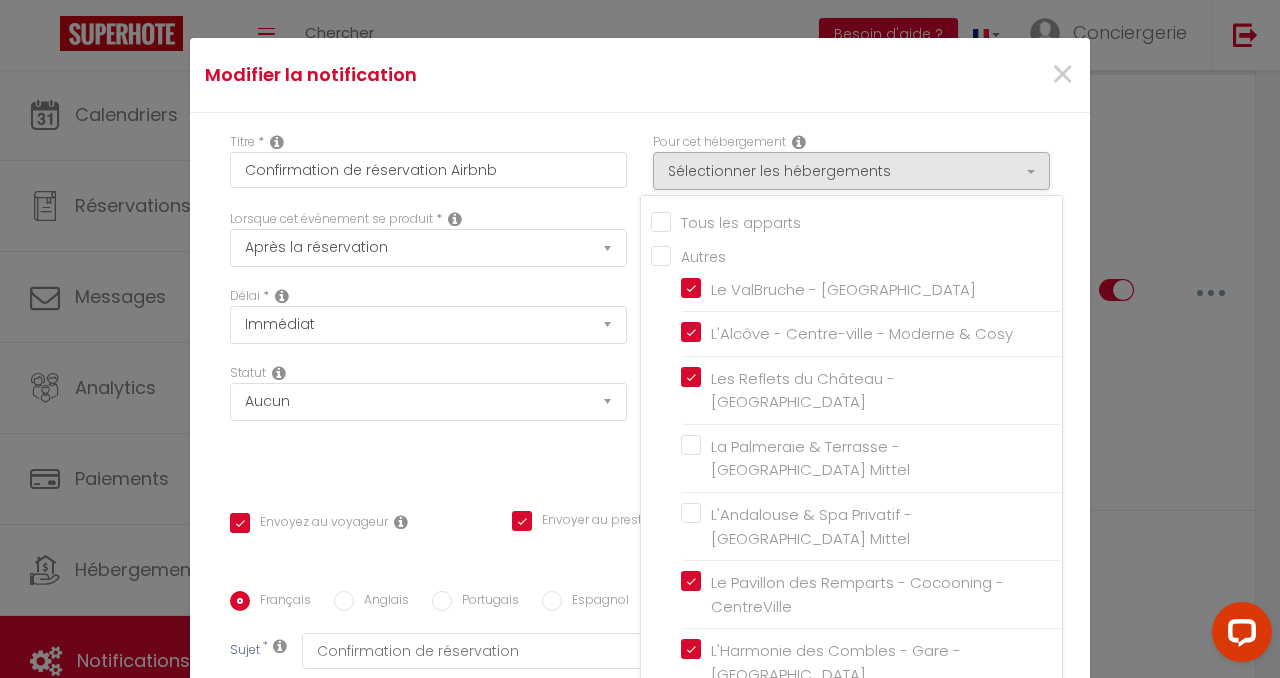 click on "Statut     Aucun   Si la réservation est payée   Si réservation non payée   Si la caution a été prise   Si caution non payée" at bounding box center [428, 420] 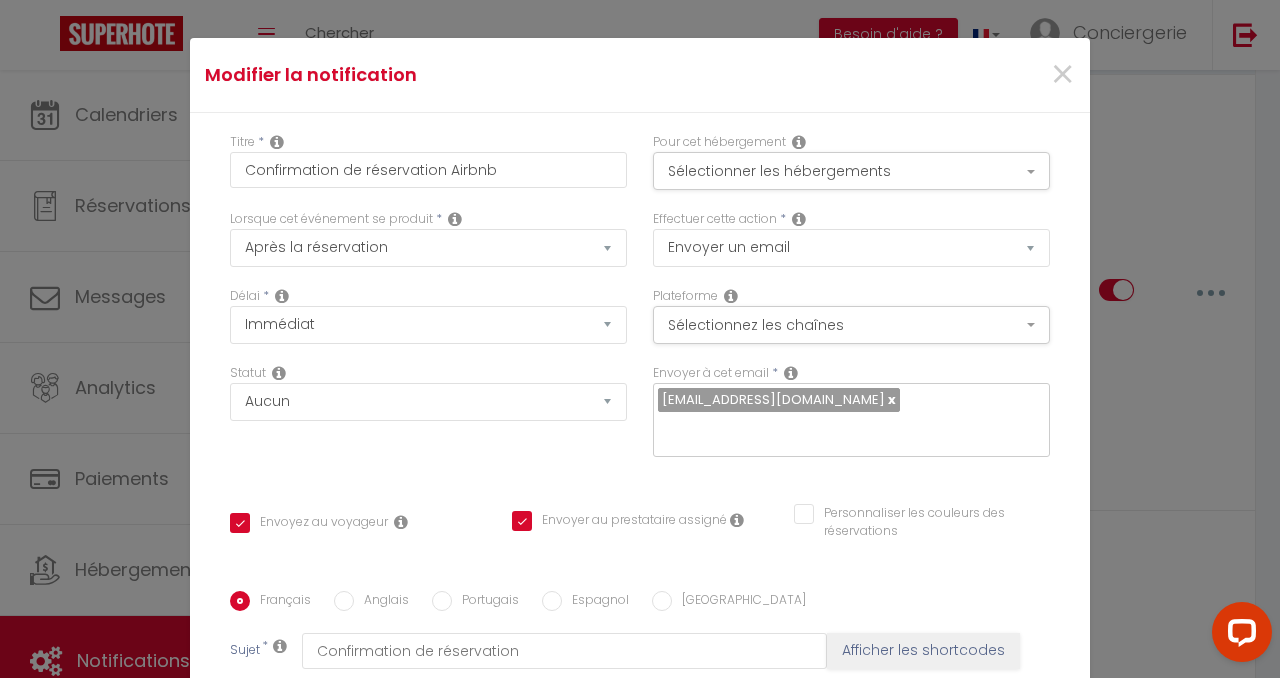 scroll, scrollTop: 415, scrollLeft: 0, axis: vertical 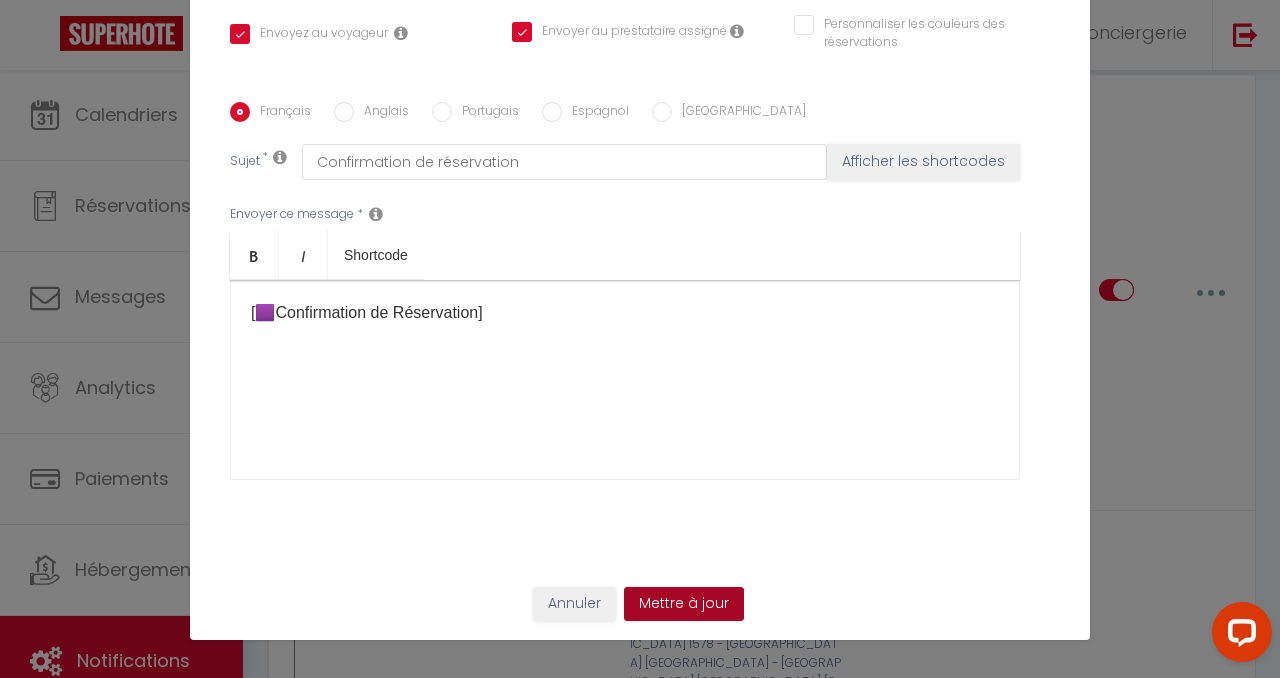 click on "Mettre à jour" at bounding box center [684, 604] 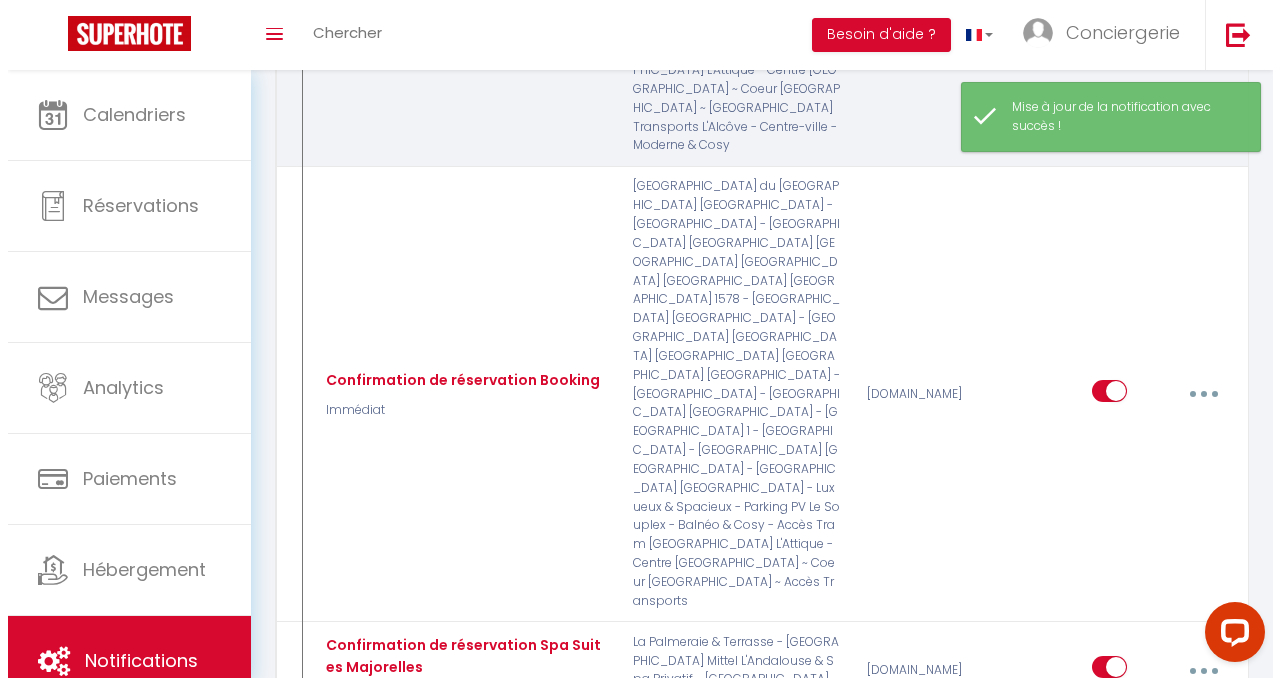 scroll, scrollTop: 677, scrollLeft: 0, axis: vertical 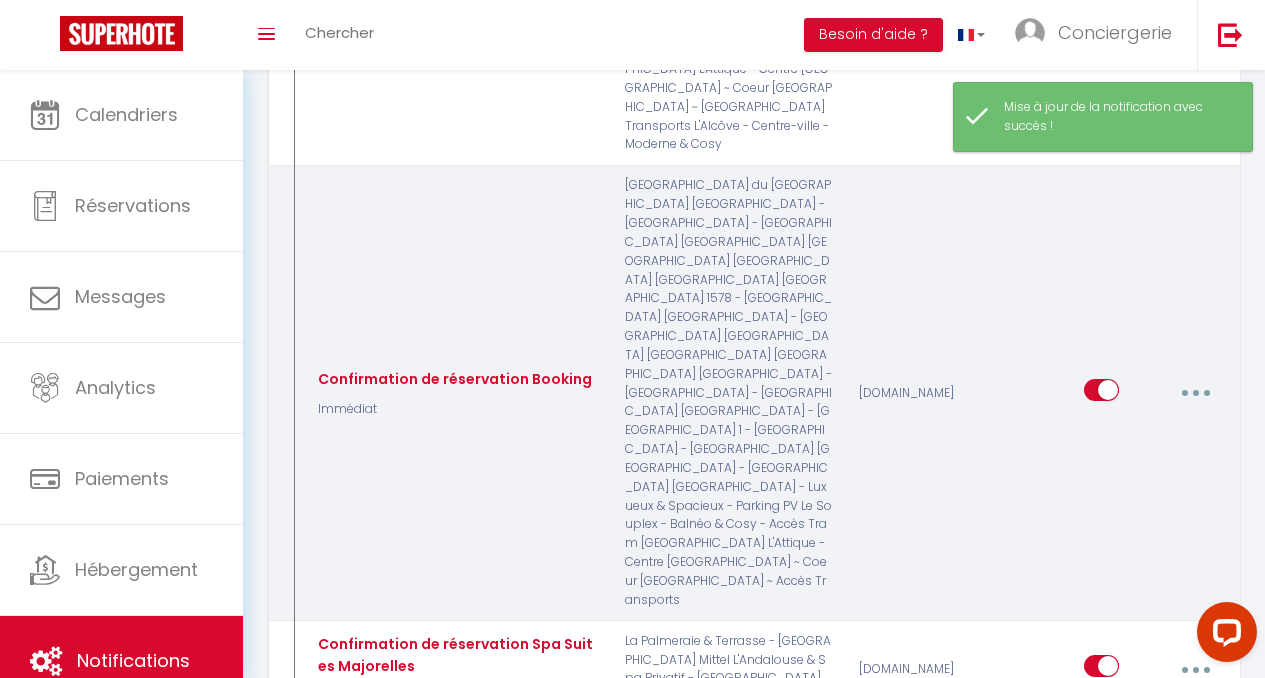 click at bounding box center [1195, 393] 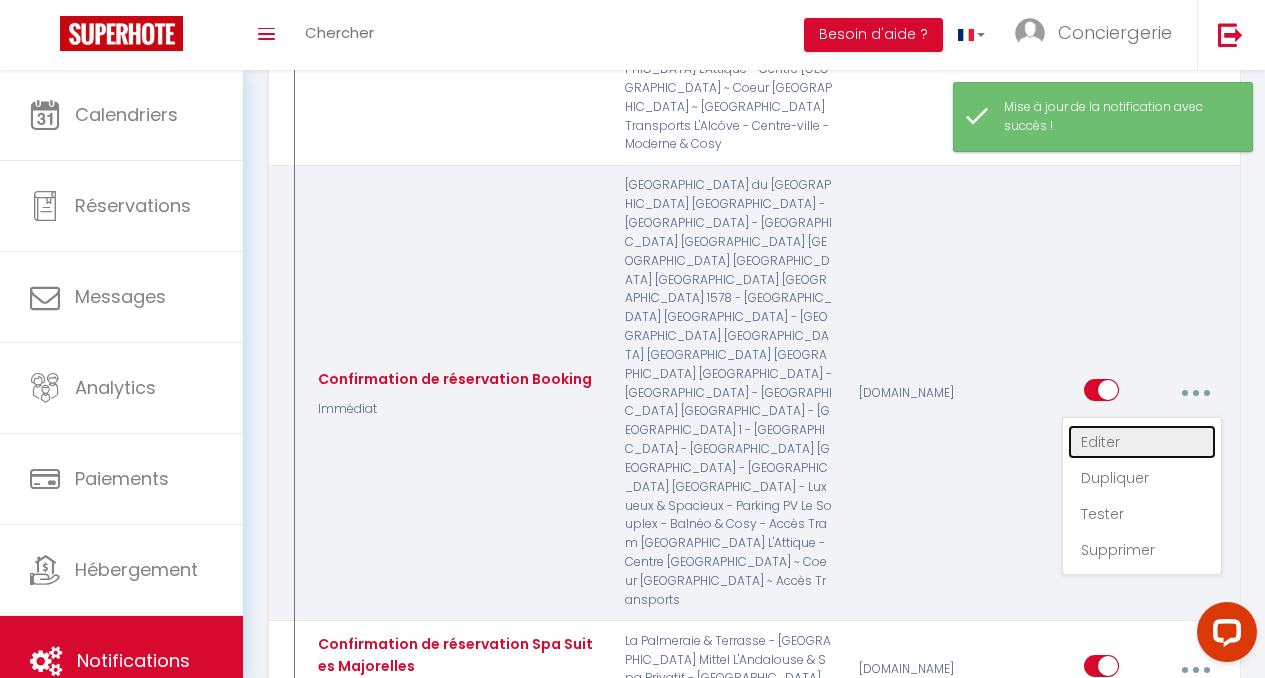 click on "Editer" at bounding box center (1142, 442) 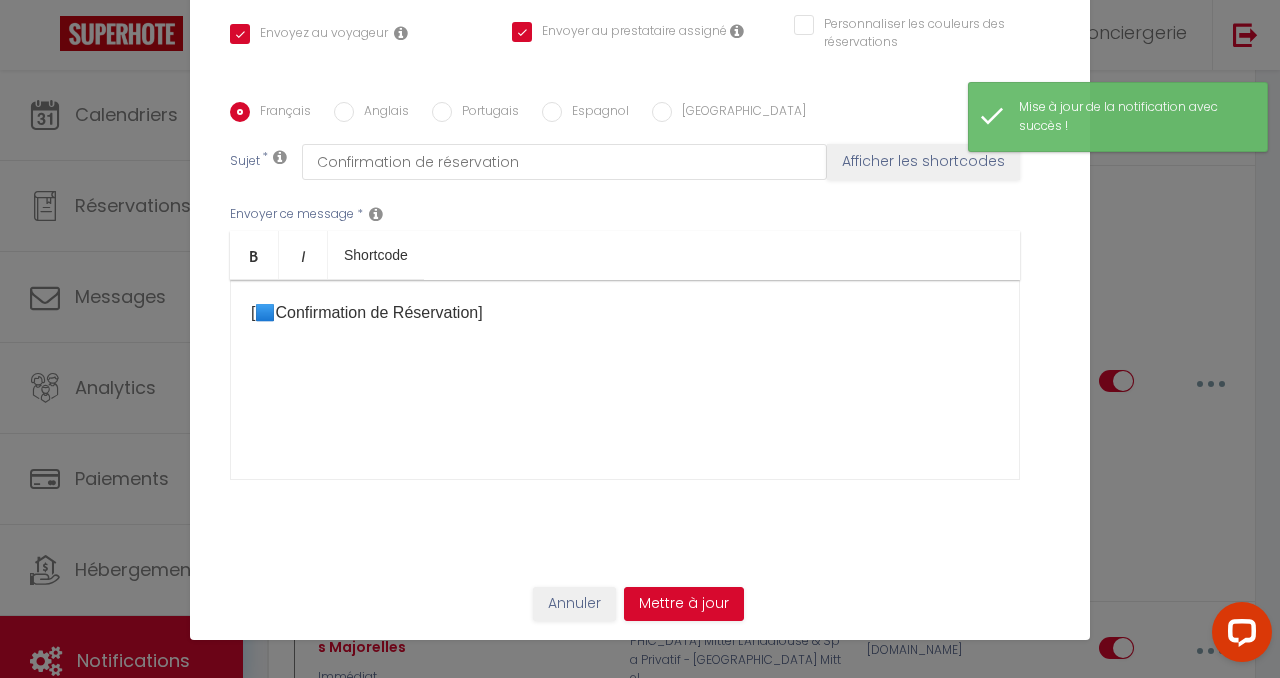 scroll, scrollTop: 0, scrollLeft: 0, axis: both 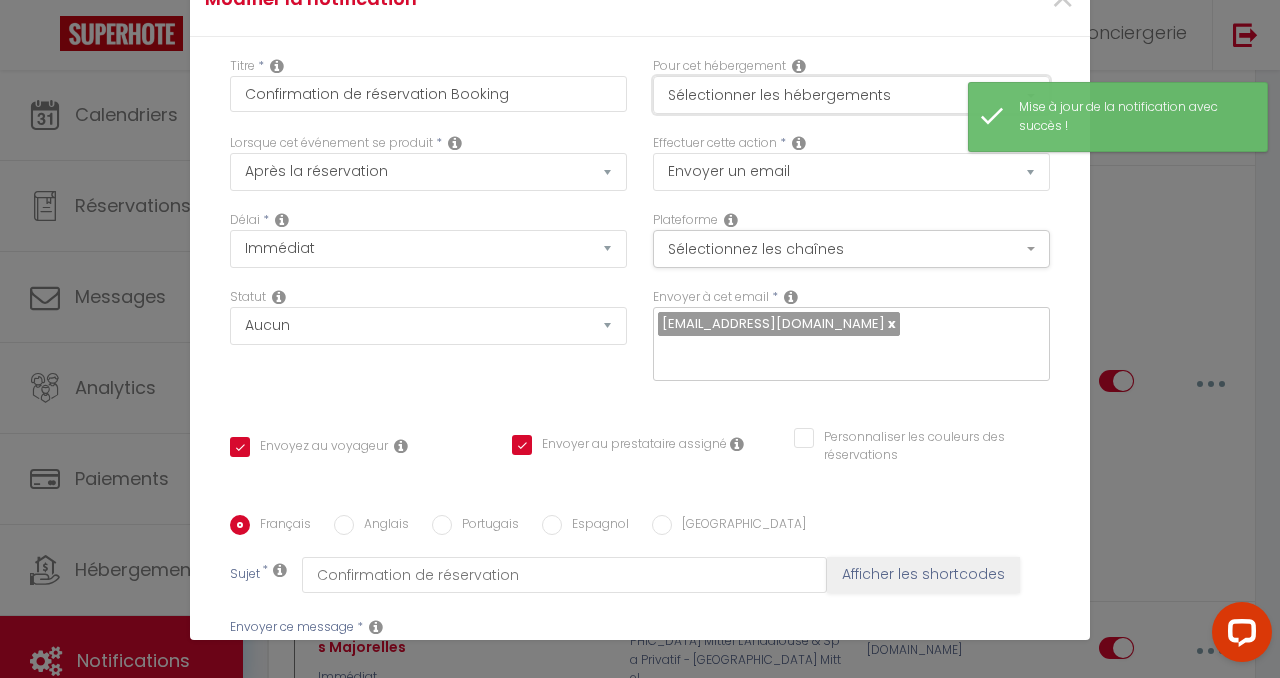 click on "Sélectionner les hébergements" at bounding box center [851, 95] 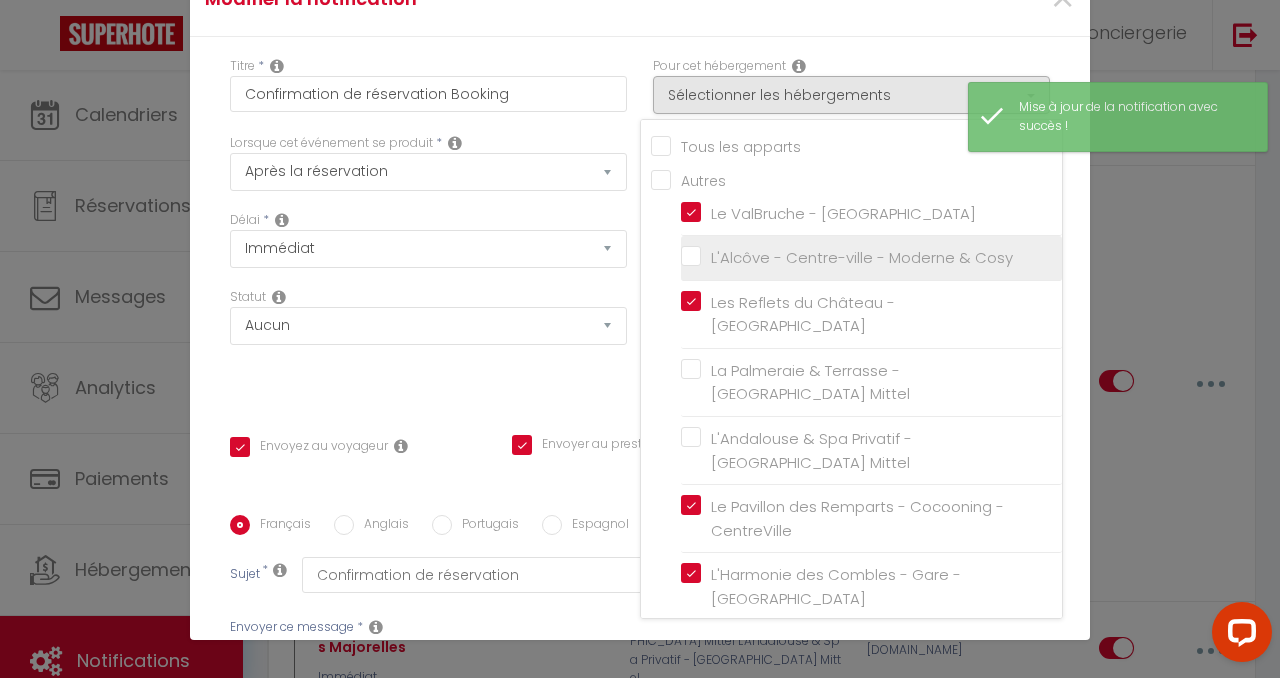 click on "L'Alcôve - Centre-ville - Moderne & Cosy" at bounding box center [871, 258] 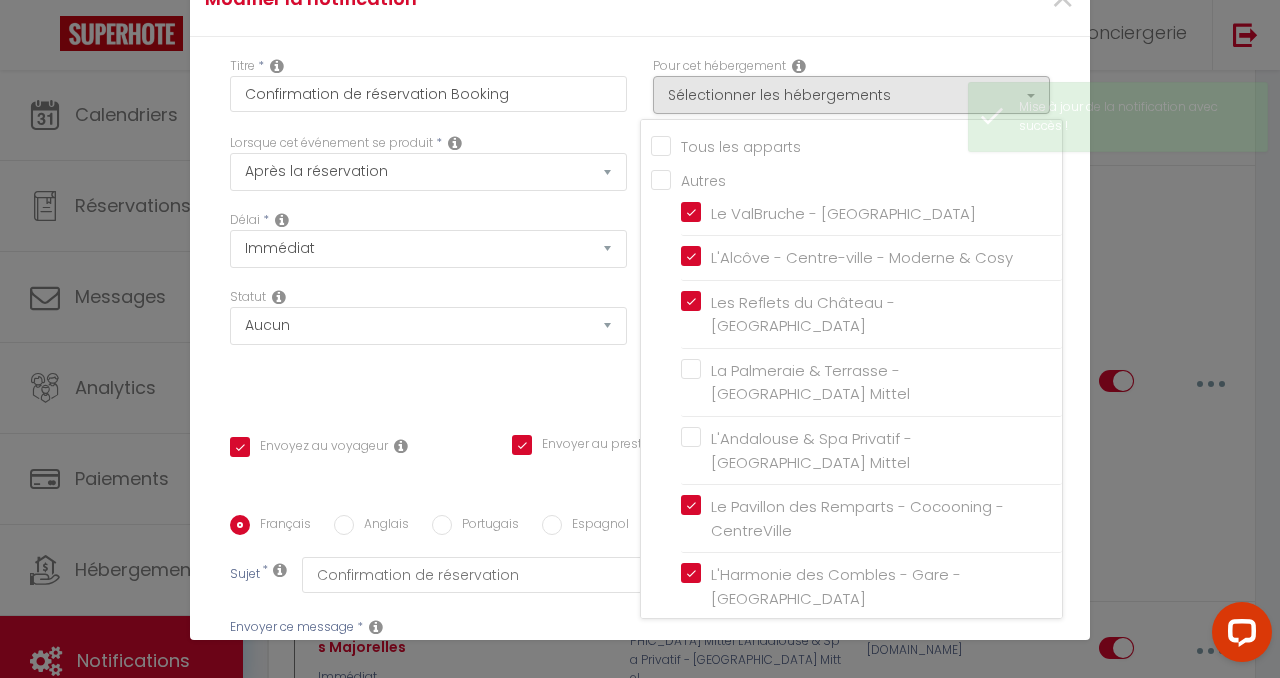 click on "Titre   *     Confirmation de réservation Booking   Pour cet hébergement
Sélectionner les hébergements
Tous les apparts
Autres
[GEOGRAPHIC_DATA]
L'[GEOGRAPHIC_DATA]-ville - Moderne & Cosy
Les Reflets du Château - Route des [GEOGRAPHIC_DATA]
La Palmeraie & Terrasse - [GEOGRAPHIC_DATA] Mittel
L'Andalouse & Spa Privatif - [GEOGRAPHIC_DATA] Mittel
Lorsque cet événement se produit   *      Après la réservation   Température" at bounding box center [640, 515] 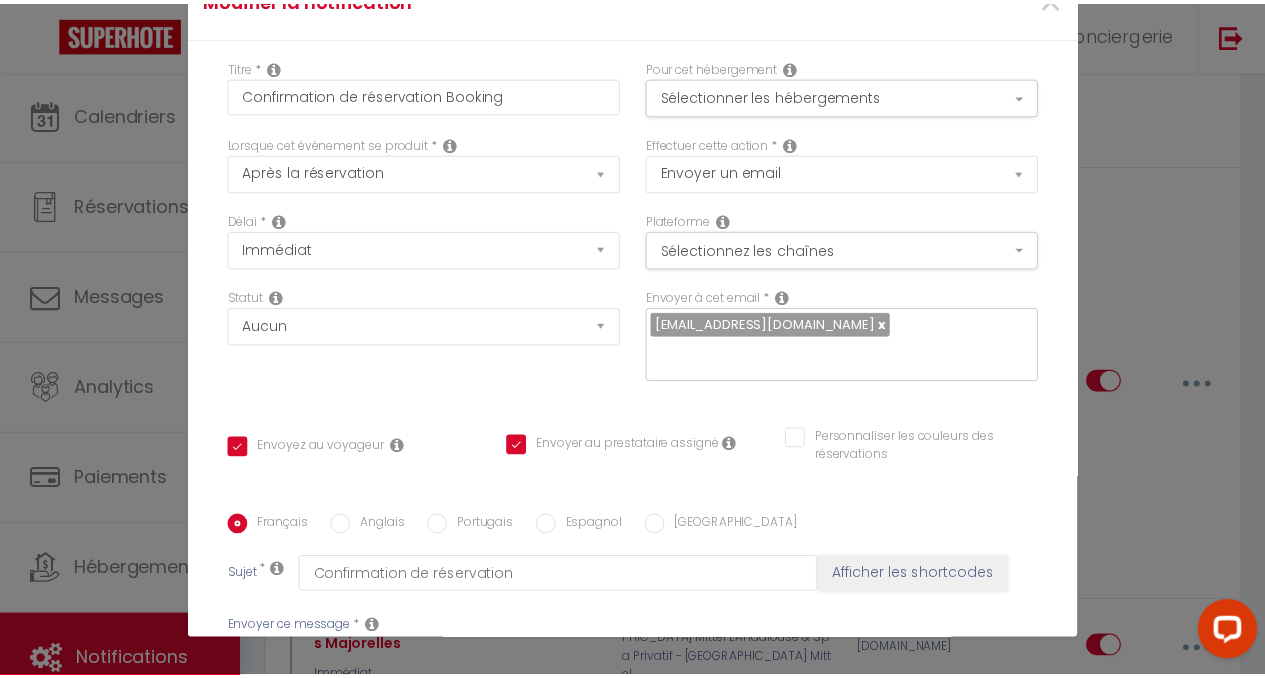 scroll, scrollTop: 415, scrollLeft: 0, axis: vertical 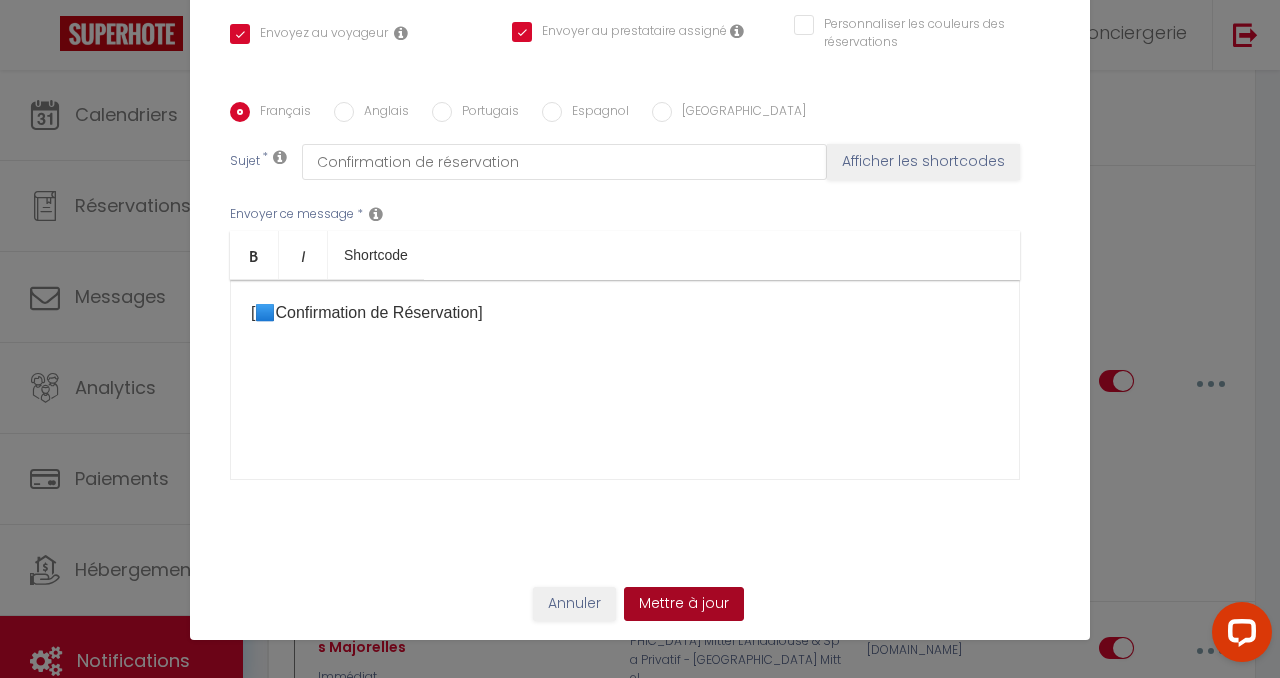 click on "Mettre à jour" at bounding box center [684, 604] 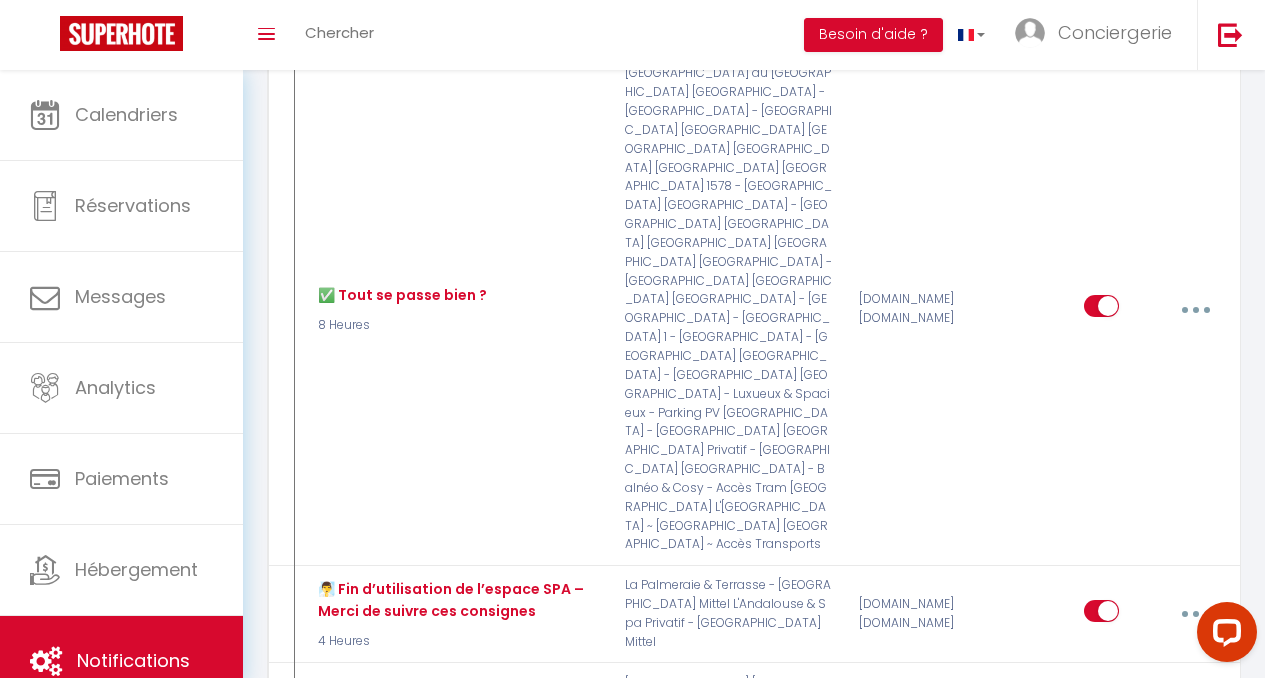 scroll, scrollTop: 3181, scrollLeft: 0, axis: vertical 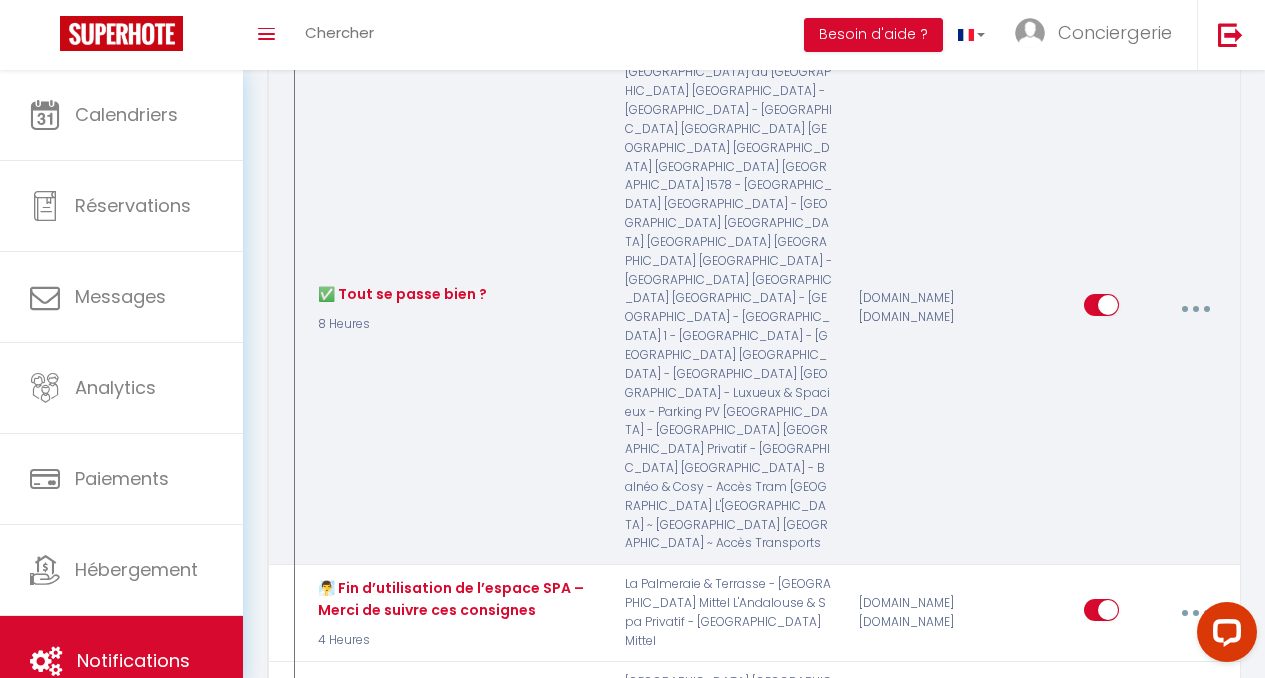 click at bounding box center (1196, 309) 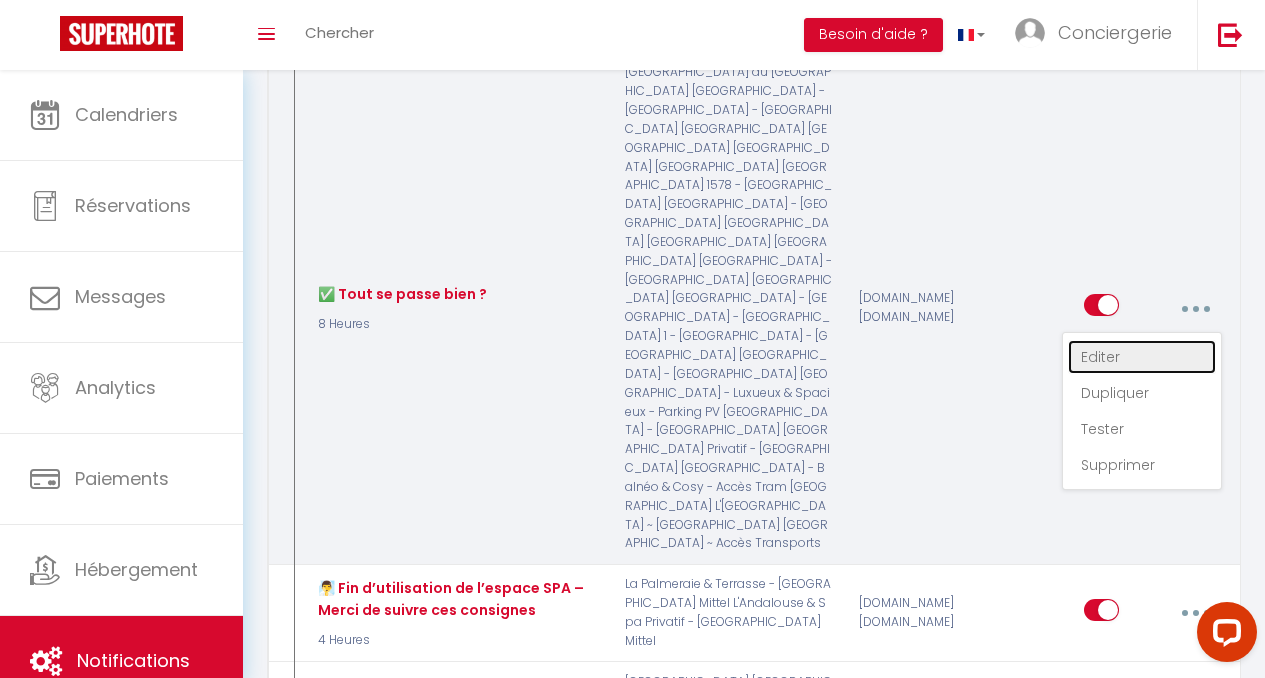 click on "Editer" at bounding box center [1142, 357] 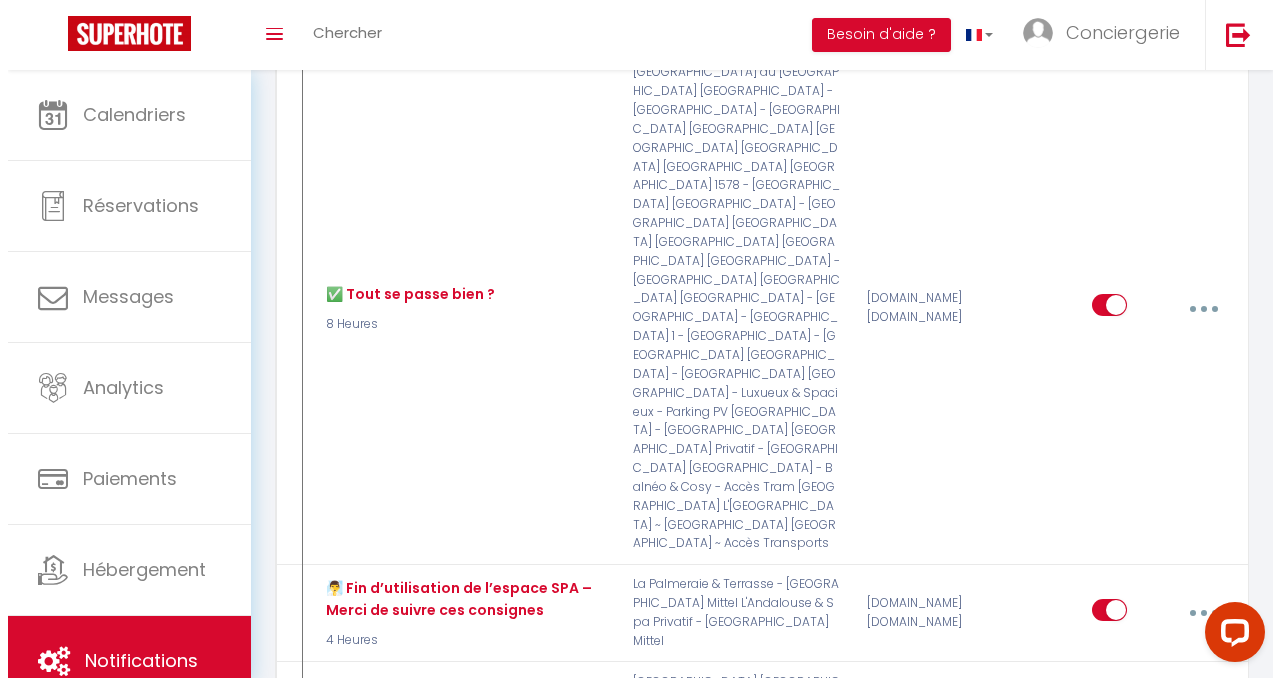 scroll, scrollTop: 3143, scrollLeft: 0, axis: vertical 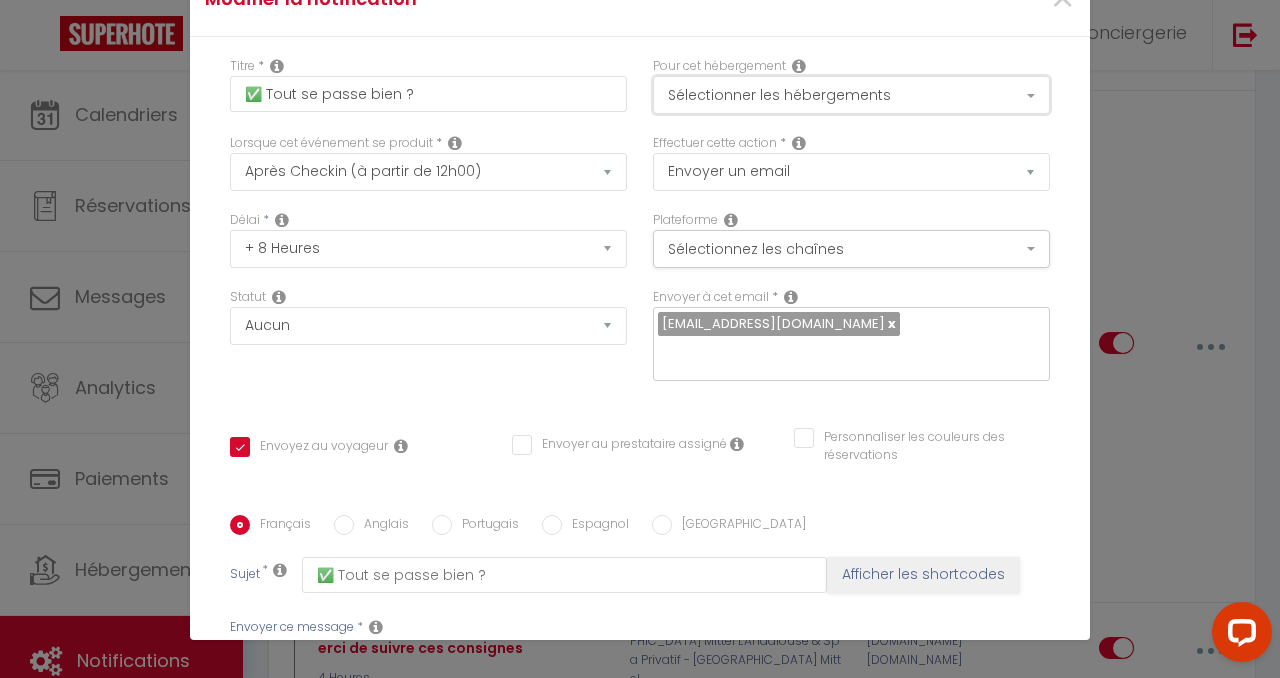 click on "Sélectionner les hébergements" at bounding box center [851, 95] 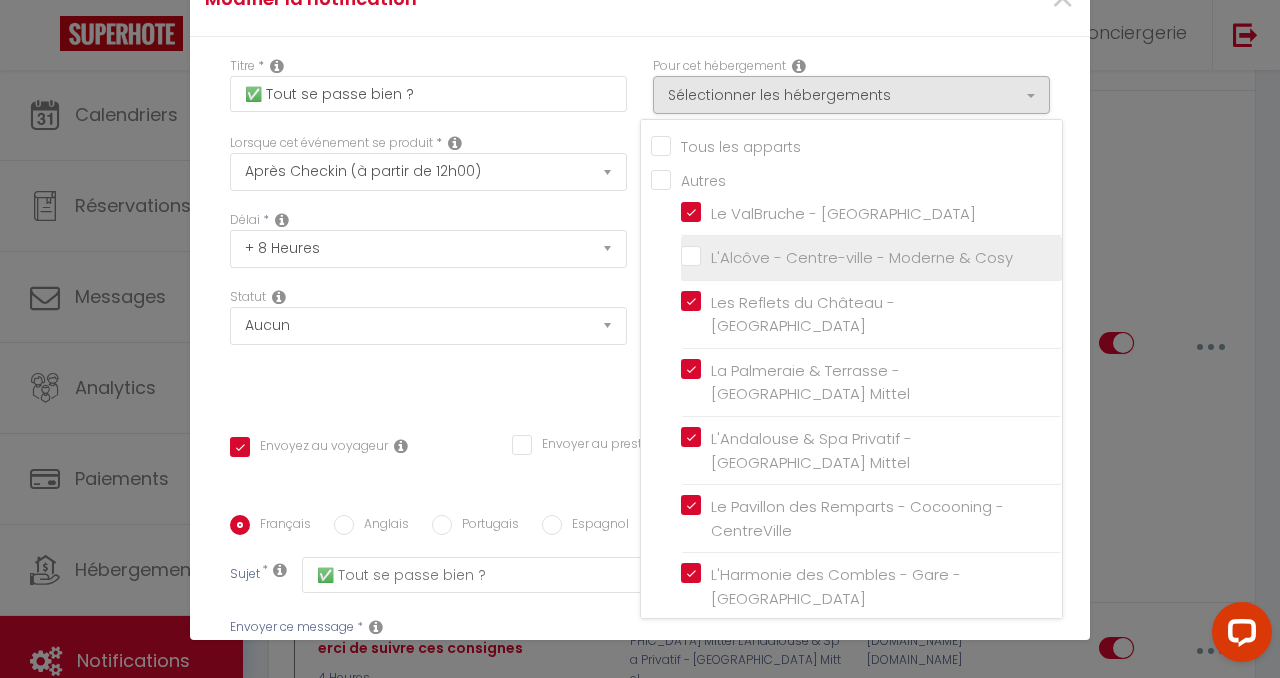 click on "L'Alcôve - Centre-ville - Moderne & Cosy" at bounding box center (871, 258) 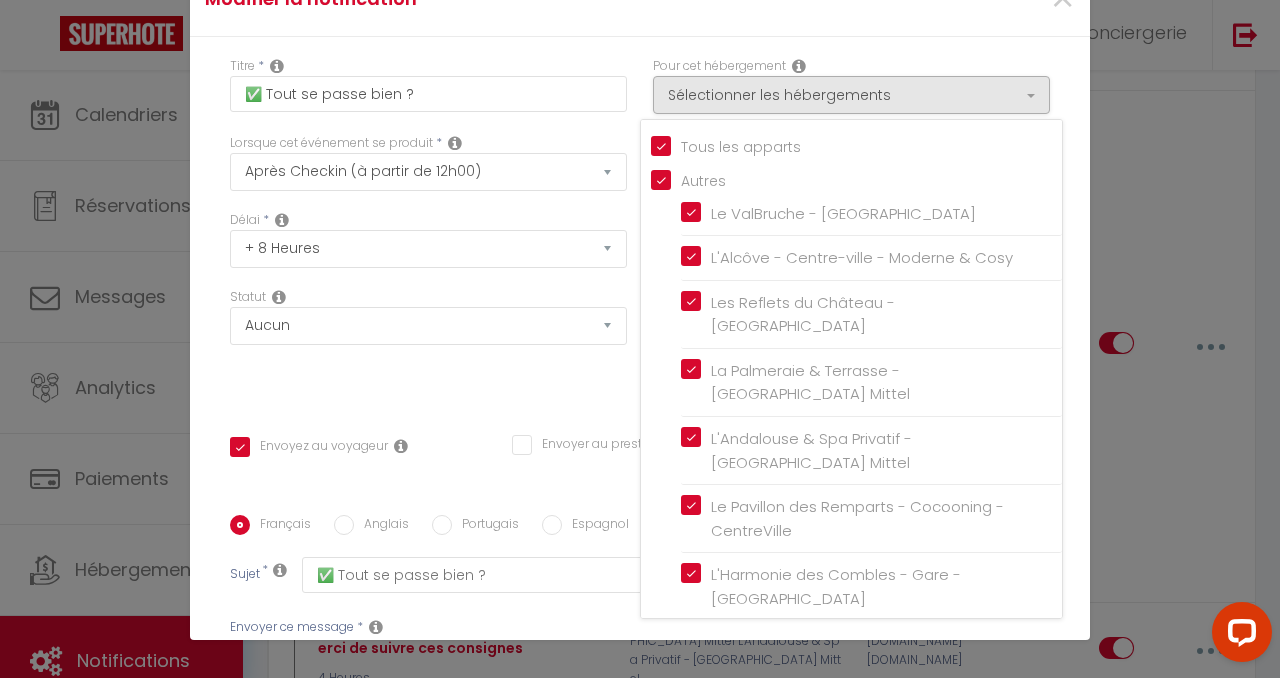 click on "Statut     Aucun   Si la réservation est payée   Si réservation non payée   Si la caution a été prise   Si caution non payée" at bounding box center (428, 344) 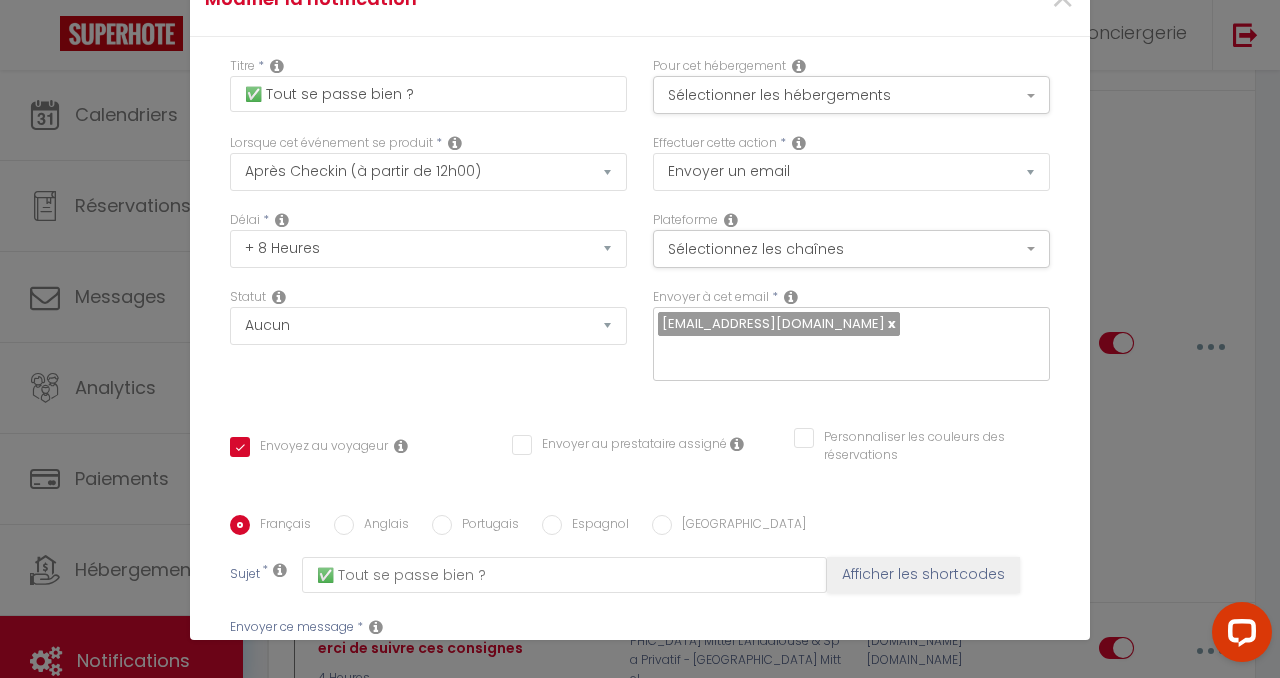 scroll, scrollTop: 415, scrollLeft: 0, axis: vertical 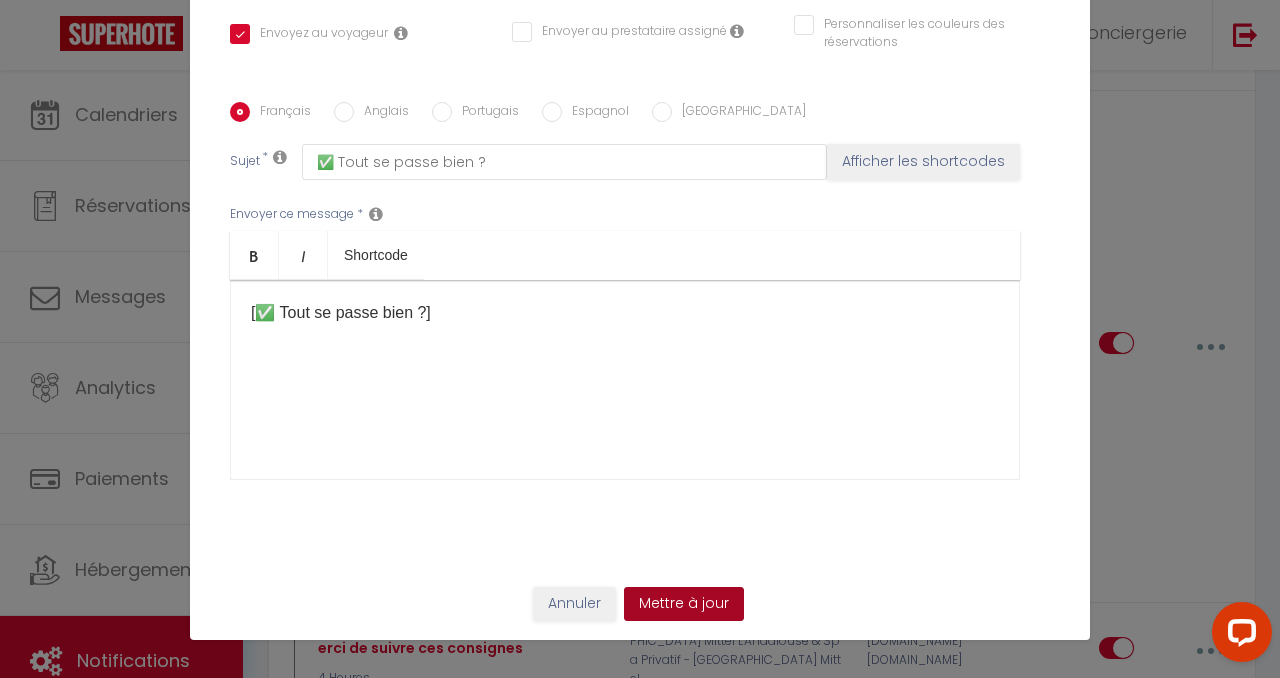 click on "Mettre à jour" at bounding box center [684, 604] 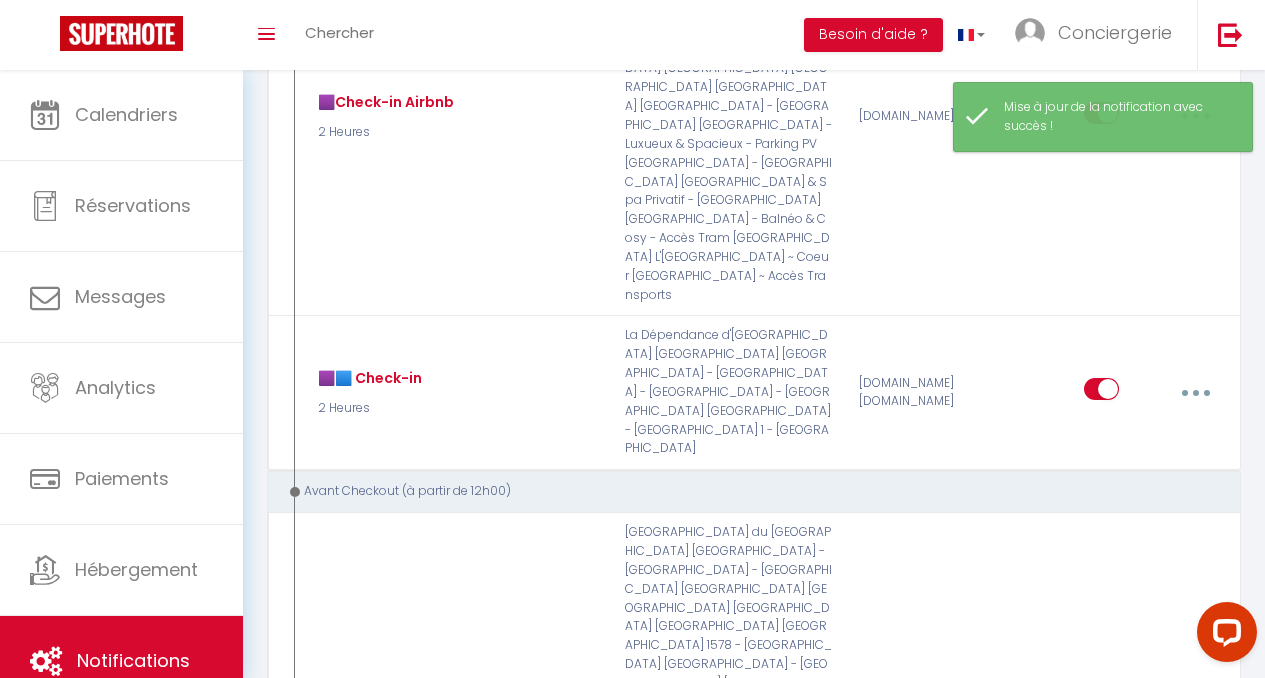 scroll, scrollTop: 3496, scrollLeft: 0, axis: vertical 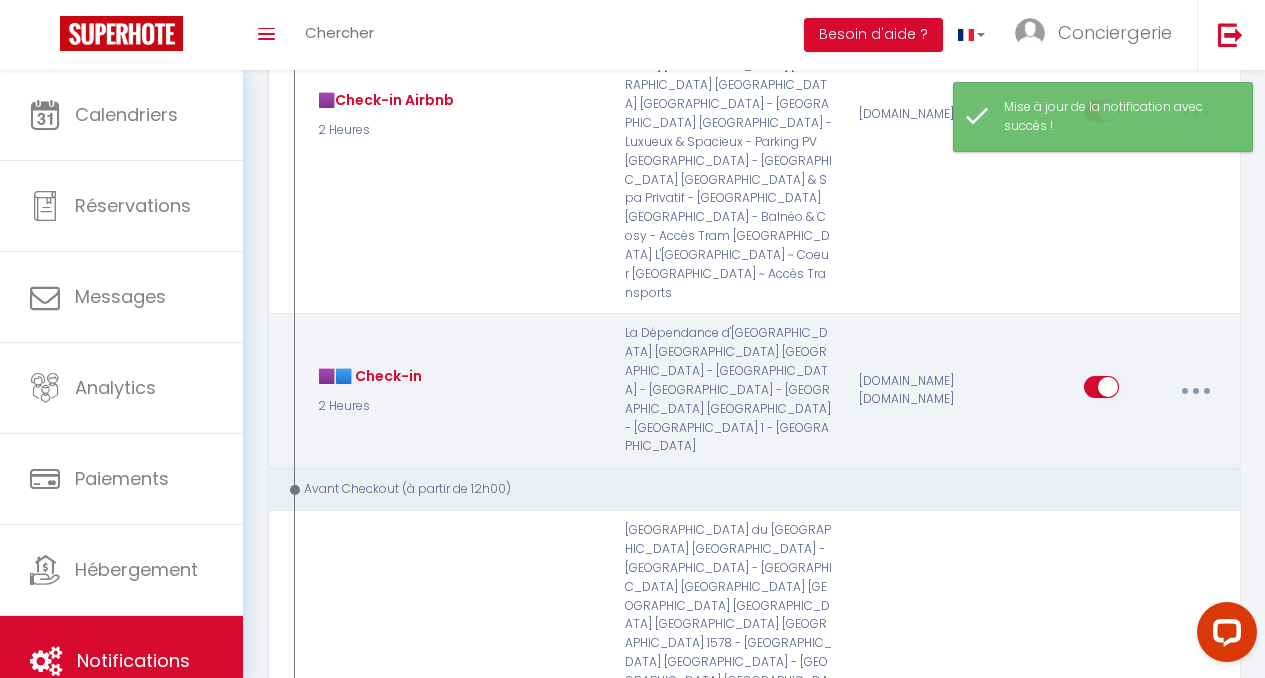 click at bounding box center (1195, 390) 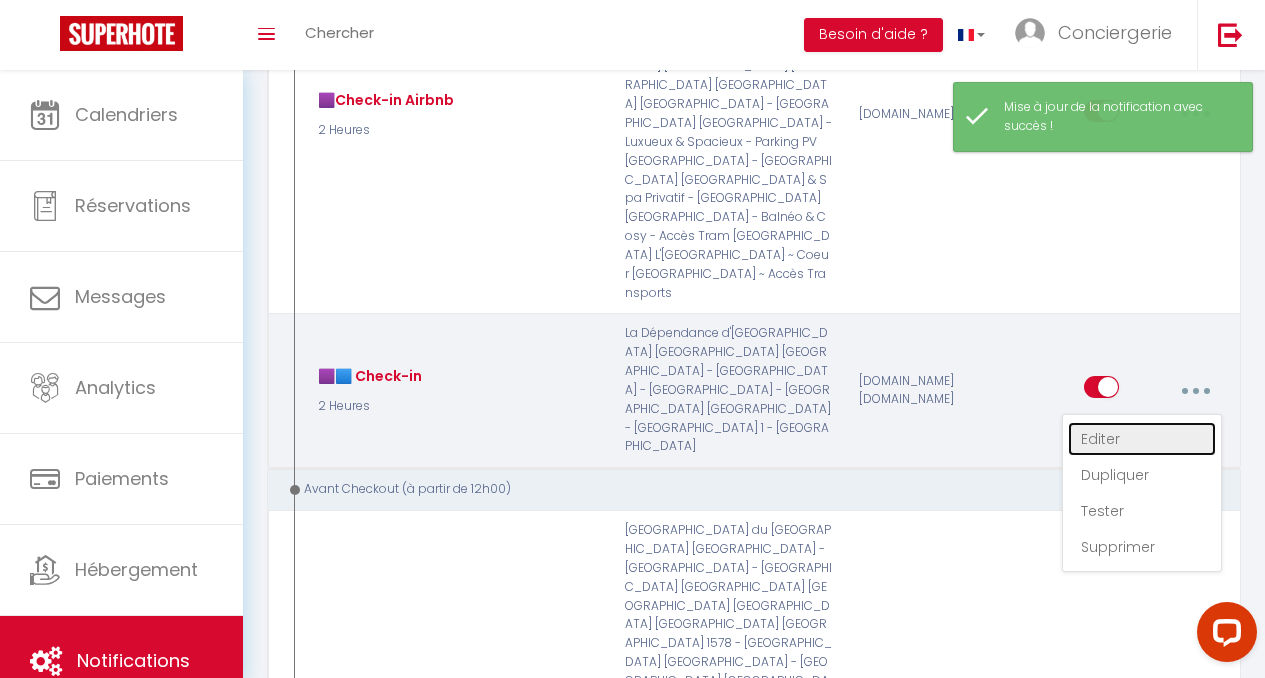 click on "Editer" at bounding box center [1142, 439] 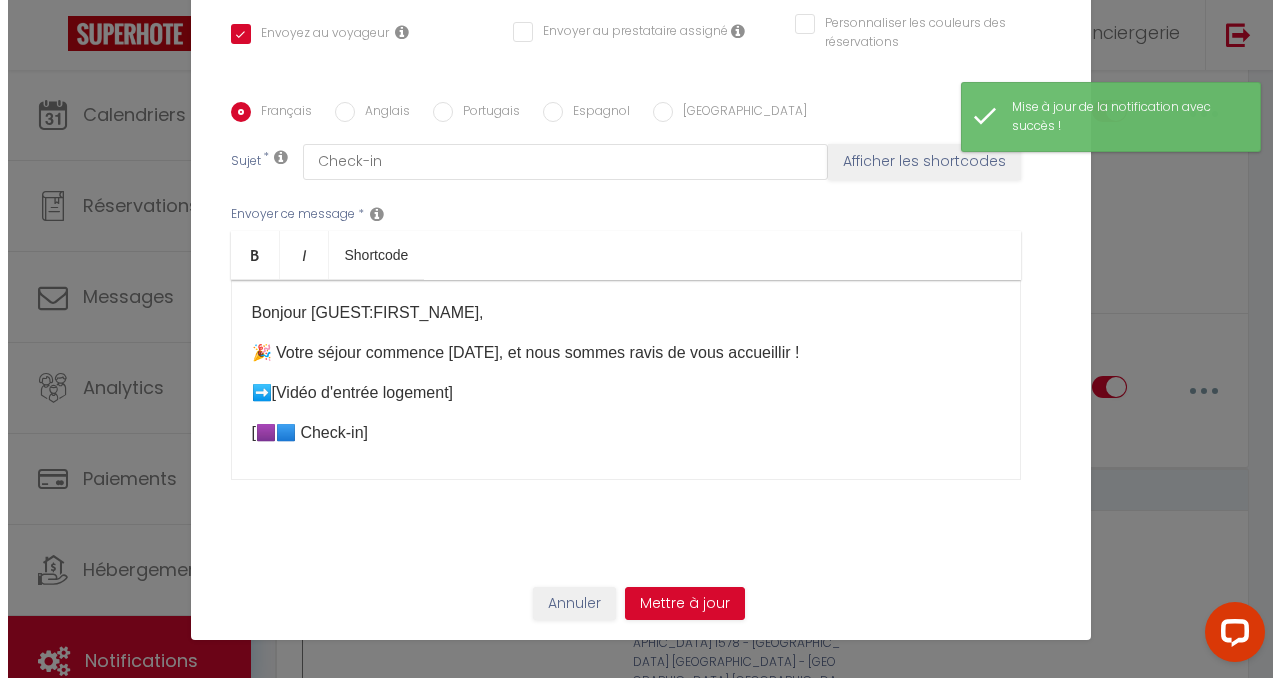 scroll, scrollTop: 3458, scrollLeft: 0, axis: vertical 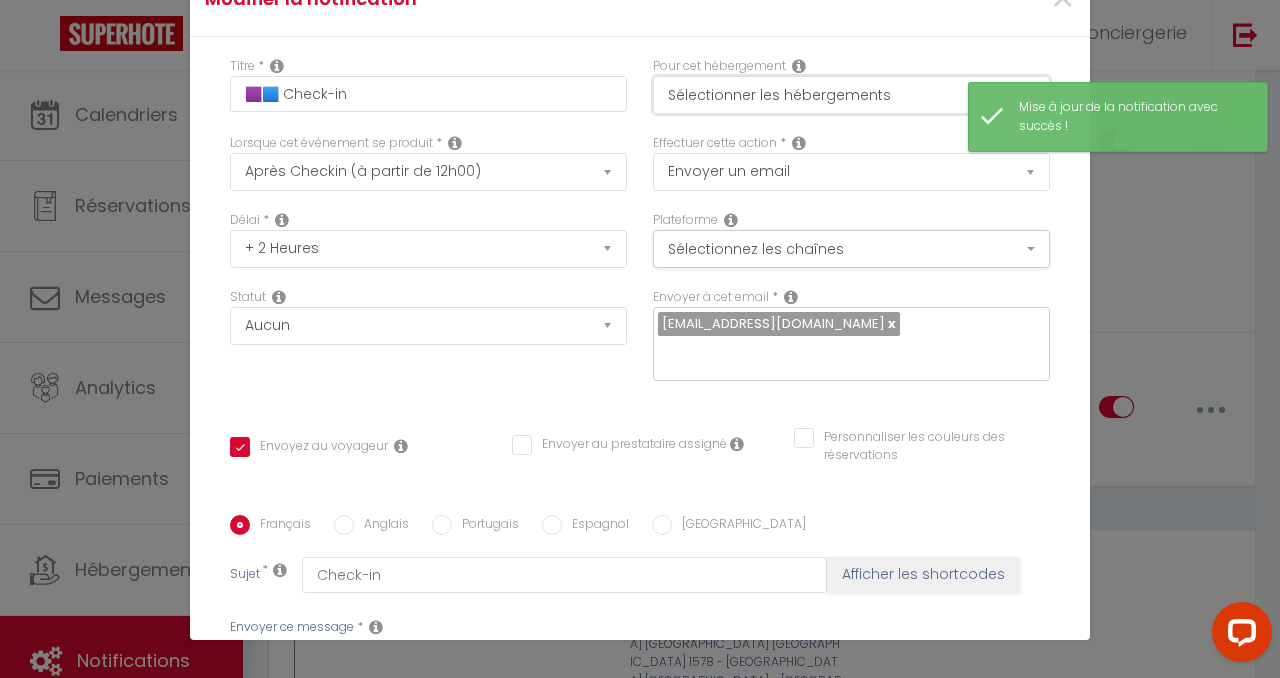 click on "Sélectionner les hébergements" at bounding box center [851, 95] 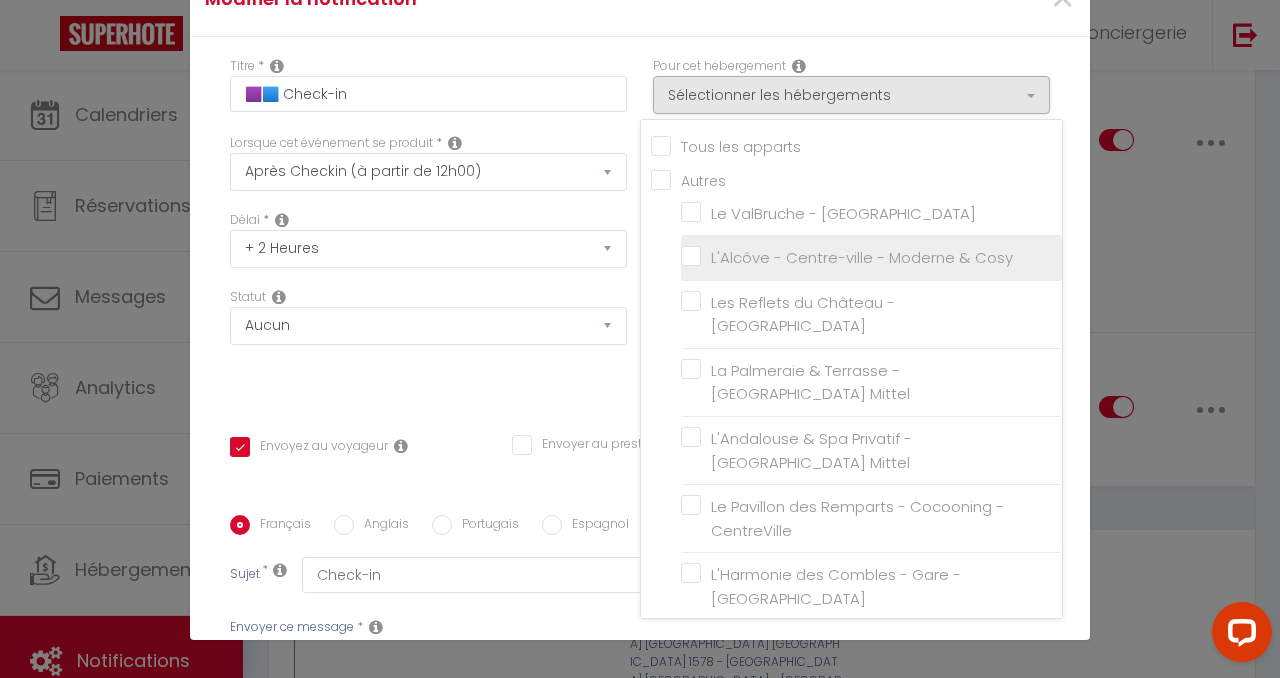 click on "L'Alcôve - Centre-ville - Moderne & Cosy" at bounding box center [871, 258] 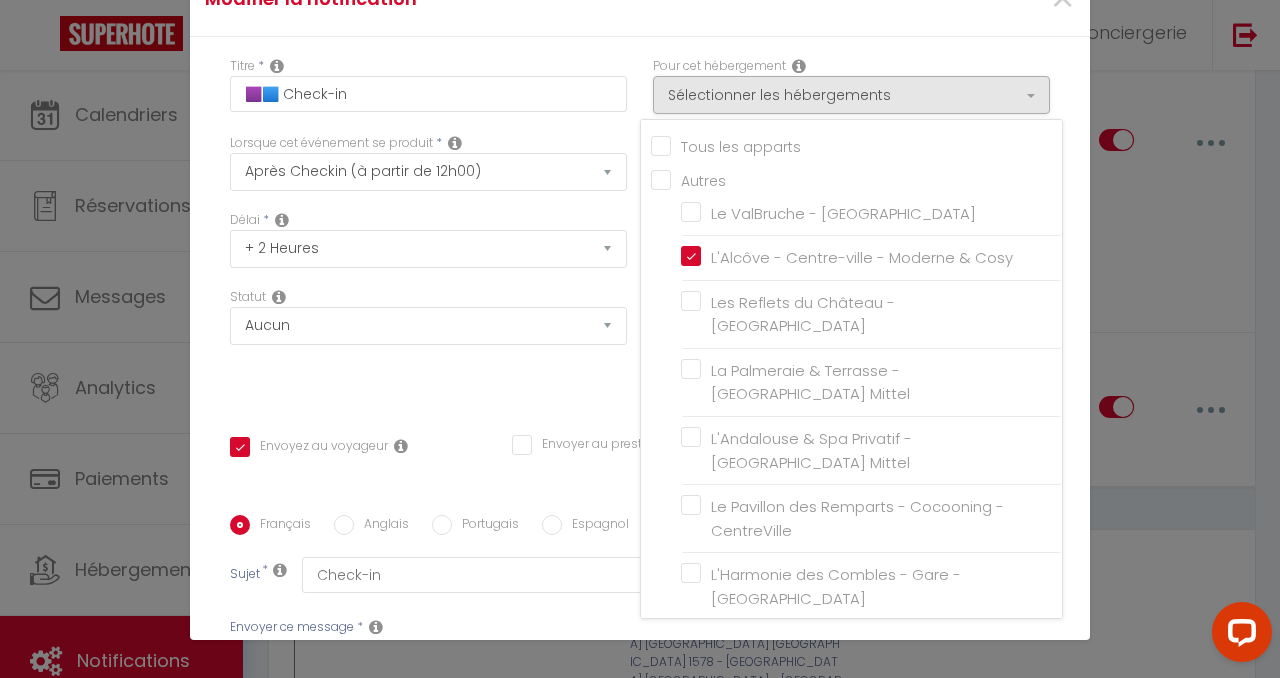 click on "Statut     Aucun   Si la réservation est payée   Si réservation non payée   Si la caution a été prise   Si caution non payée" at bounding box center (428, 344) 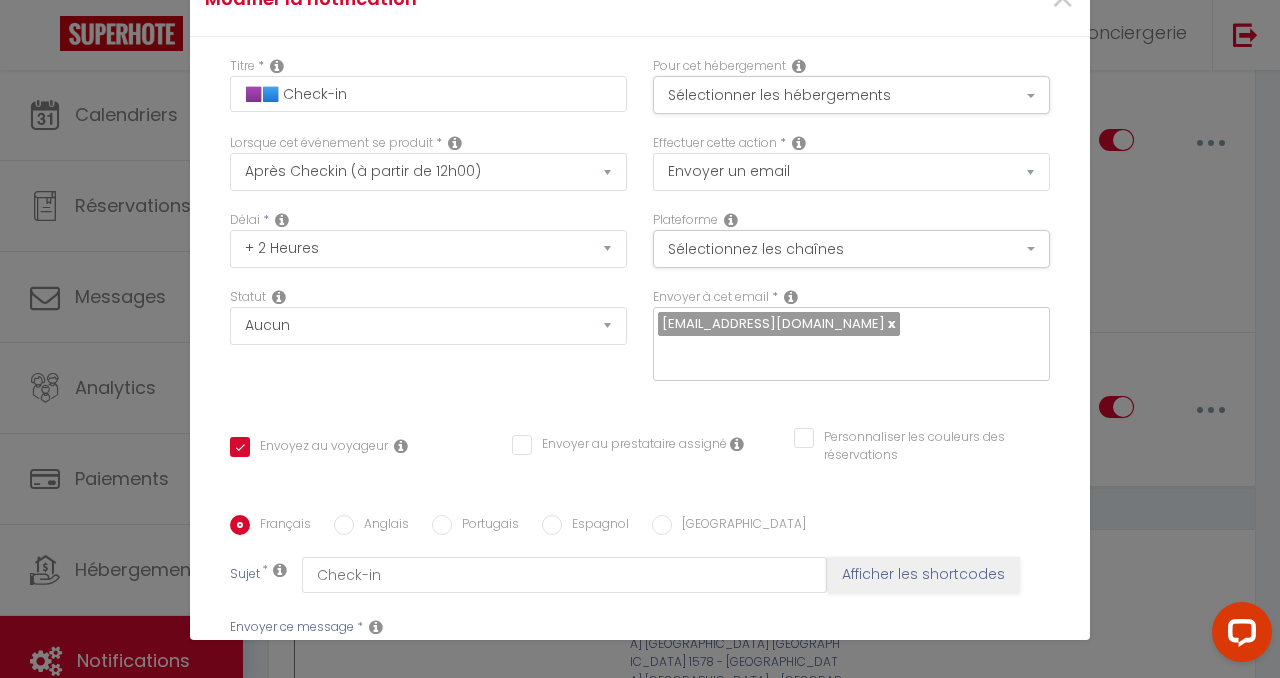 scroll, scrollTop: 415, scrollLeft: 0, axis: vertical 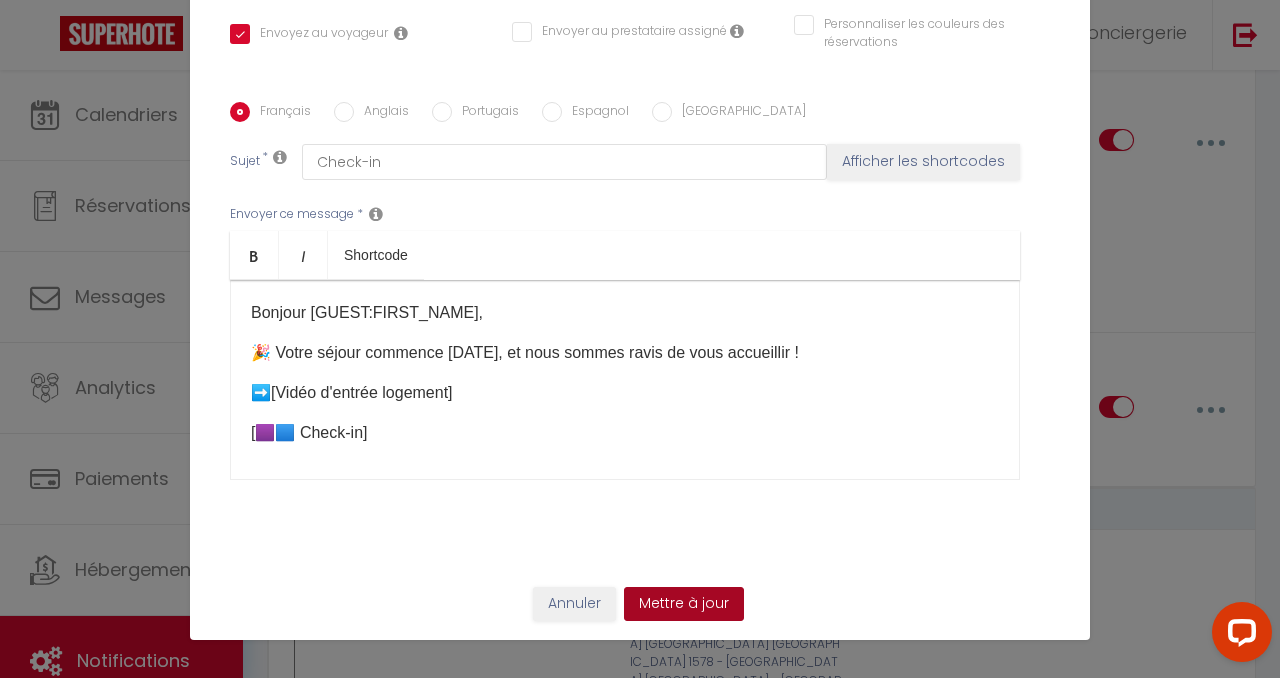 click on "Mettre à jour" at bounding box center [684, 604] 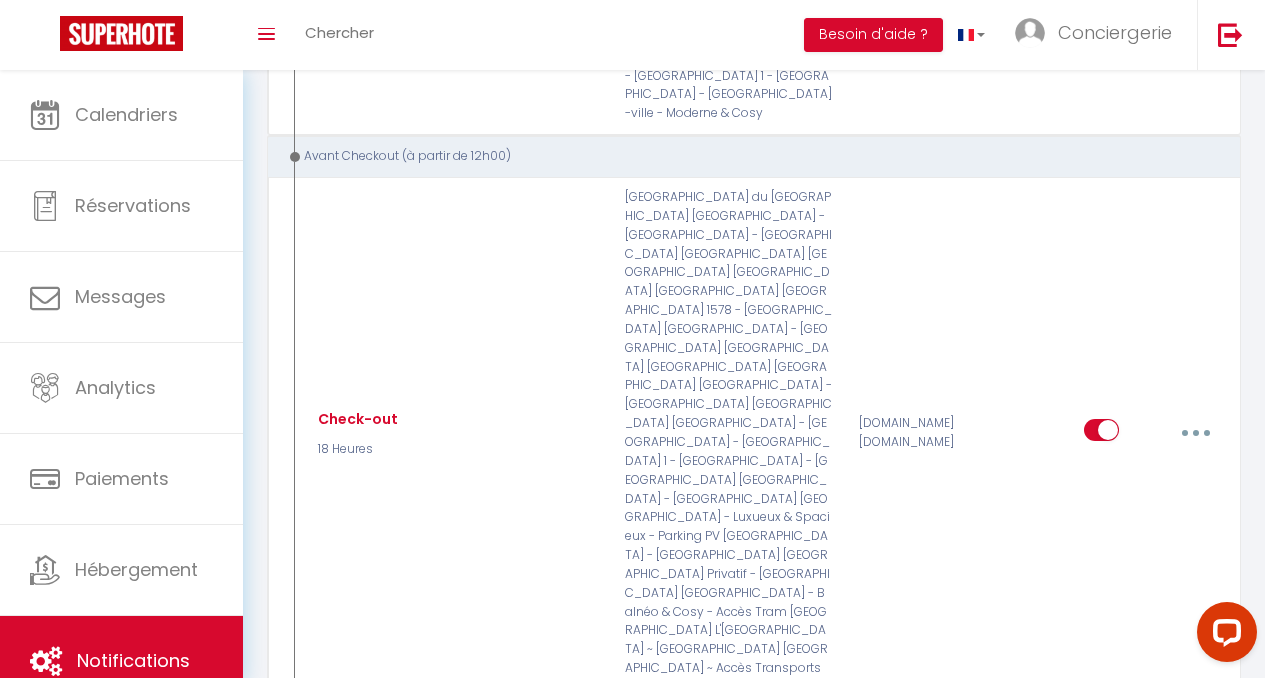scroll, scrollTop: 3932, scrollLeft: 0, axis: vertical 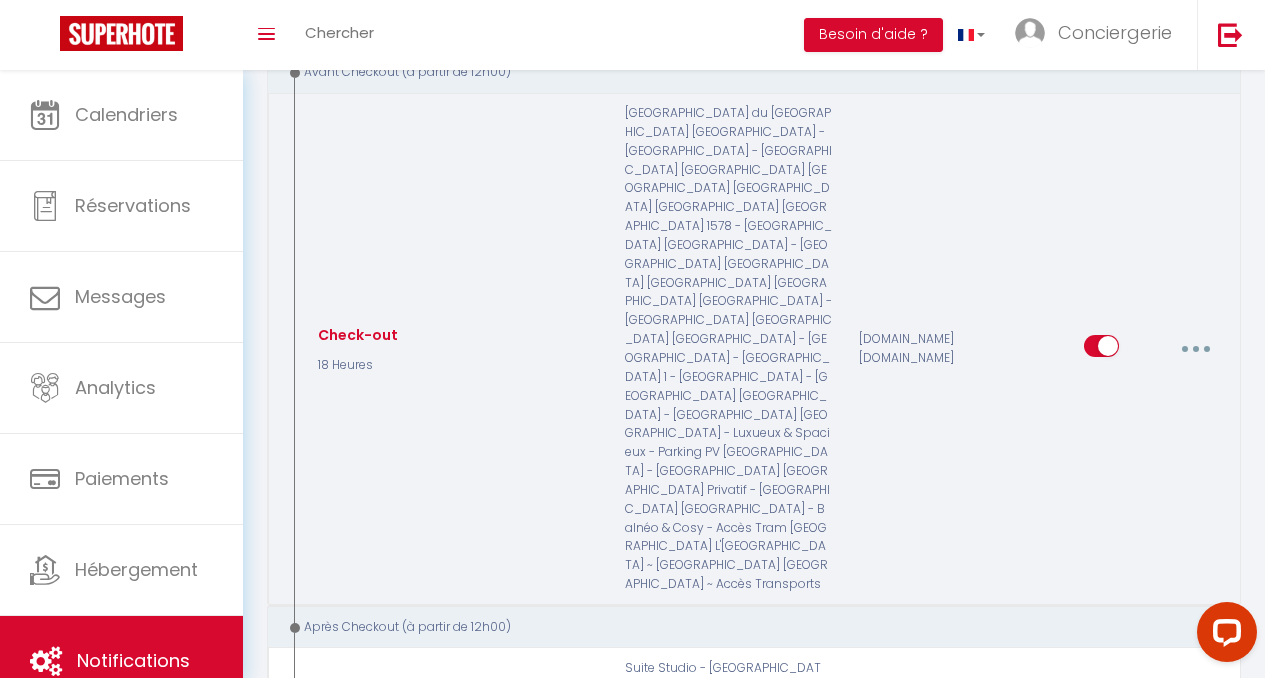 click at bounding box center [1195, 349] 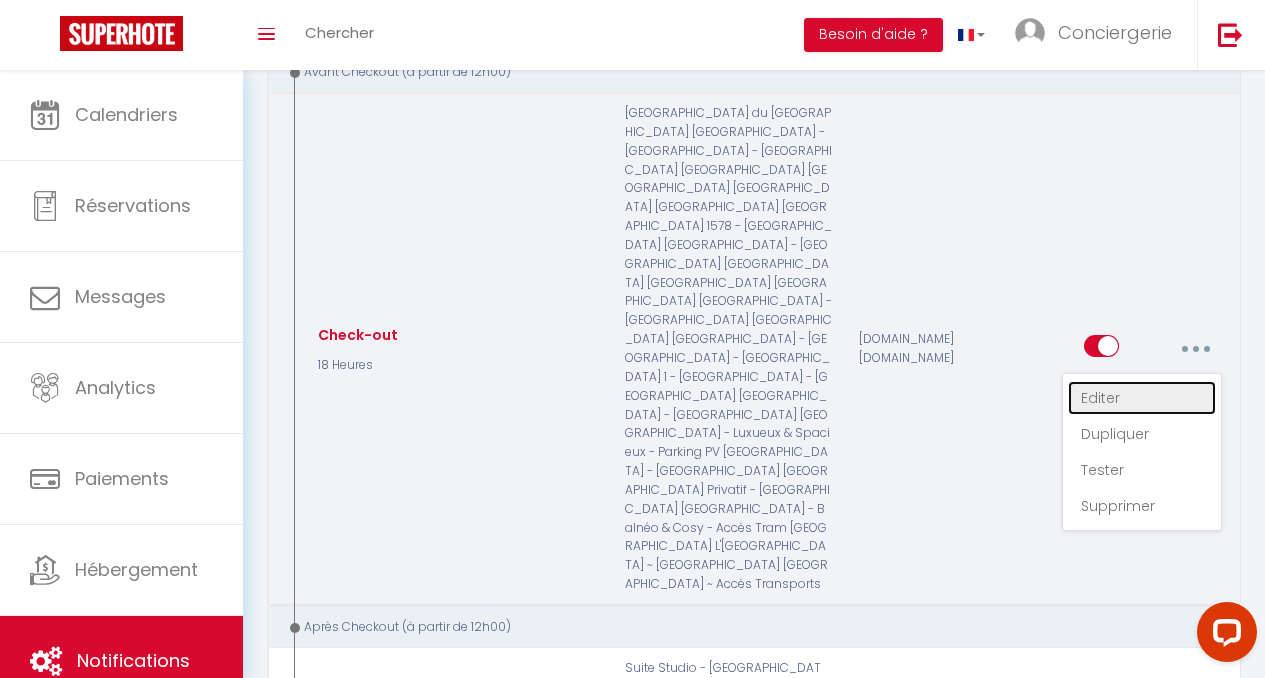 click on "Editer" at bounding box center (1142, 398) 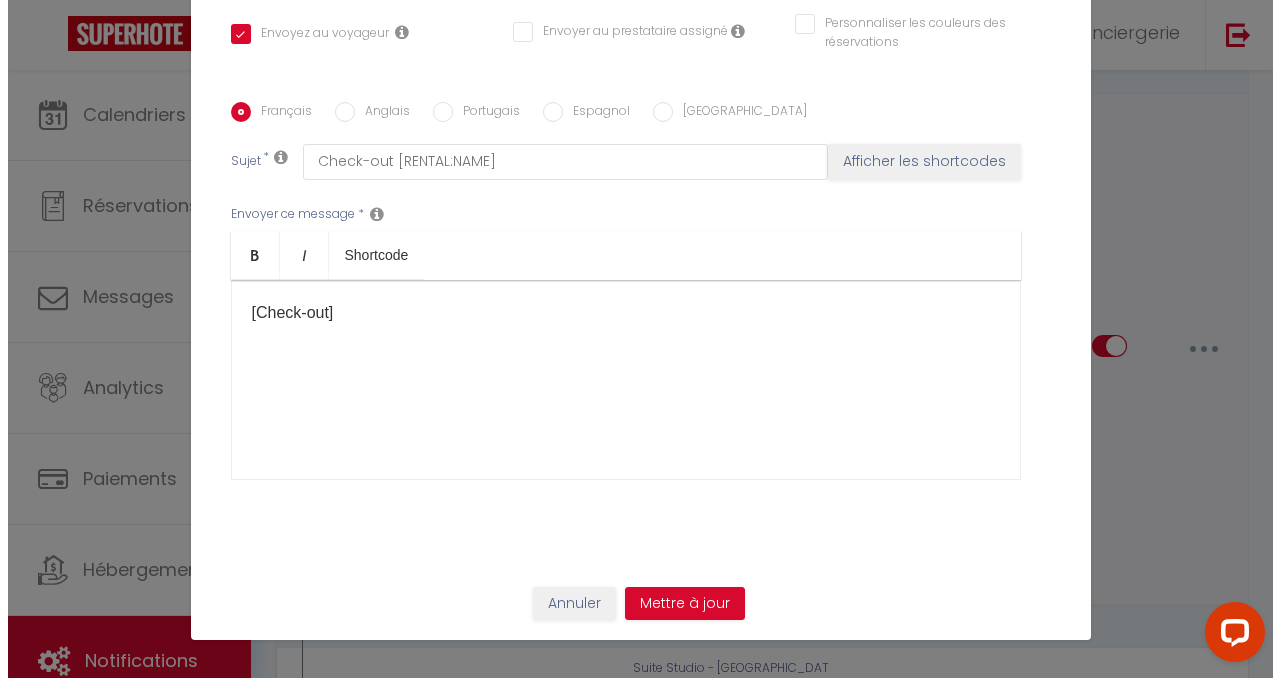 scroll, scrollTop: 3884, scrollLeft: 0, axis: vertical 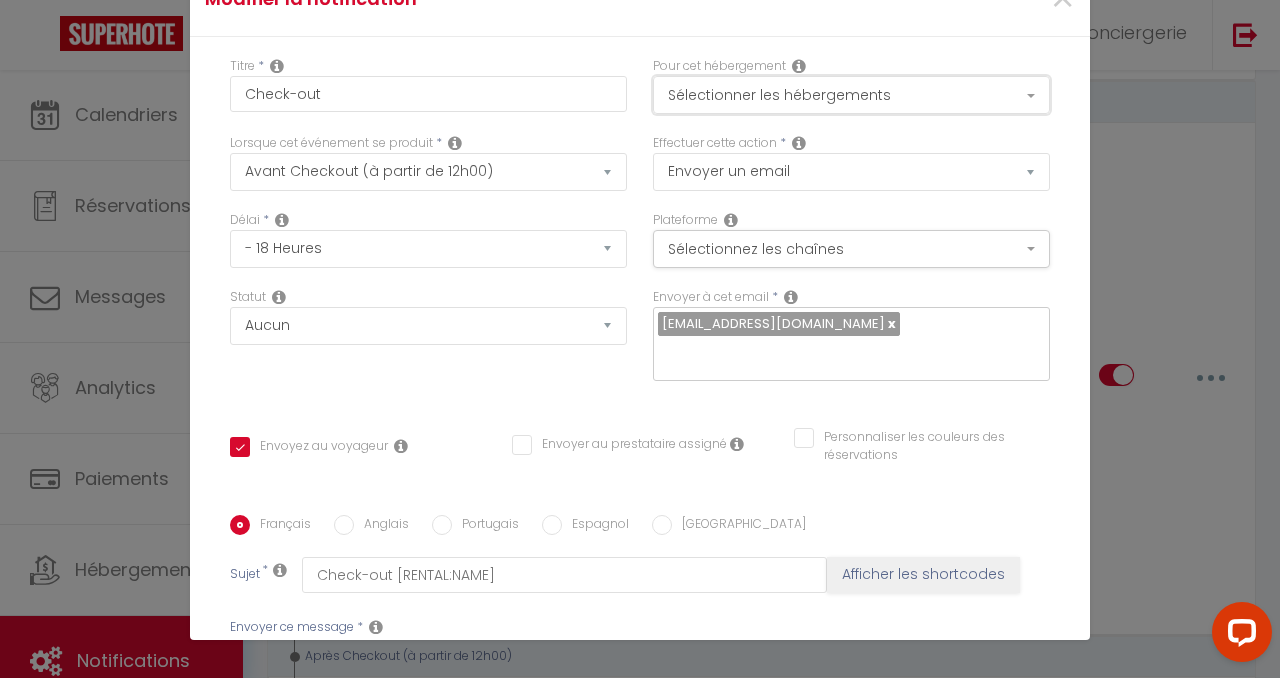 click on "Sélectionner les hébergements" at bounding box center (851, 95) 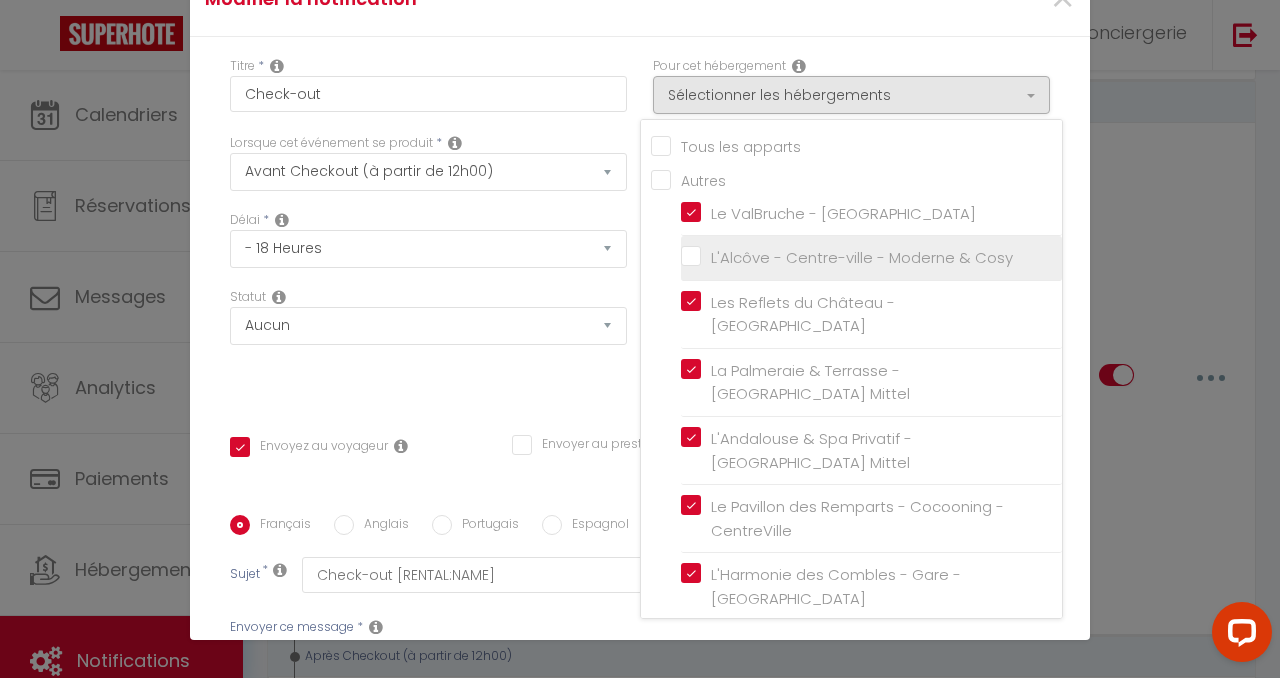 click on "L'Alcôve - Centre-ville - Moderne & Cosy" at bounding box center [871, 258] 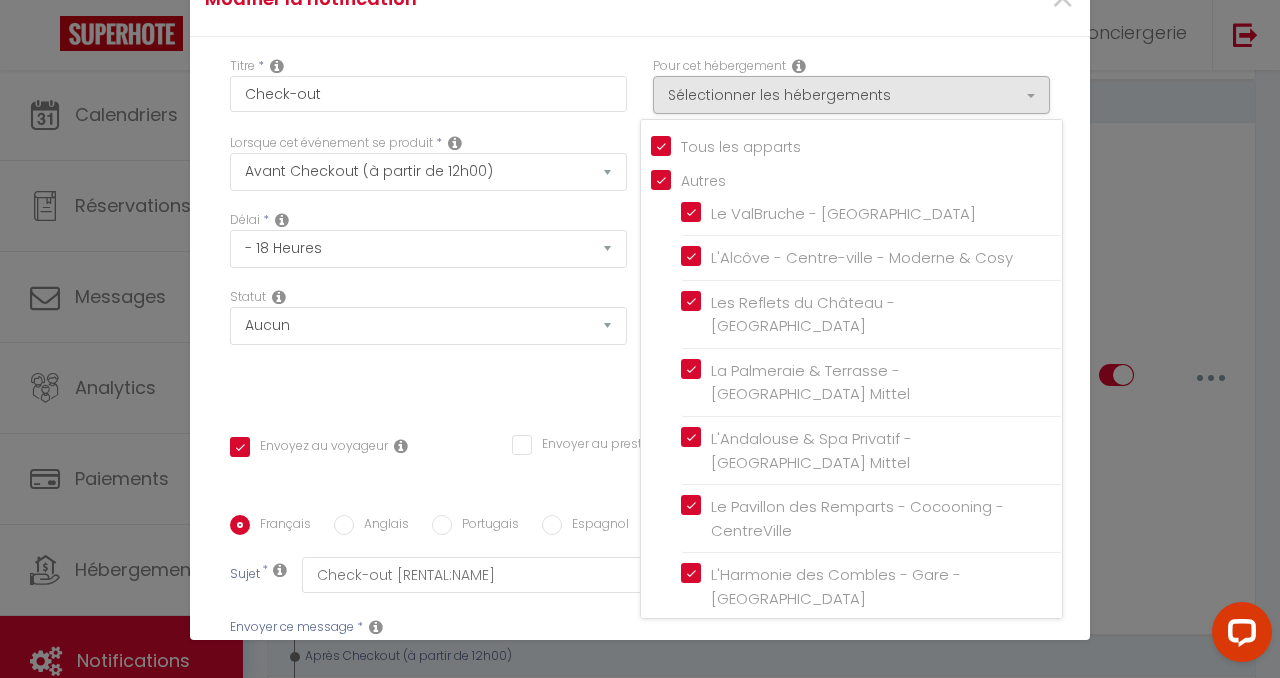 click on "Titre   *     Check-out   Pour cet hébergement
Sélectionner les hébergements
Tous les apparts
Autres
[GEOGRAPHIC_DATA]
L'[GEOGRAPHIC_DATA]-ville - Moderne & Cosy
Les Reflets du Château - Route des [GEOGRAPHIC_DATA]
La Palmeraie & Terrasse - [GEOGRAPHIC_DATA] Mittel
L'Andalouse & Spa Privatif - [GEOGRAPHIC_DATA] Mittel
Le Pavillon des Remparts - Cocooning - CentreVille" at bounding box center [640, 515] 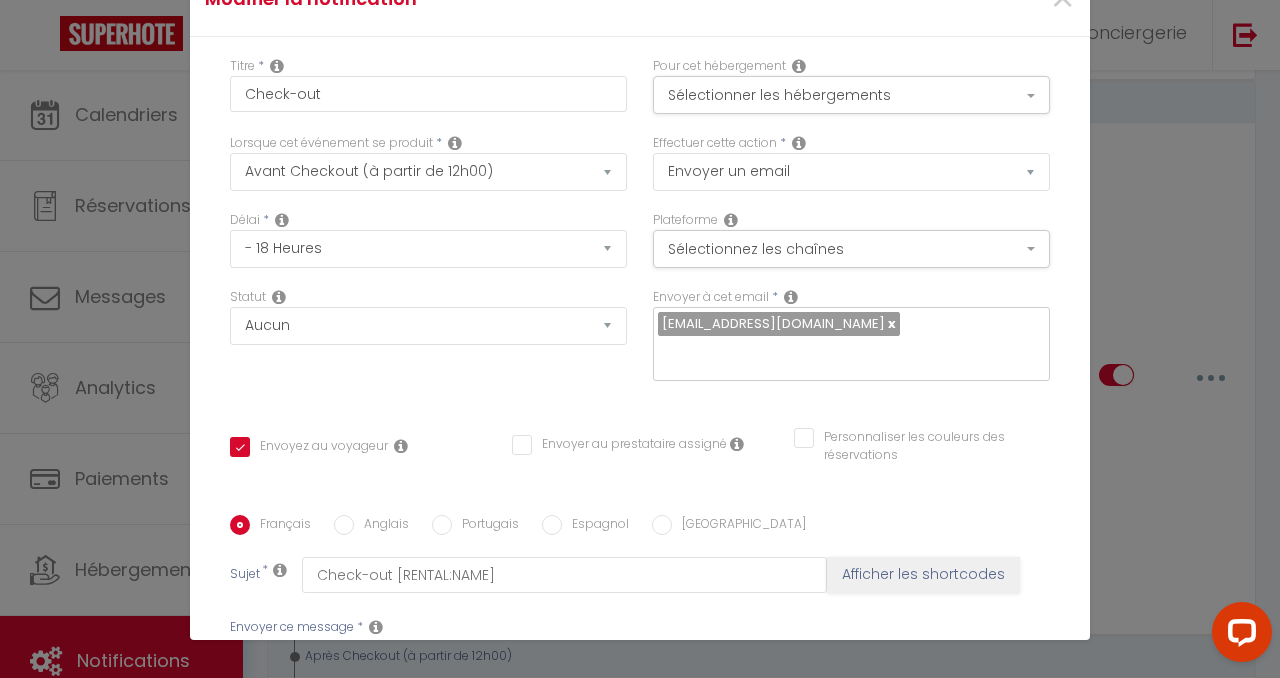 scroll, scrollTop: 415, scrollLeft: 0, axis: vertical 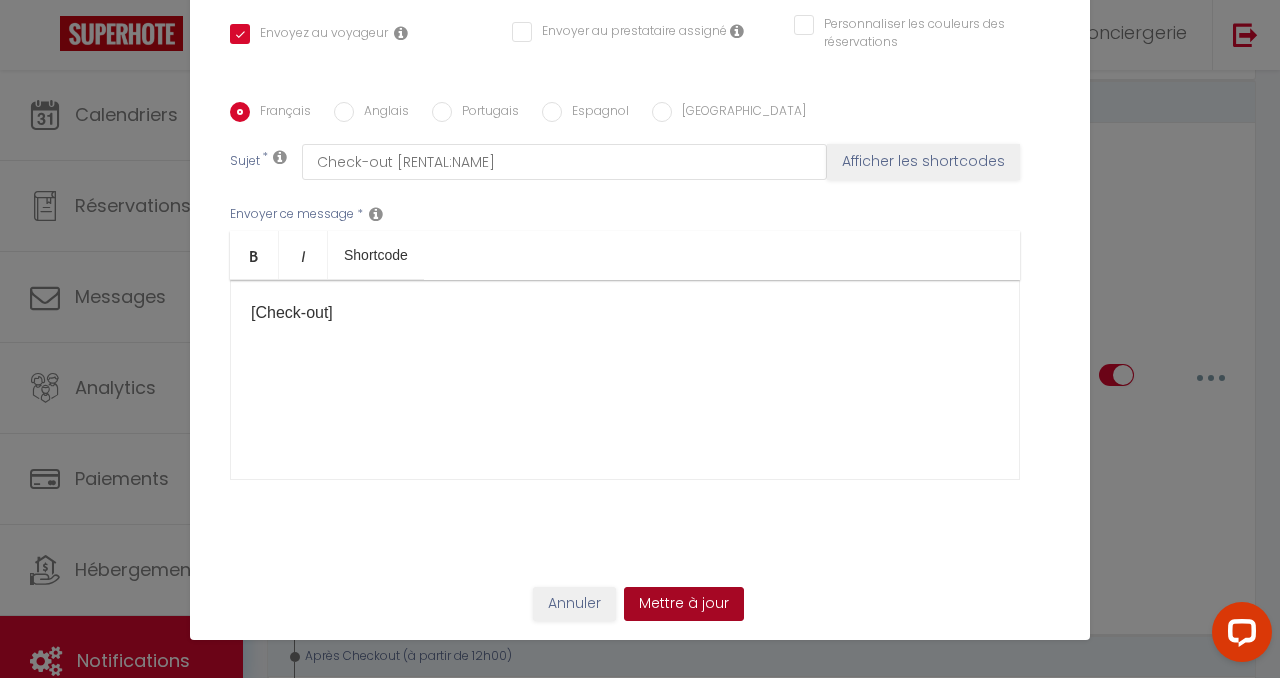 click on "Mettre à jour" at bounding box center [684, 604] 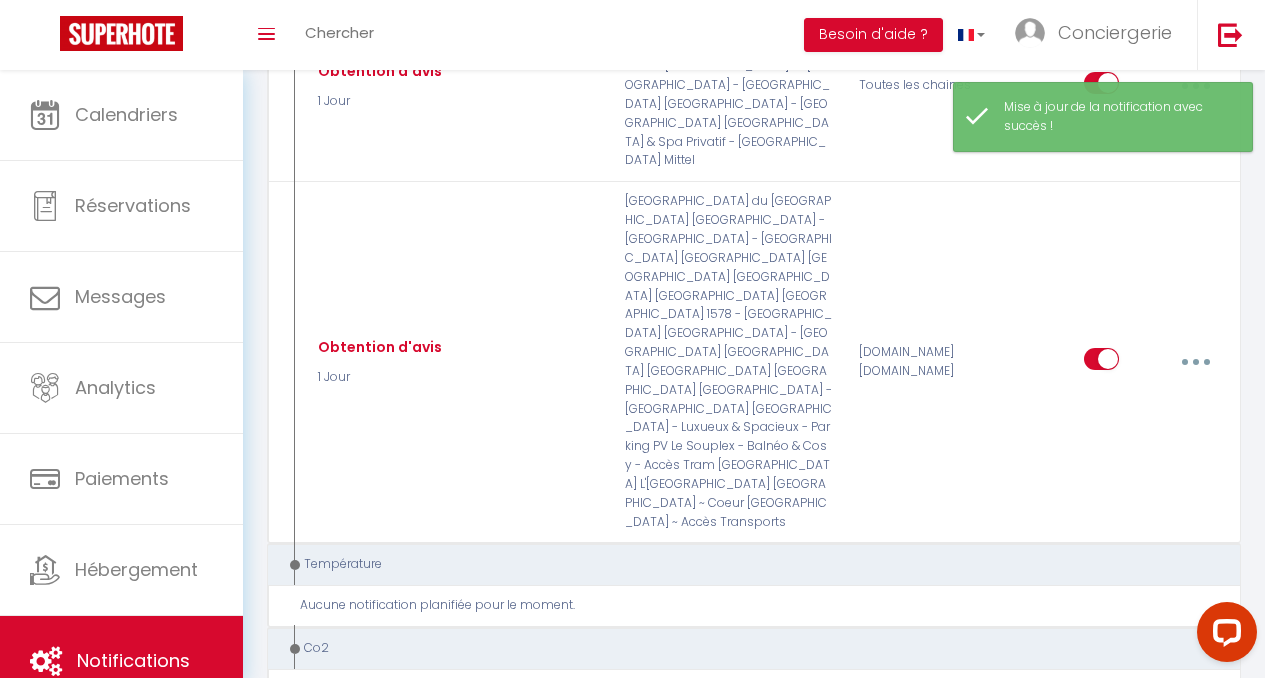 scroll, scrollTop: 4157, scrollLeft: 0, axis: vertical 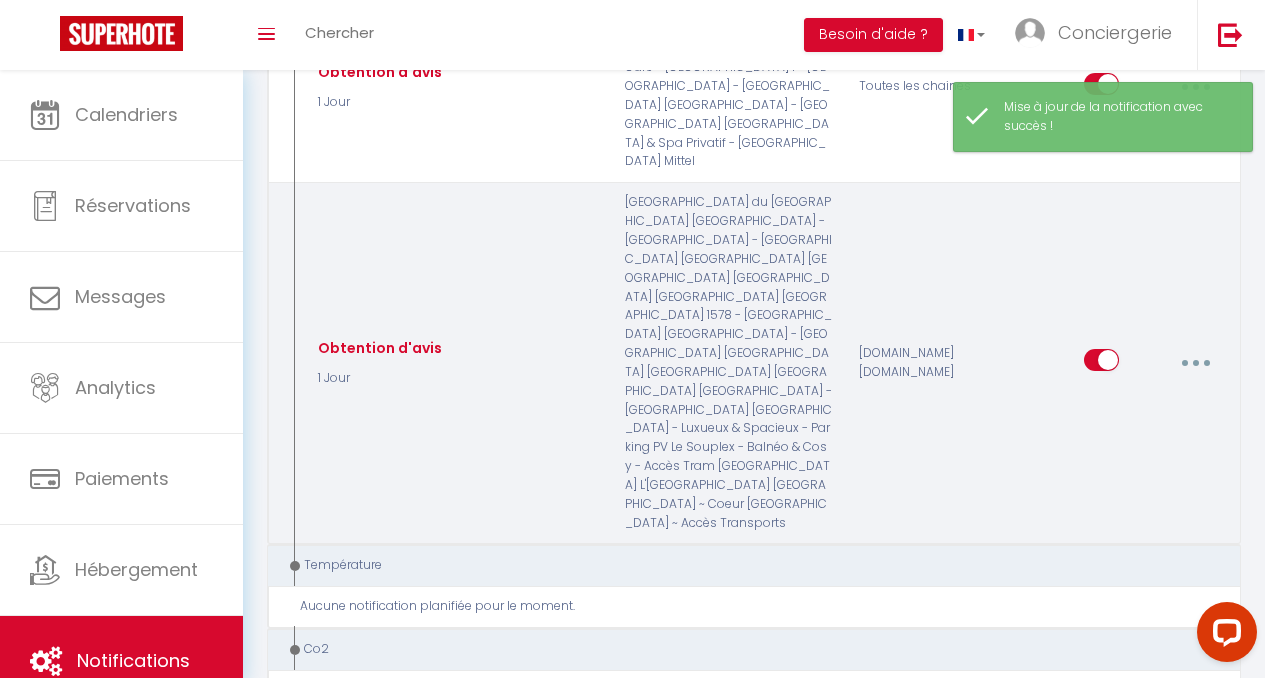 click at bounding box center (1195, 363) 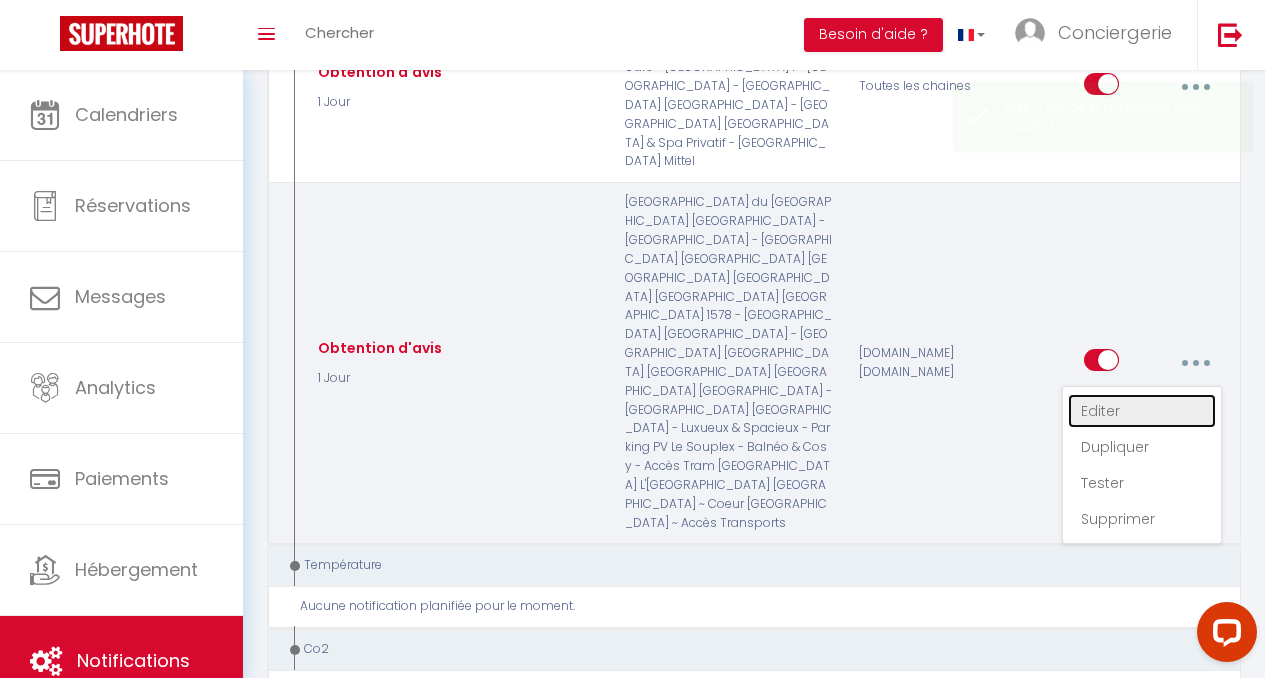 click on "Editer" at bounding box center (1142, 411) 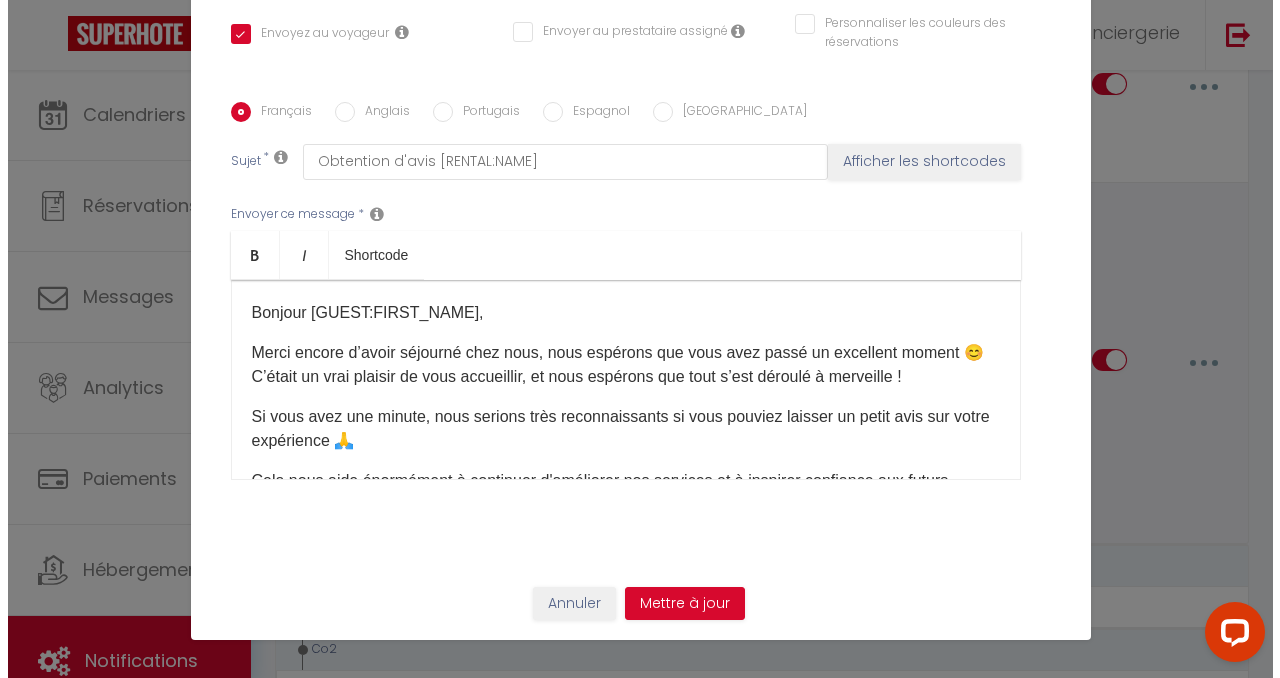scroll, scrollTop: 4100, scrollLeft: 0, axis: vertical 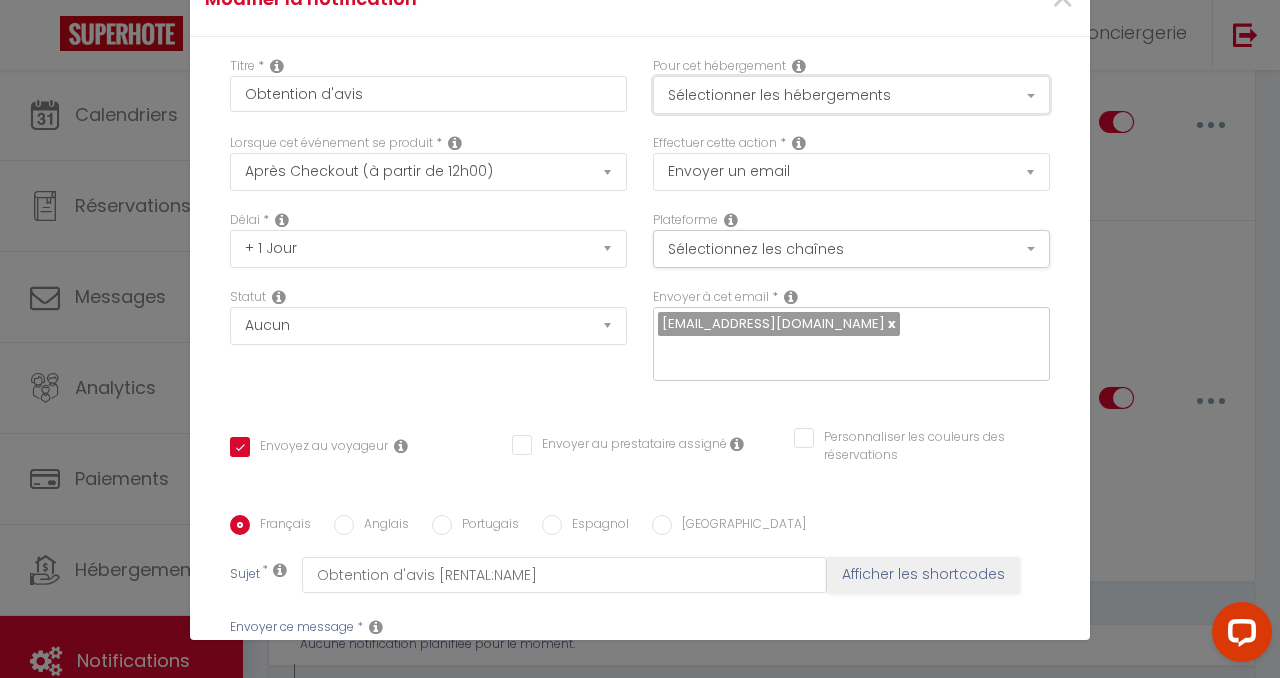 click on "Sélectionner les hébergements" at bounding box center (851, 95) 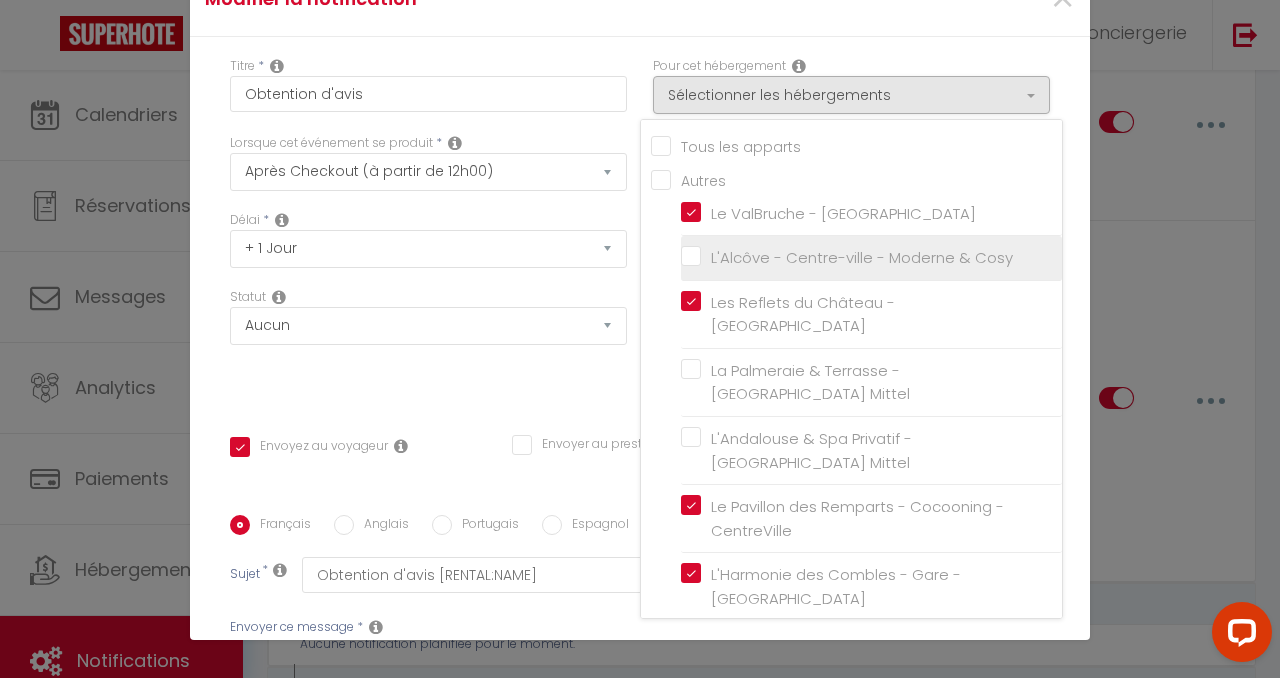 click on "L'Alcôve - Centre-ville - Moderne & Cosy" at bounding box center [871, 258] 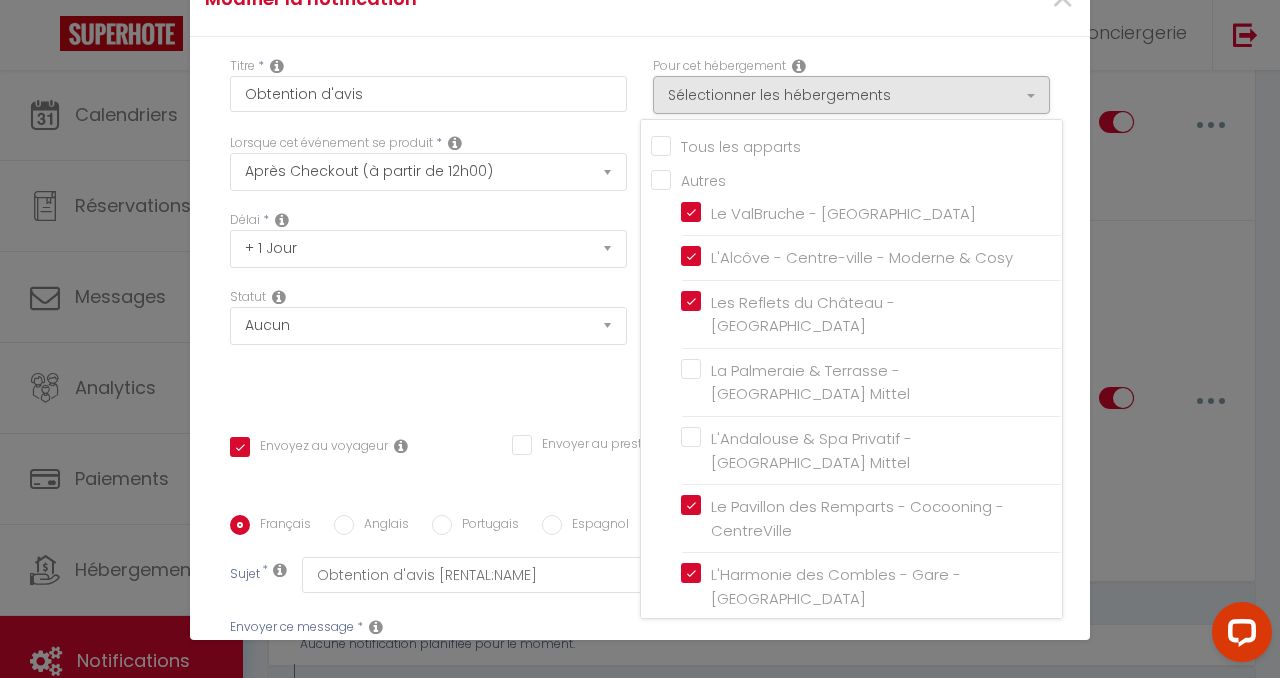 click on "Statut     Aucun   Si la réservation est payée   Si réservation non payée   Si la caution a été prise   Si caution non payée" at bounding box center (428, 344) 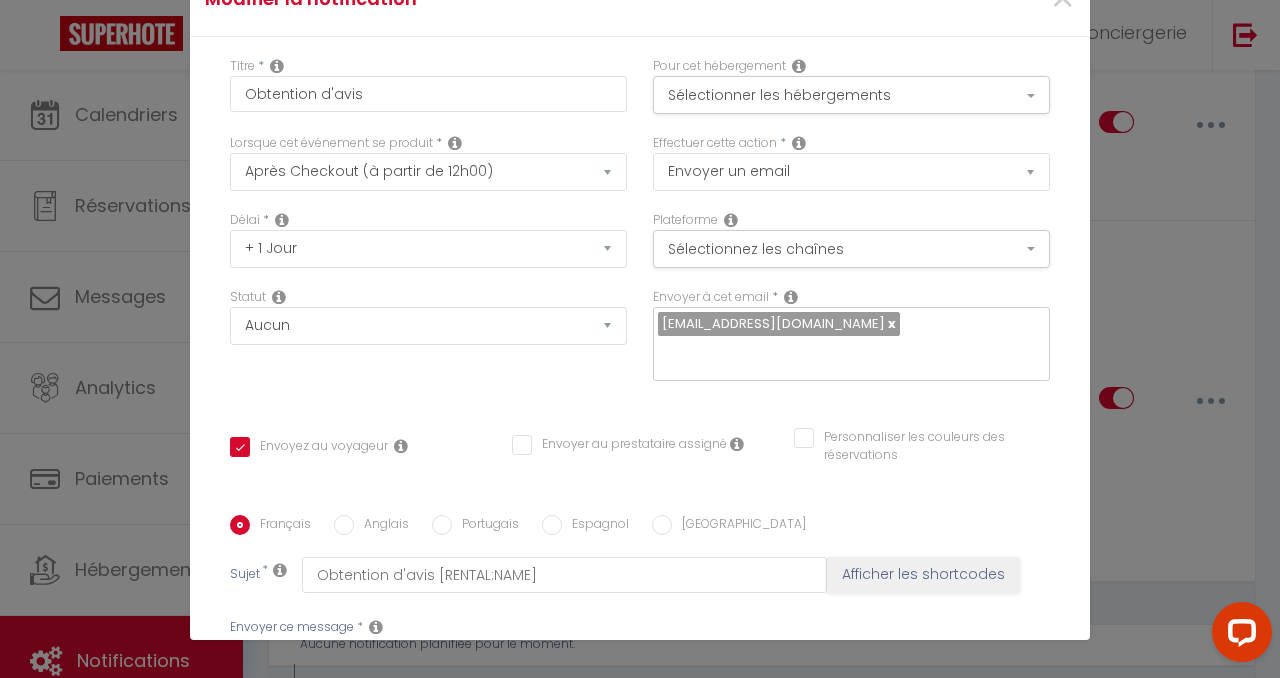 scroll, scrollTop: 415, scrollLeft: 0, axis: vertical 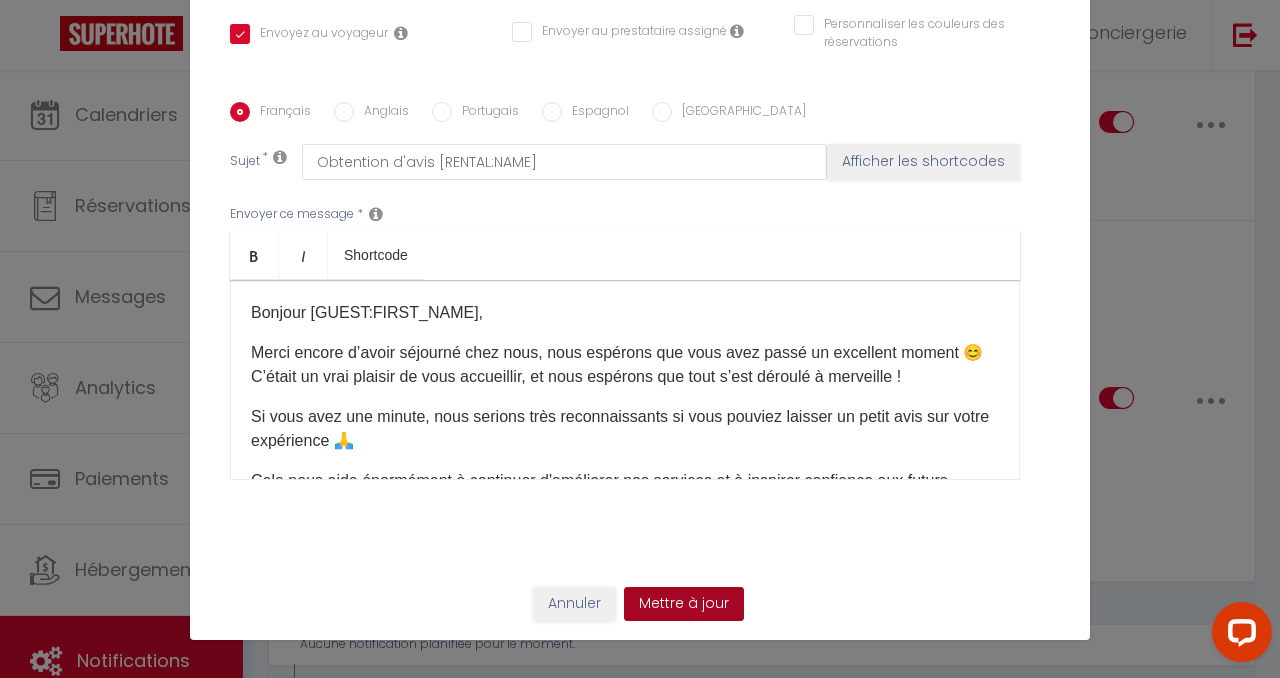 click on "Mettre à jour" at bounding box center [684, 604] 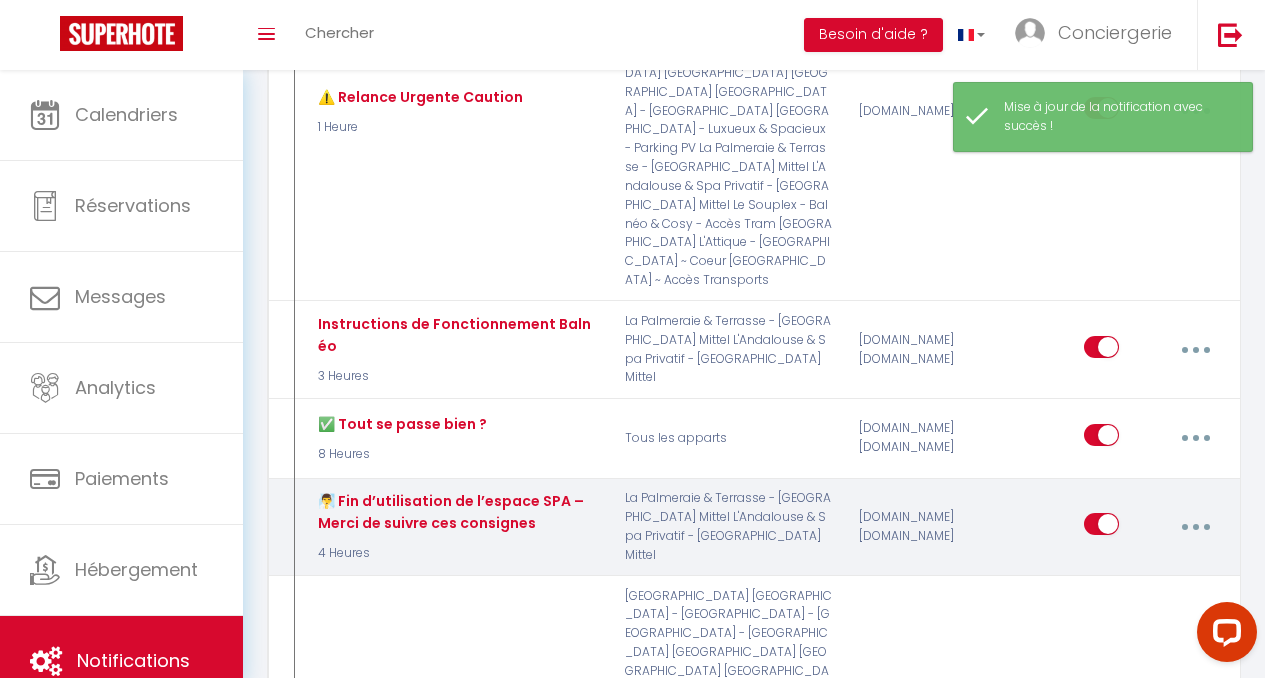 scroll, scrollTop: 2834, scrollLeft: 0, axis: vertical 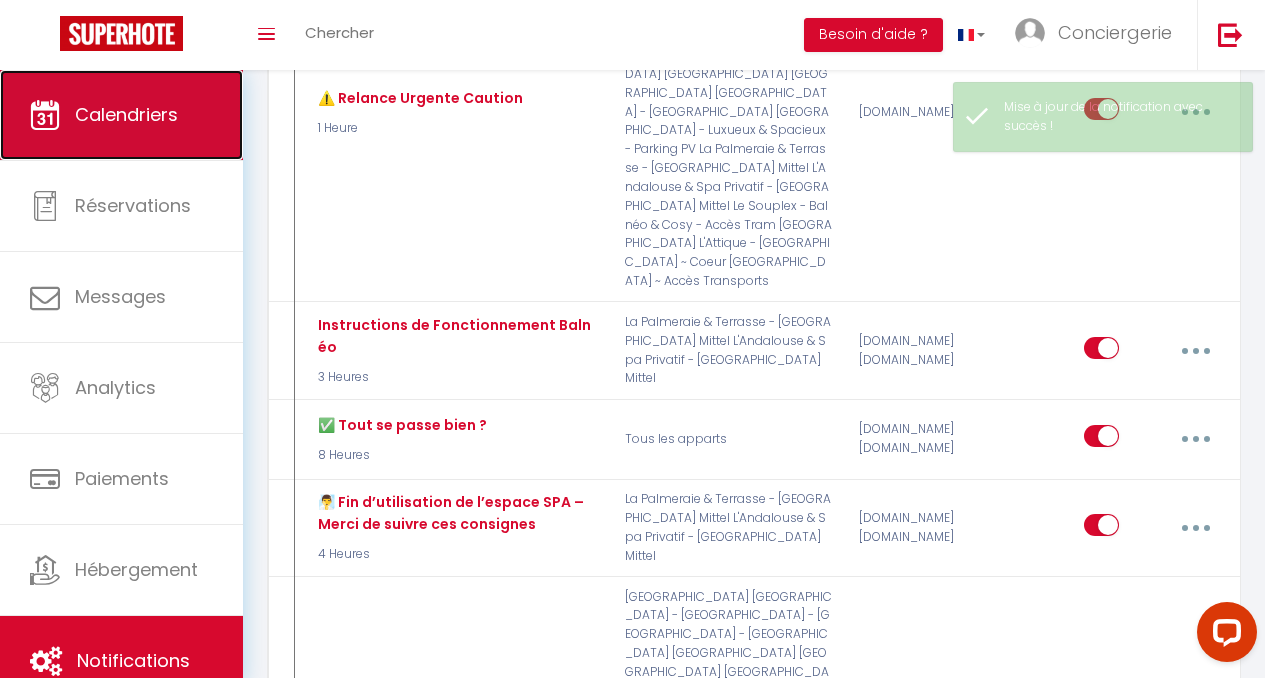 click on "Calendriers" at bounding box center [126, 114] 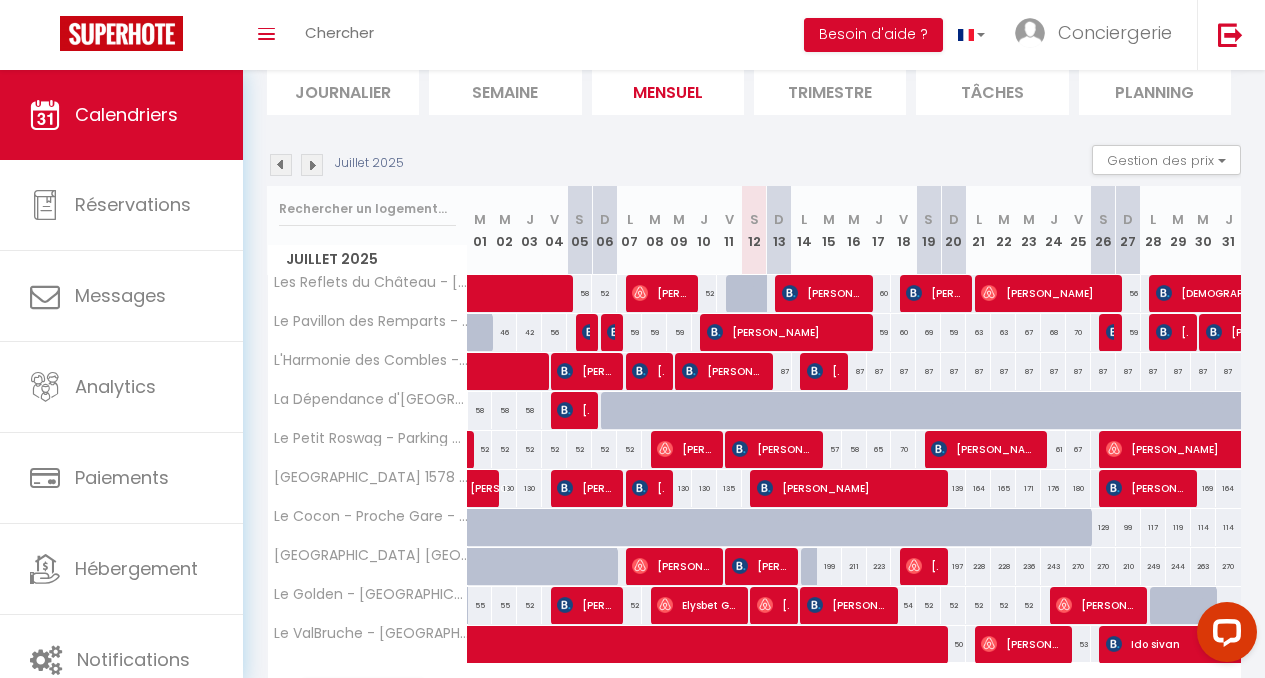 scroll, scrollTop: 275, scrollLeft: 0, axis: vertical 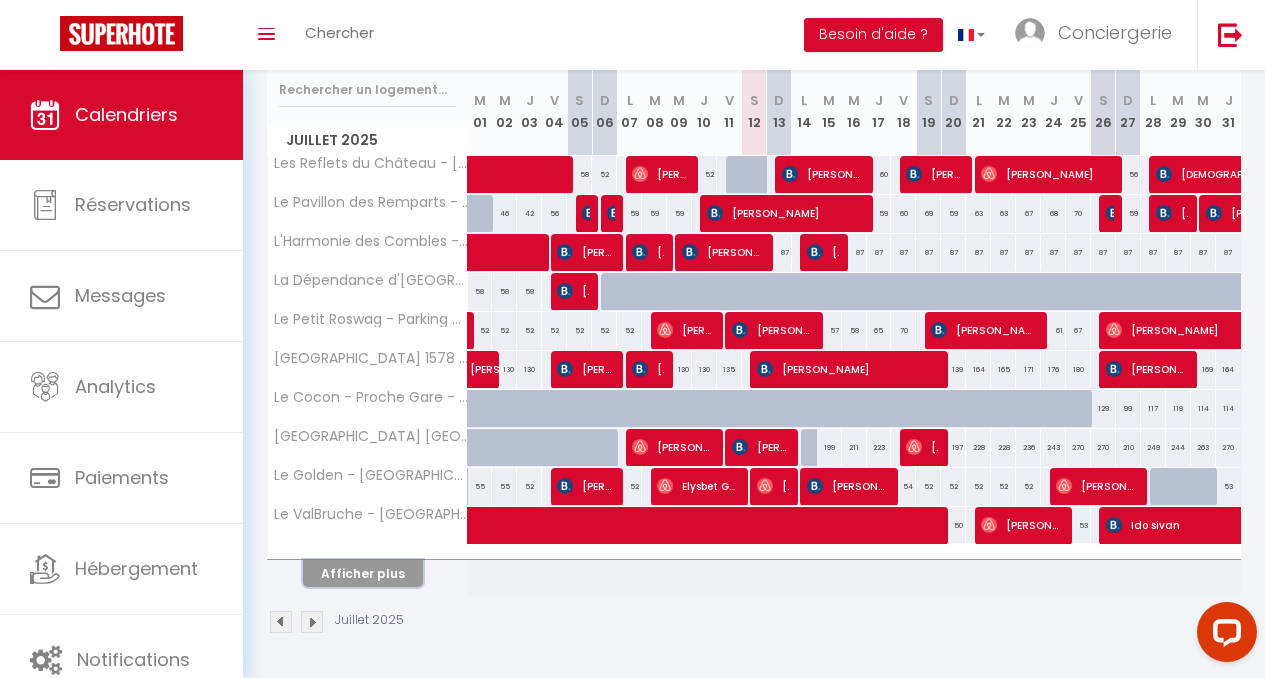click on "Afficher plus" at bounding box center [363, 573] 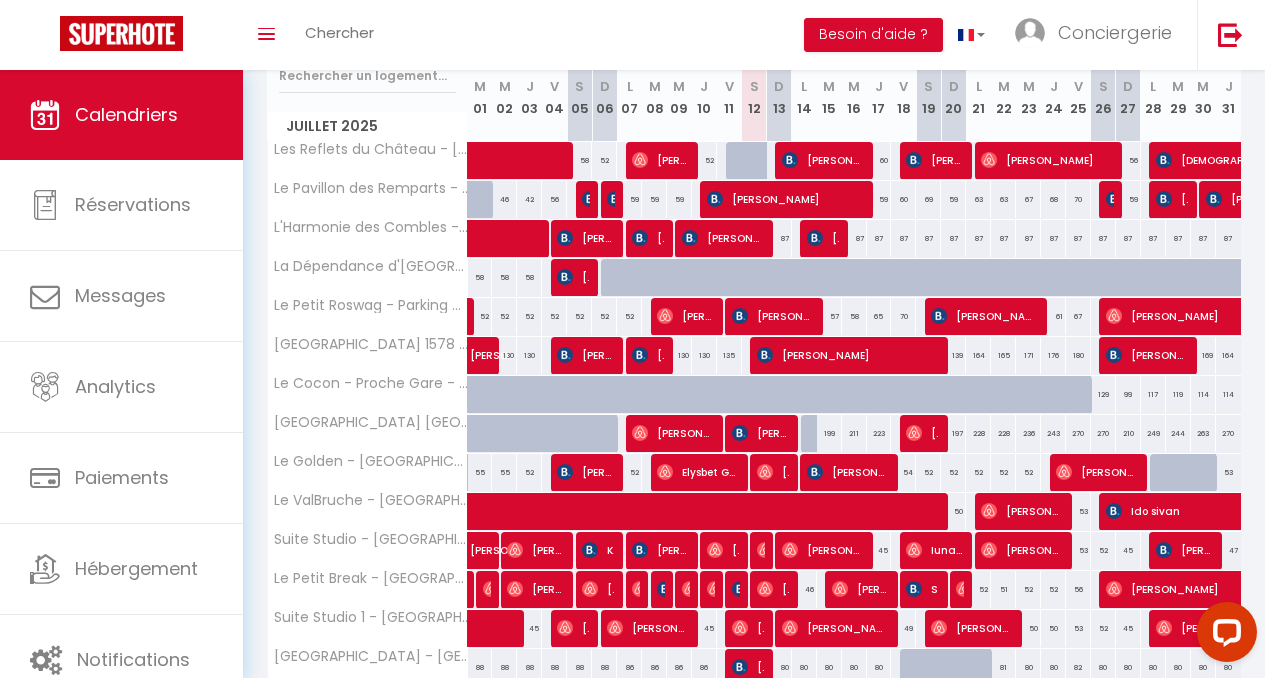 scroll, scrollTop: 665, scrollLeft: 0, axis: vertical 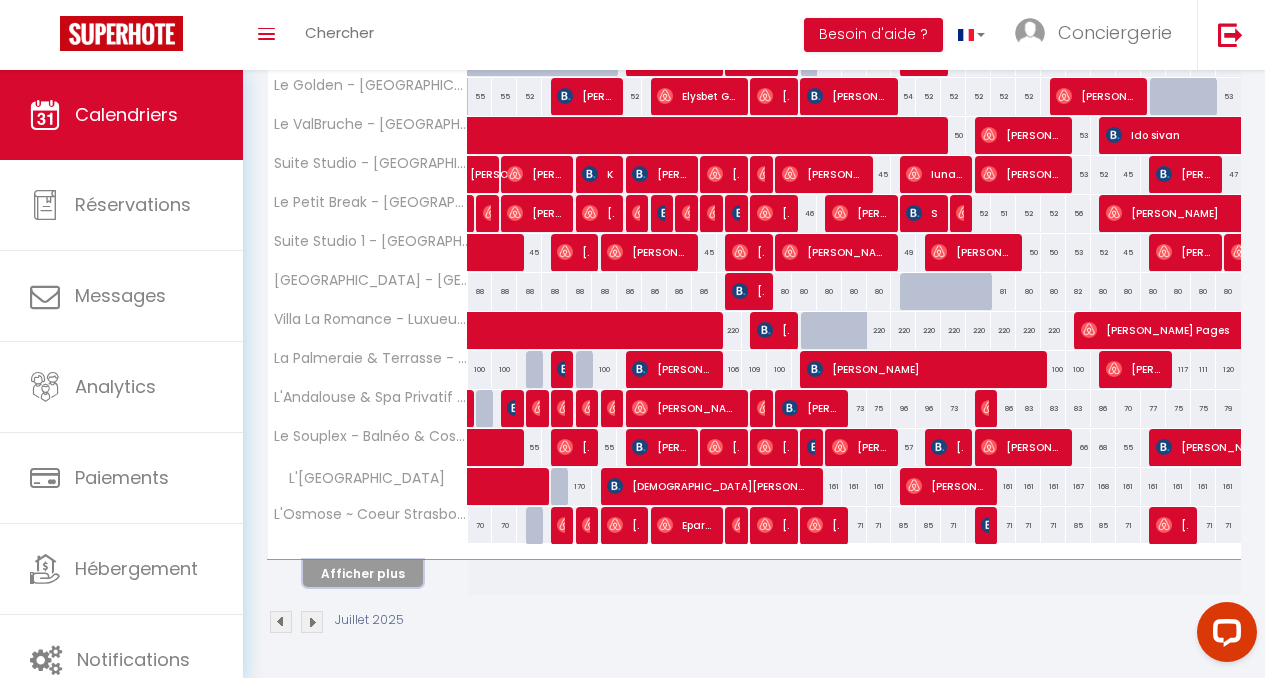 click on "Afficher plus" at bounding box center (363, 573) 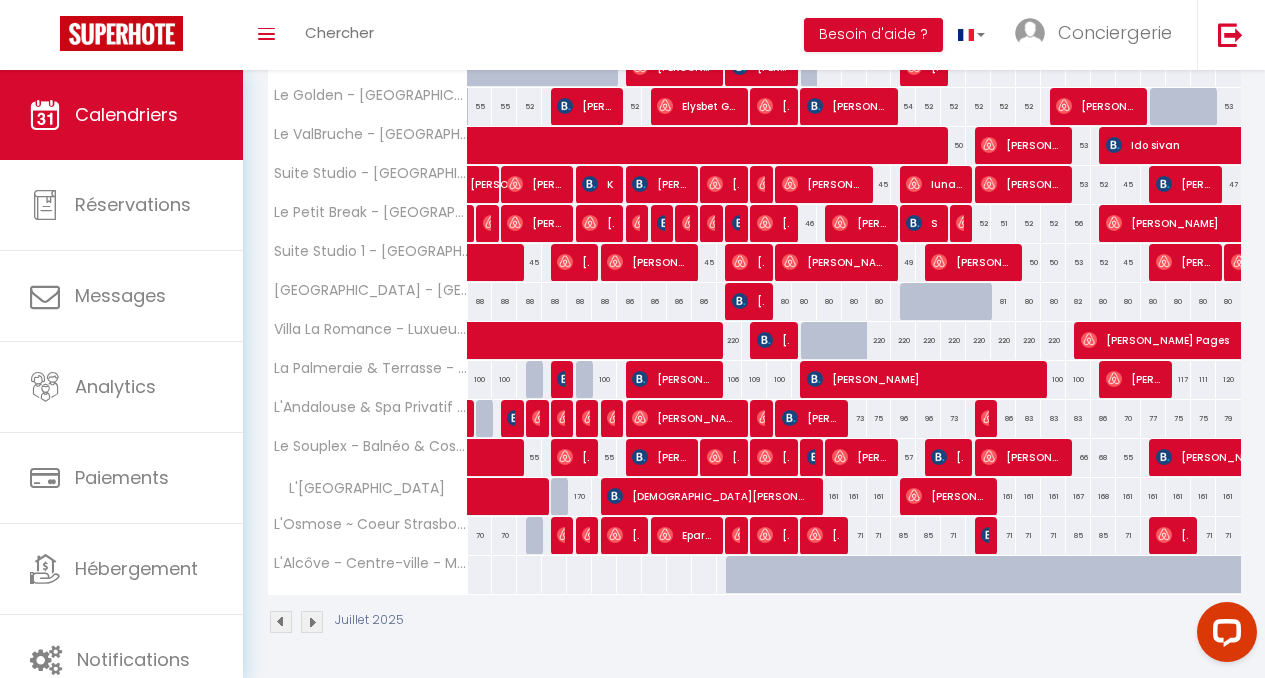 scroll, scrollTop: 655, scrollLeft: 0, axis: vertical 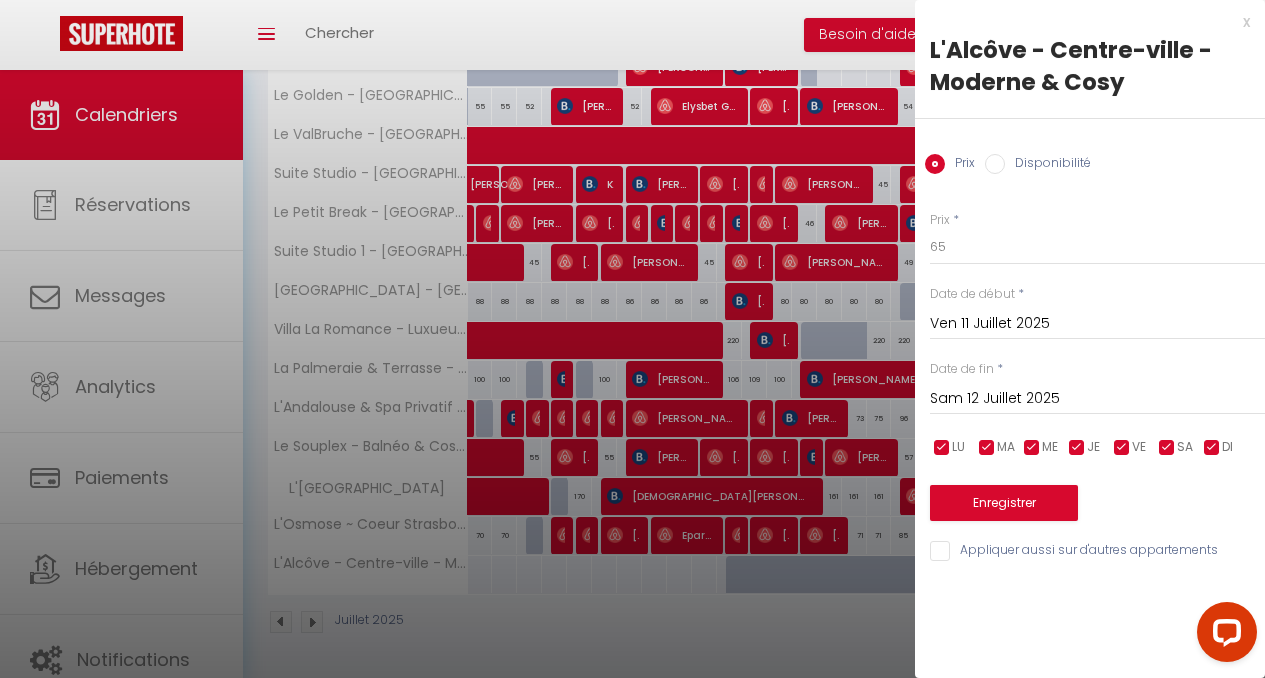 click on "Disponibilité" at bounding box center [1048, 165] 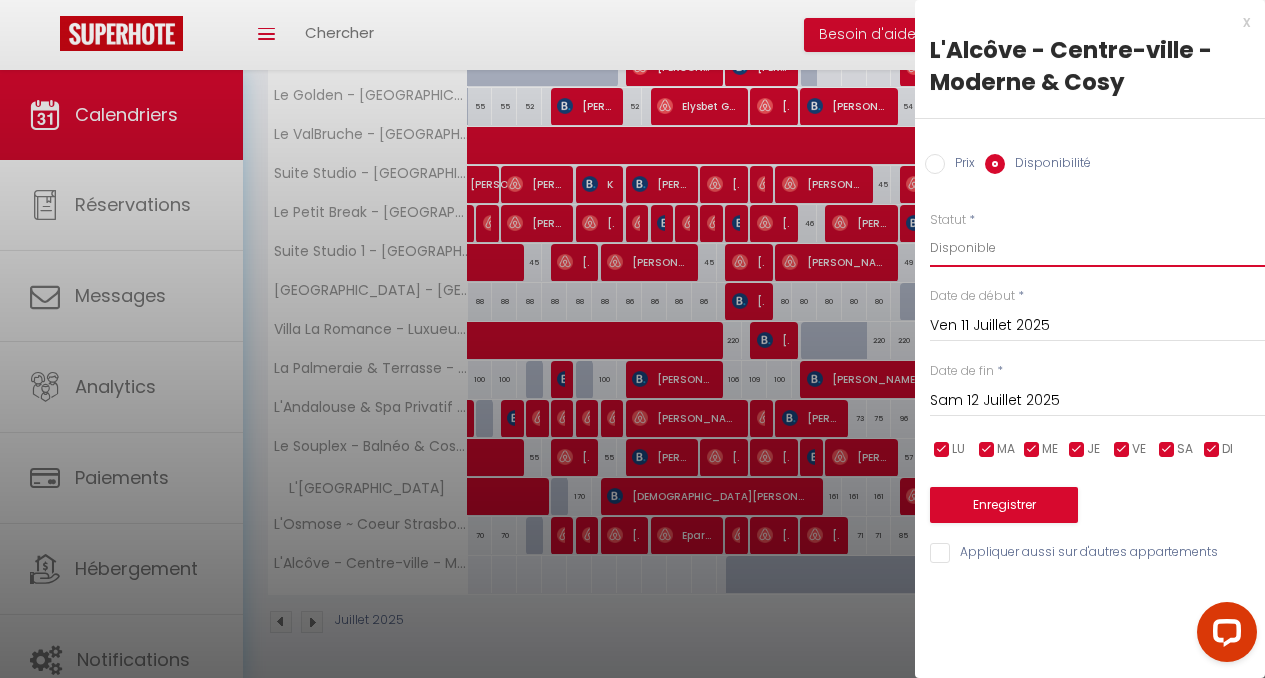 click on "Disponible
Indisponible" at bounding box center (1097, 248) 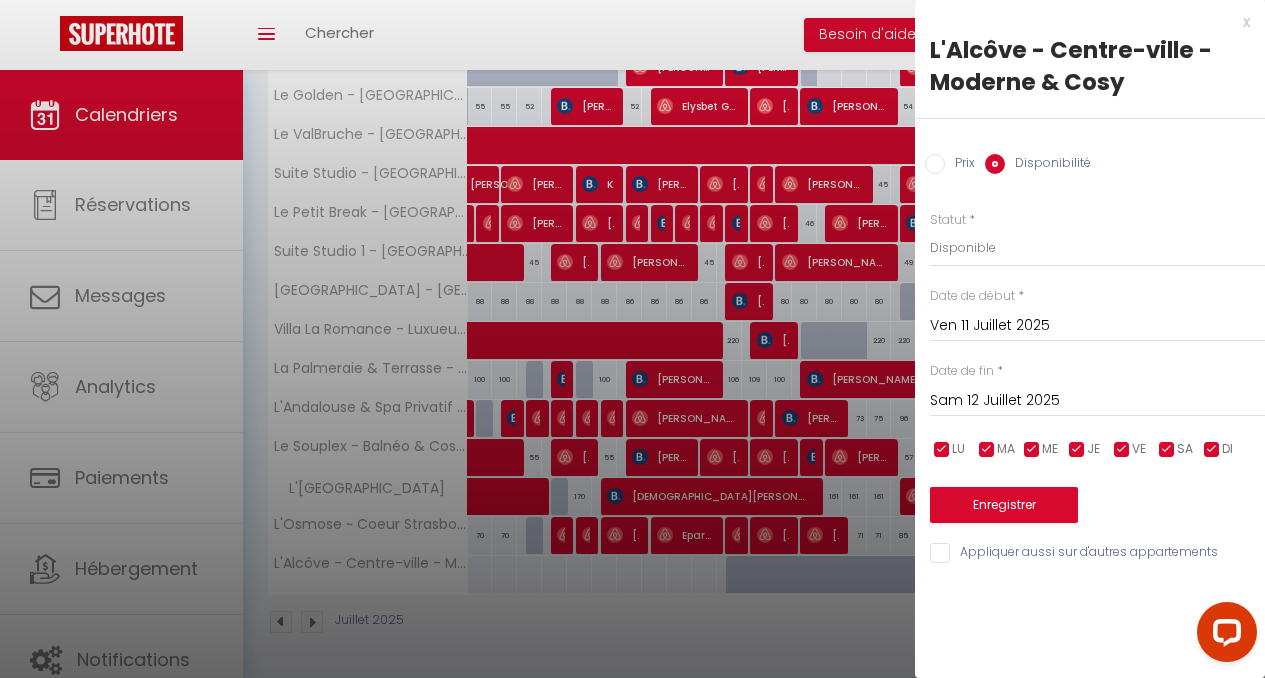 click on "Sam 12 Juillet 2025" at bounding box center [1097, 401] 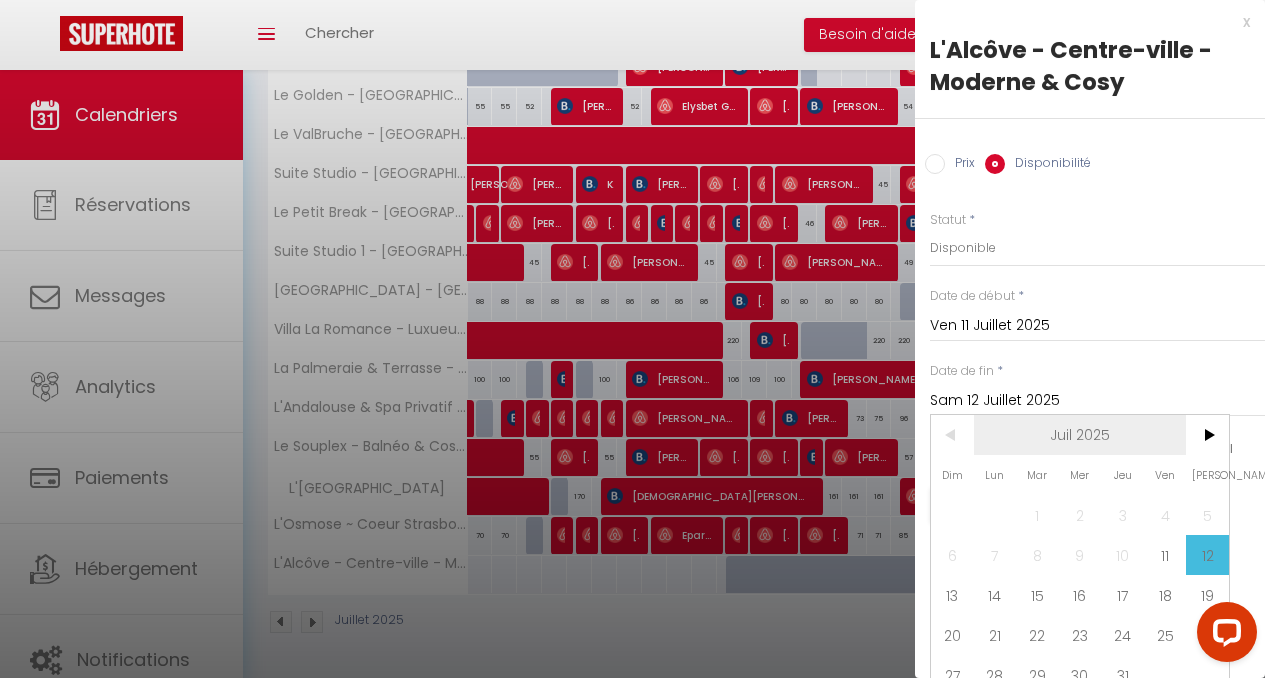 click on "Juil 2025" at bounding box center (1080, 435) 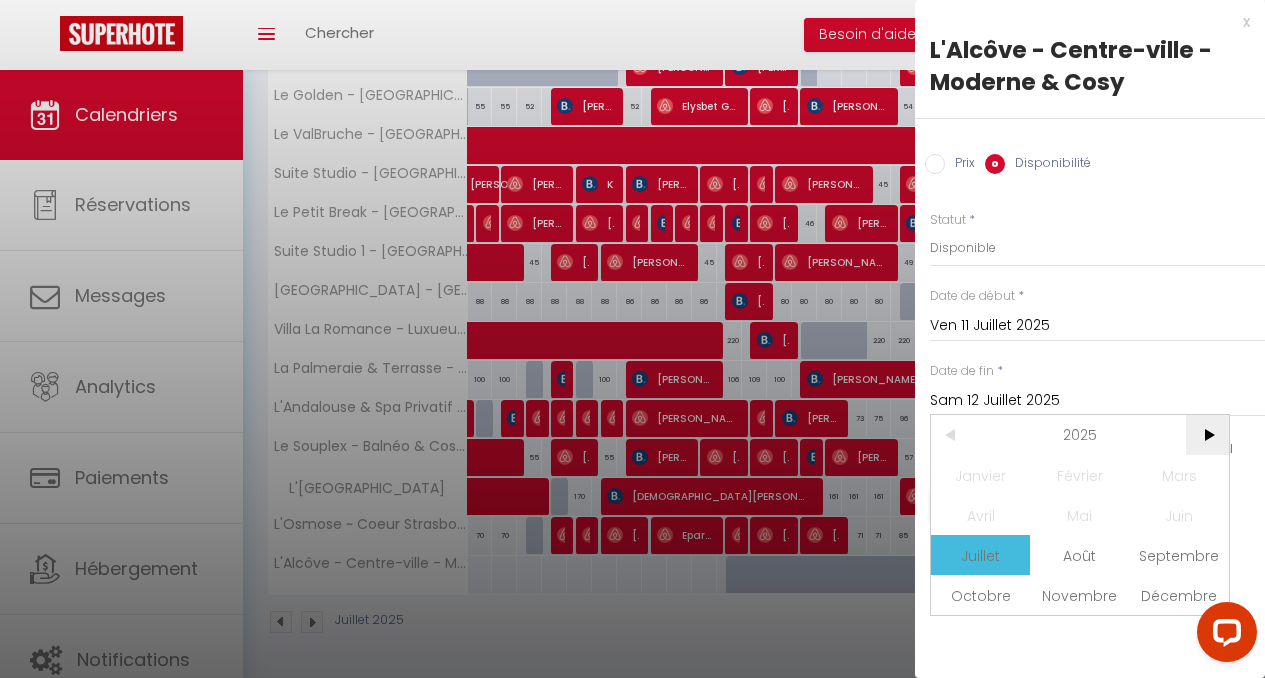 click on ">" at bounding box center [1207, 435] 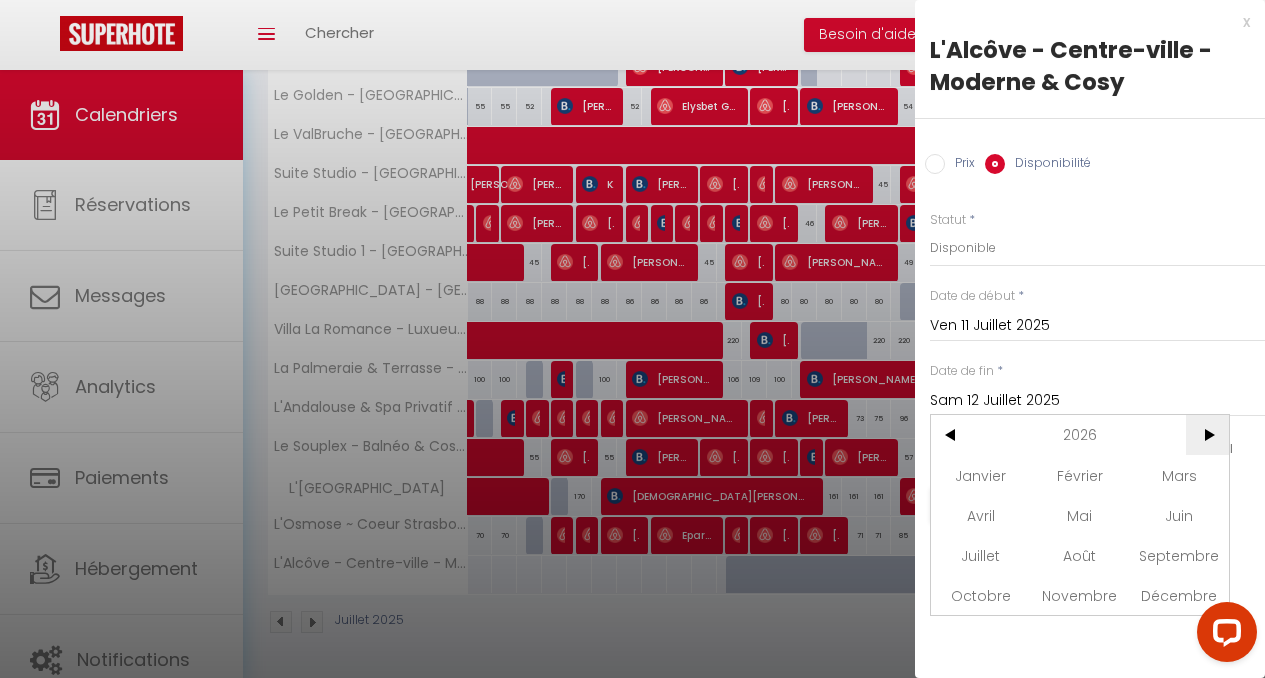click on ">" at bounding box center [1207, 435] 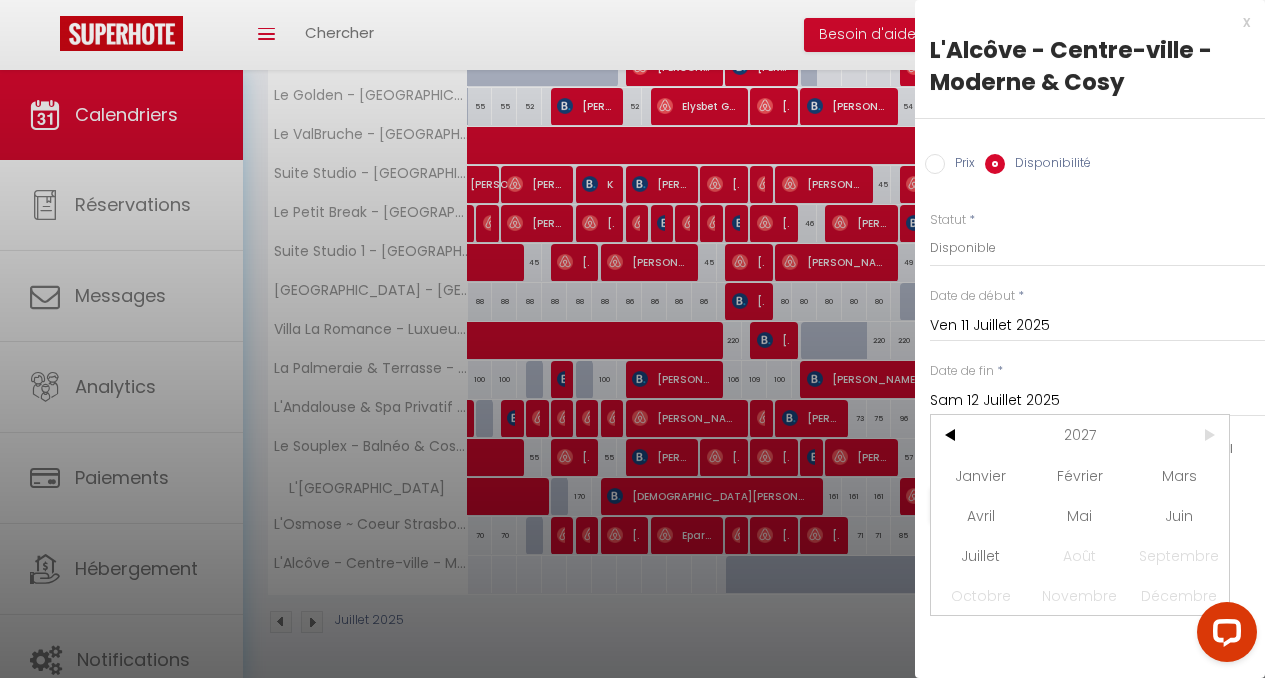click on ">" at bounding box center (1207, 435) 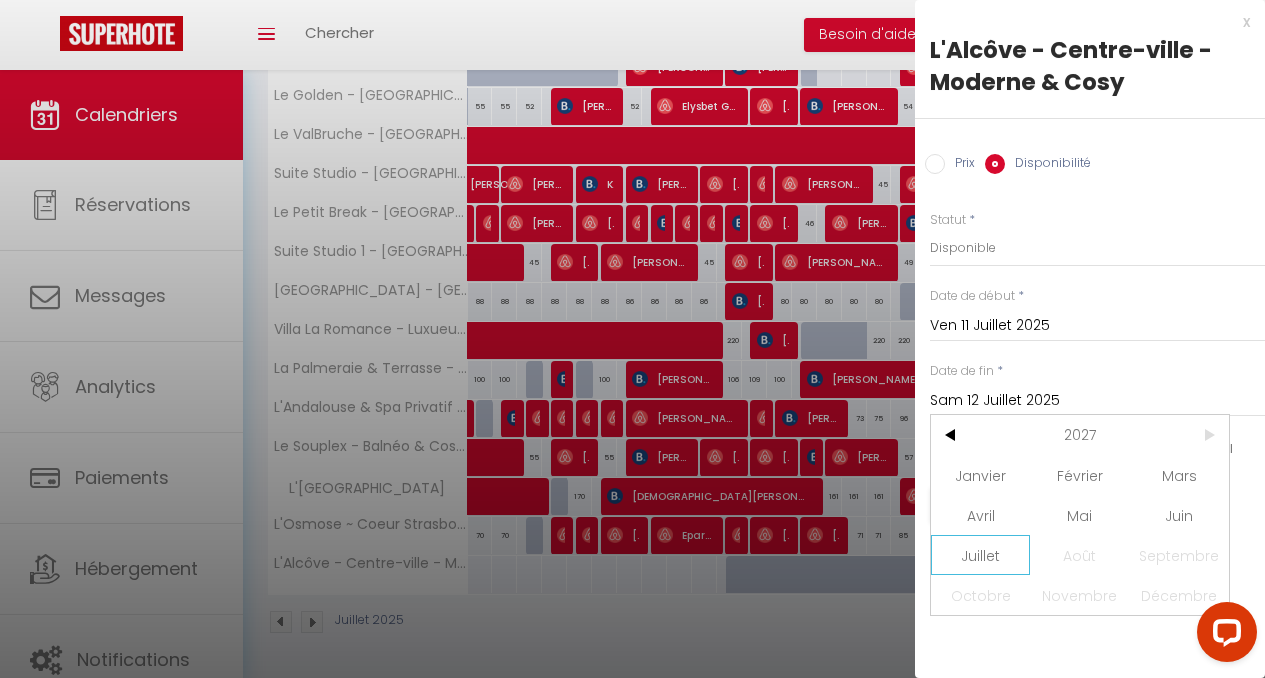 click on "Juillet" at bounding box center [980, 555] 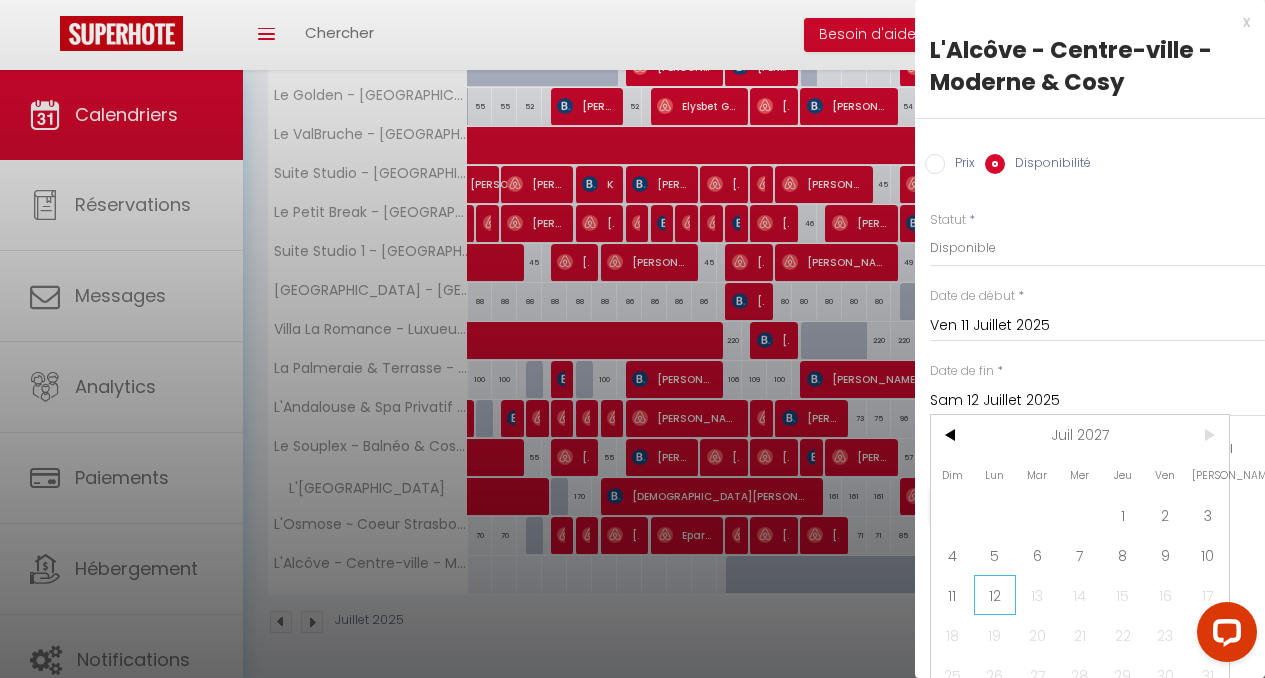 click on "12" at bounding box center [995, 595] 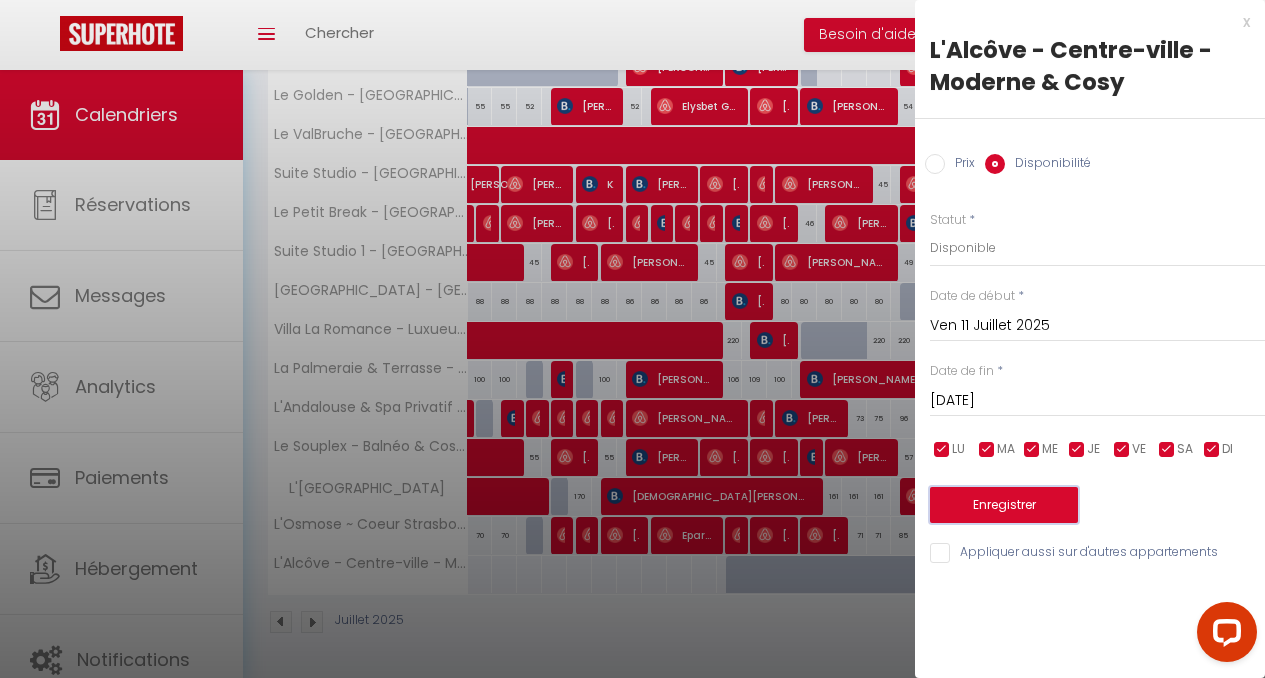 click on "Enregistrer" at bounding box center [1004, 505] 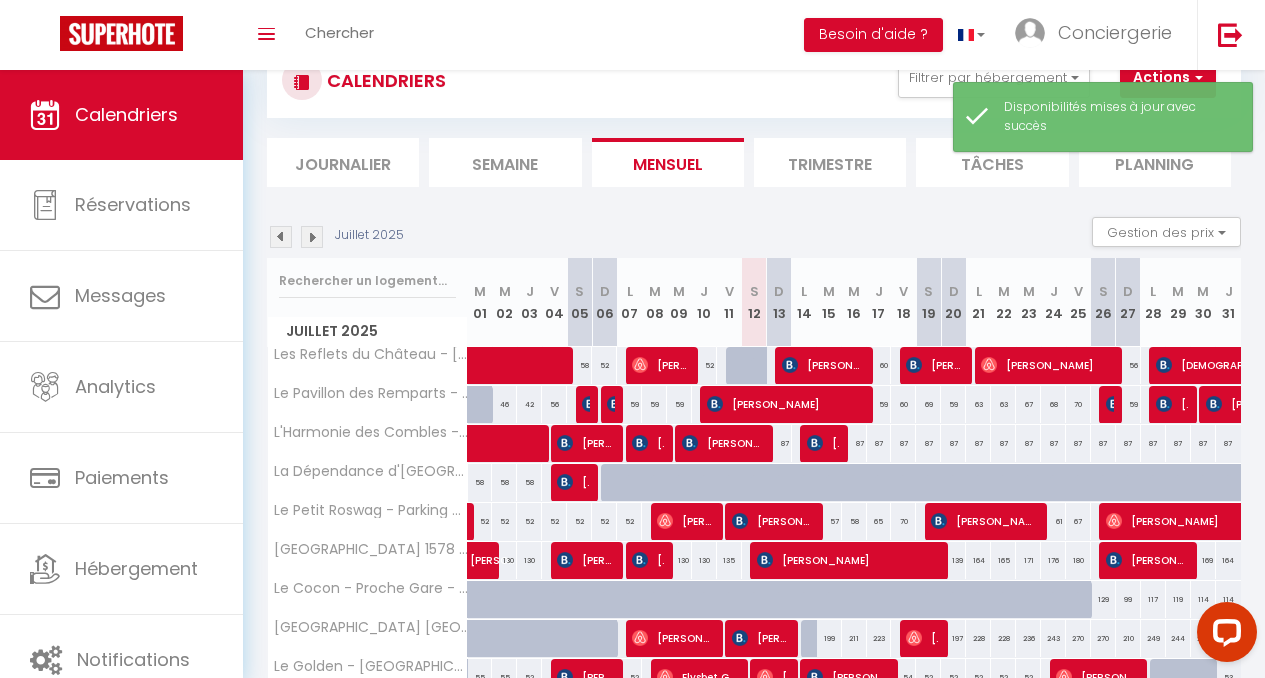 scroll, scrollTop: 275, scrollLeft: 0, axis: vertical 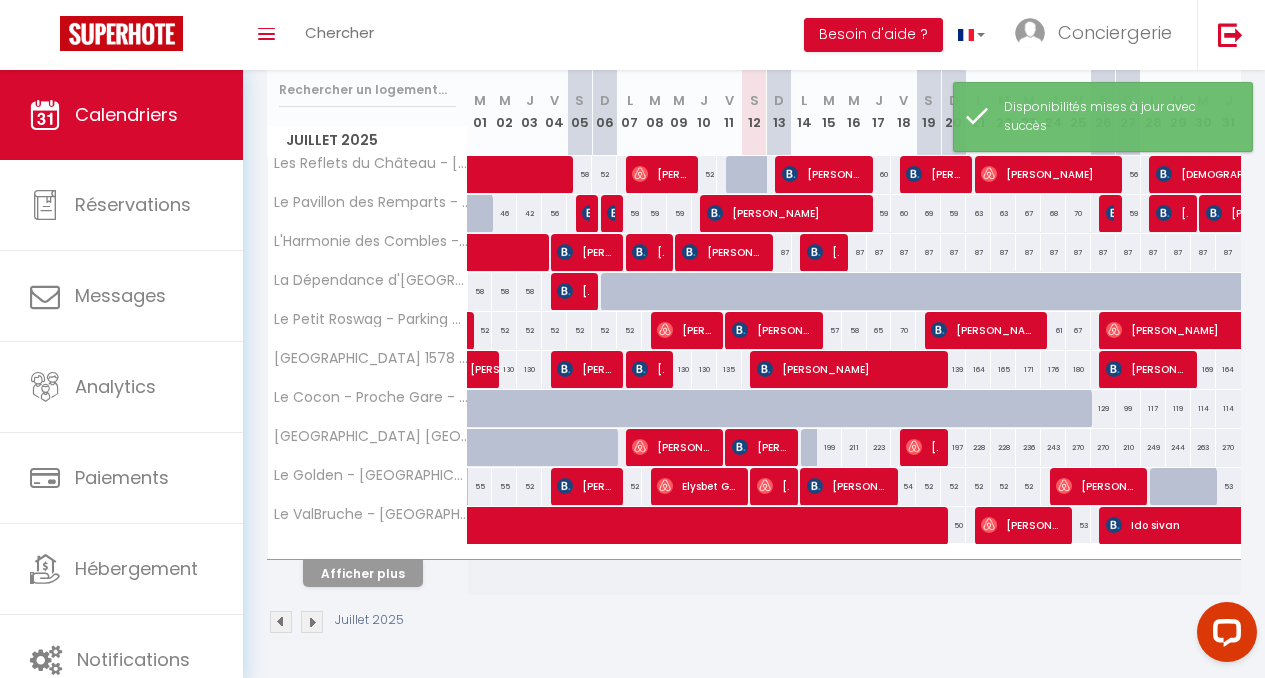 click on "Afficher plus" at bounding box center (363, 573) 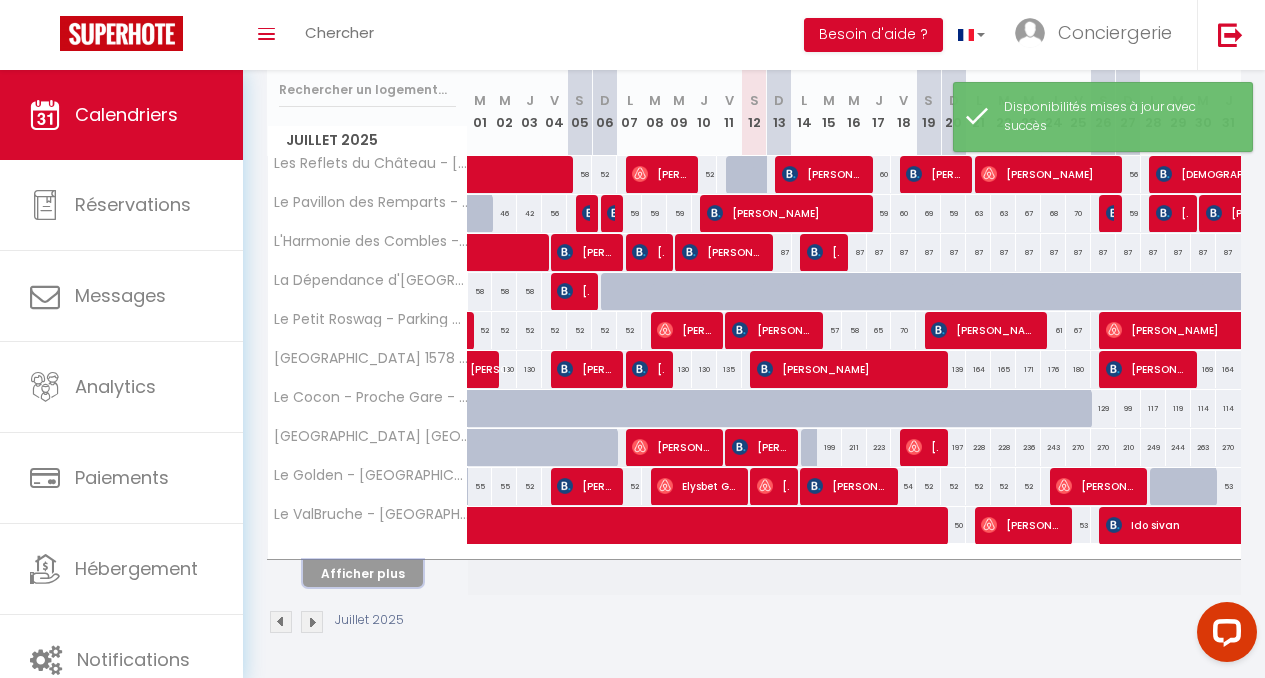 click on "Afficher plus" at bounding box center (363, 573) 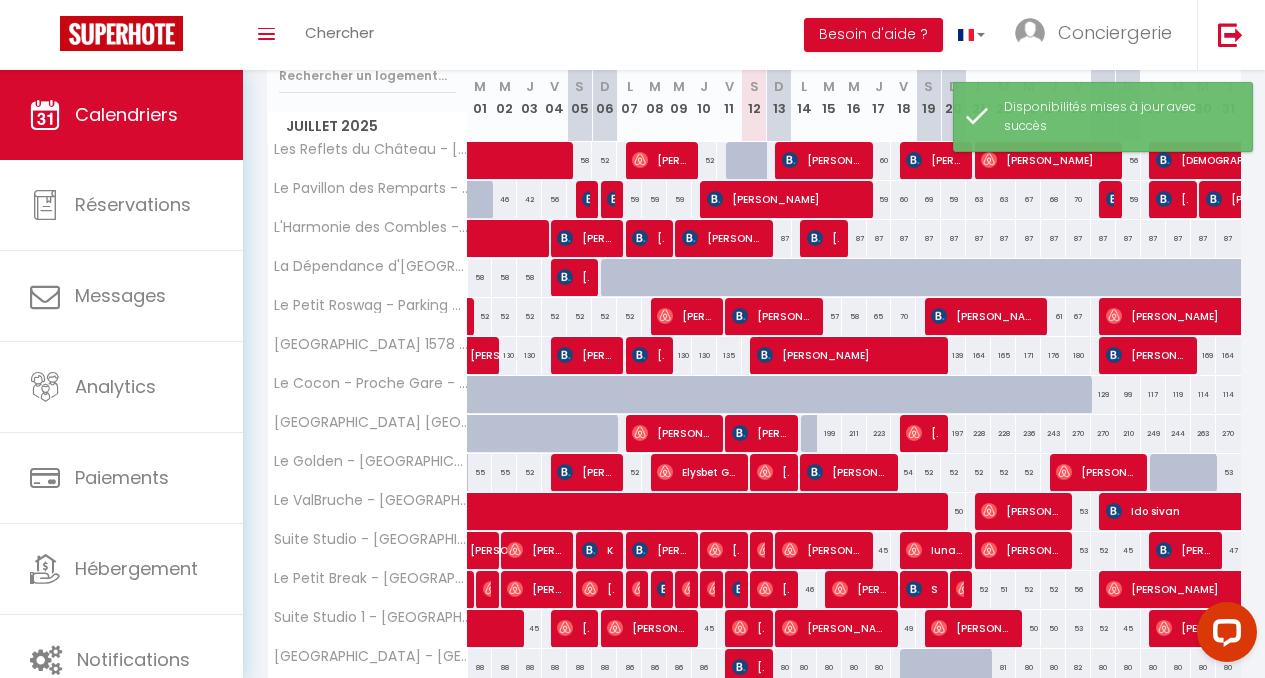 scroll, scrollTop: 665, scrollLeft: 0, axis: vertical 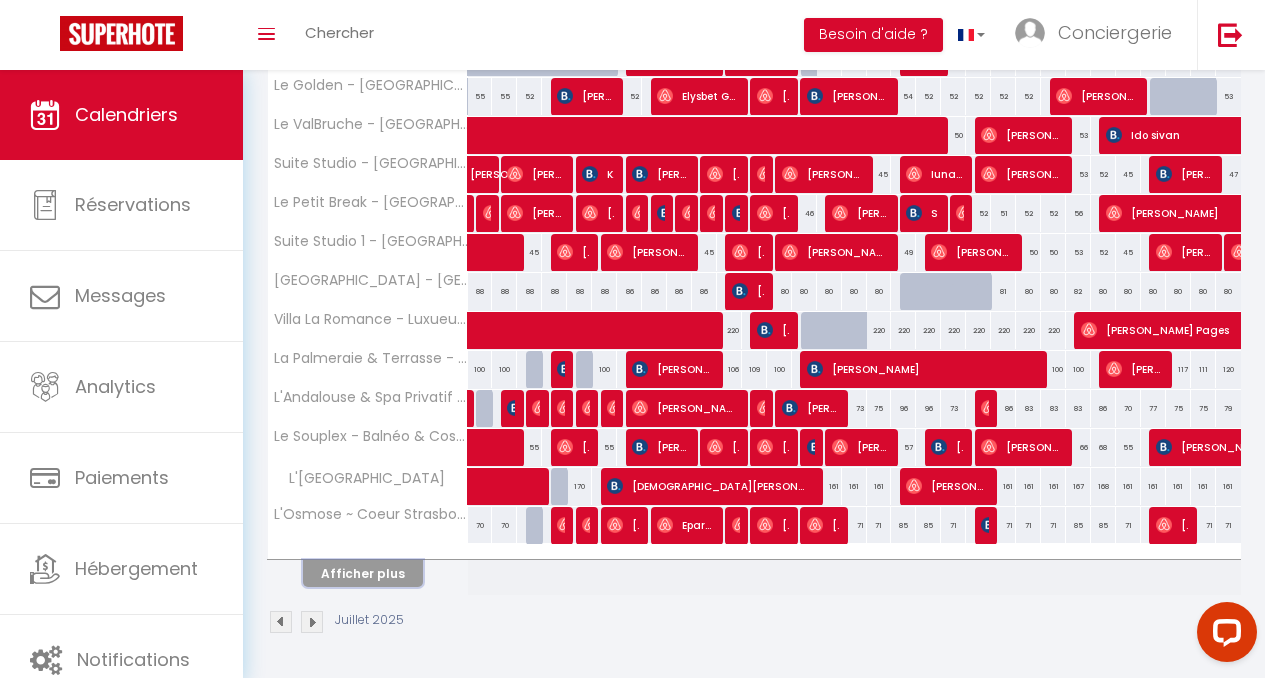 click on "Afficher plus" at bounding box center (363, 573) 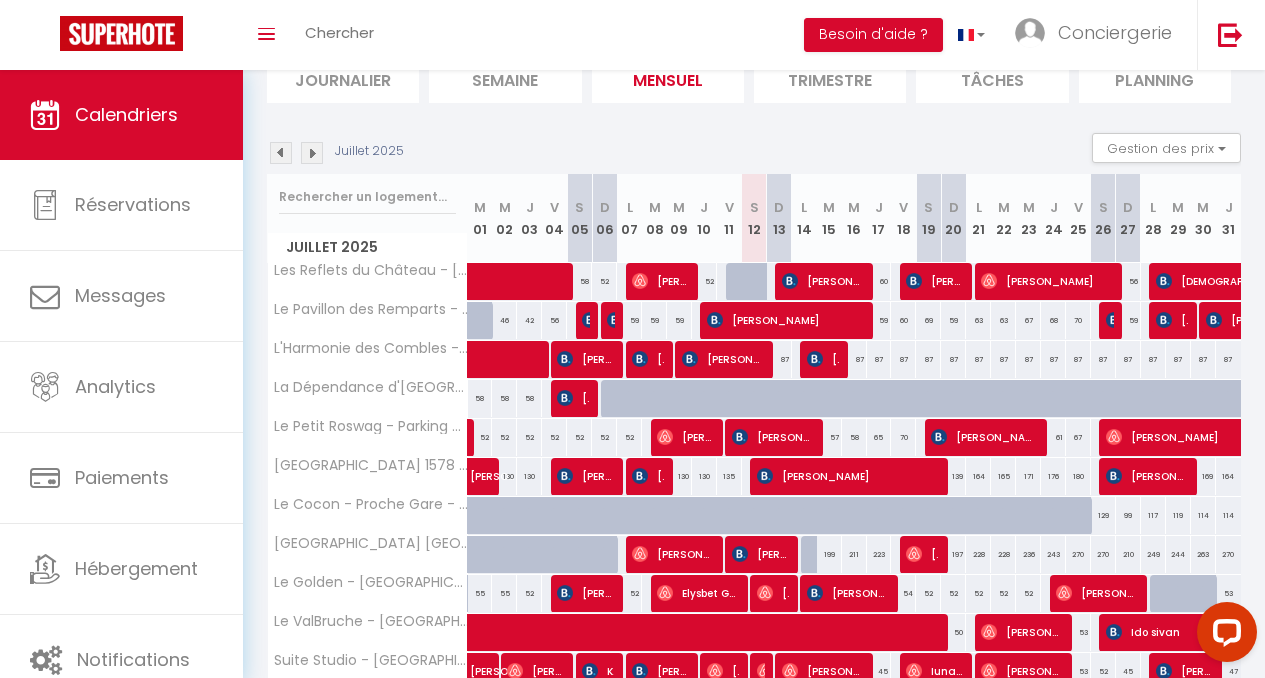 scroll, scrollTop: 129, scrollLeft: 0, axis: vertical 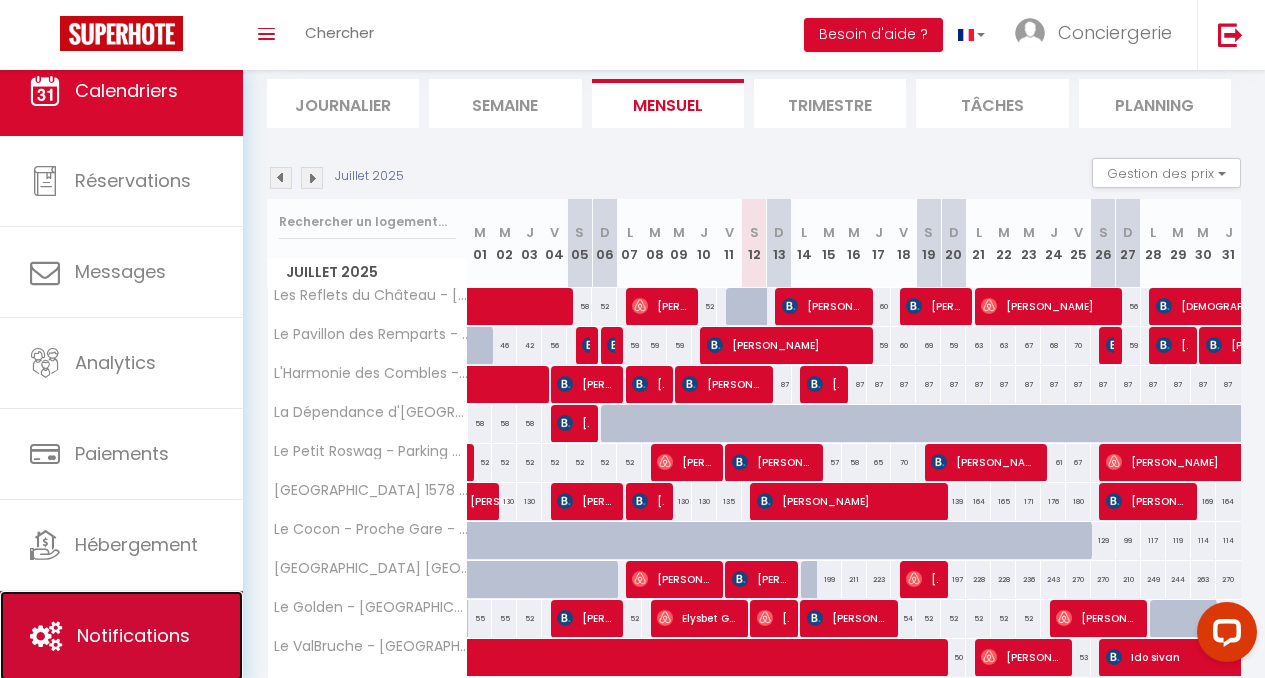 click on "Notifications" at bounding box center [133, 635] 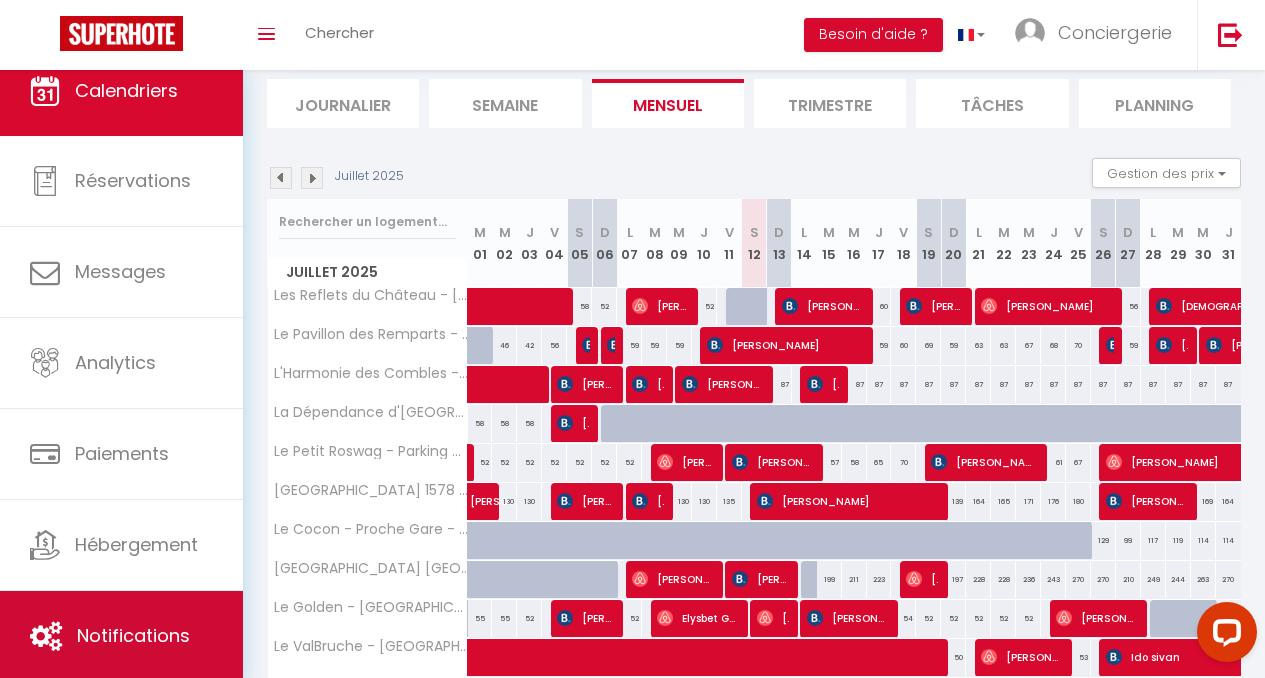 scroll, scrollTop: 0, scrollLeft: 0, axis: both 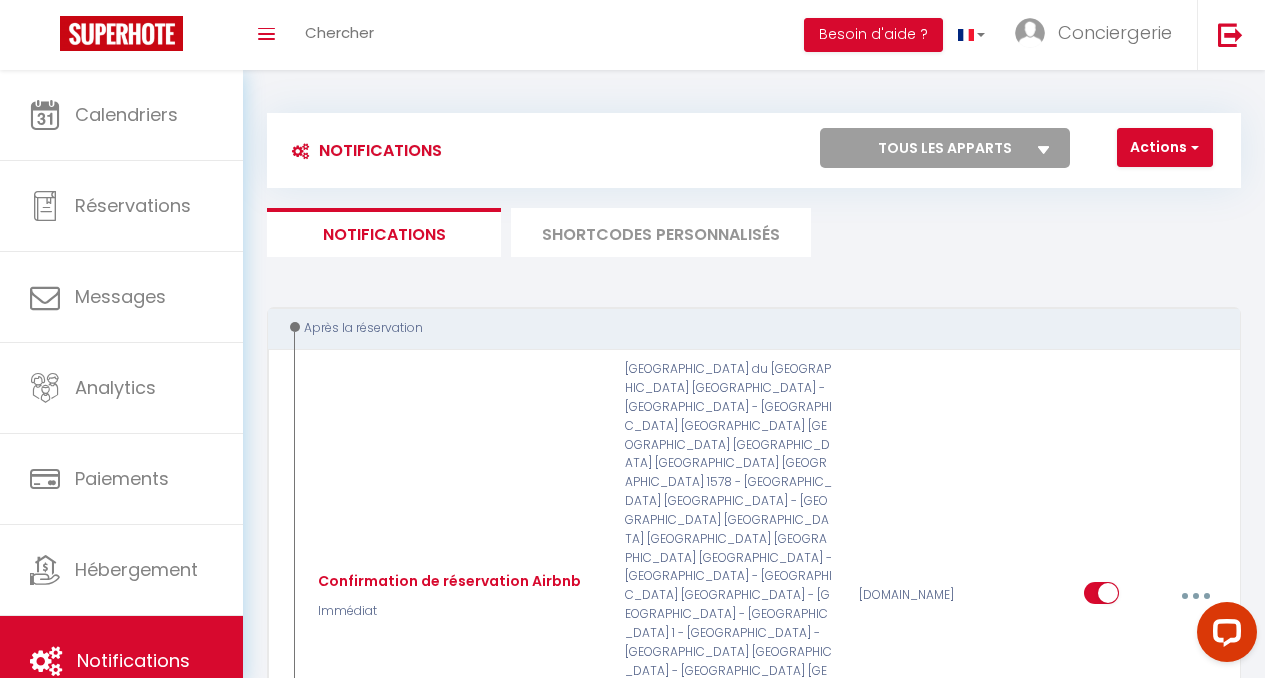 click on "SHORTCODES PERSONNALISÉS" at bounding box center [661, 232] 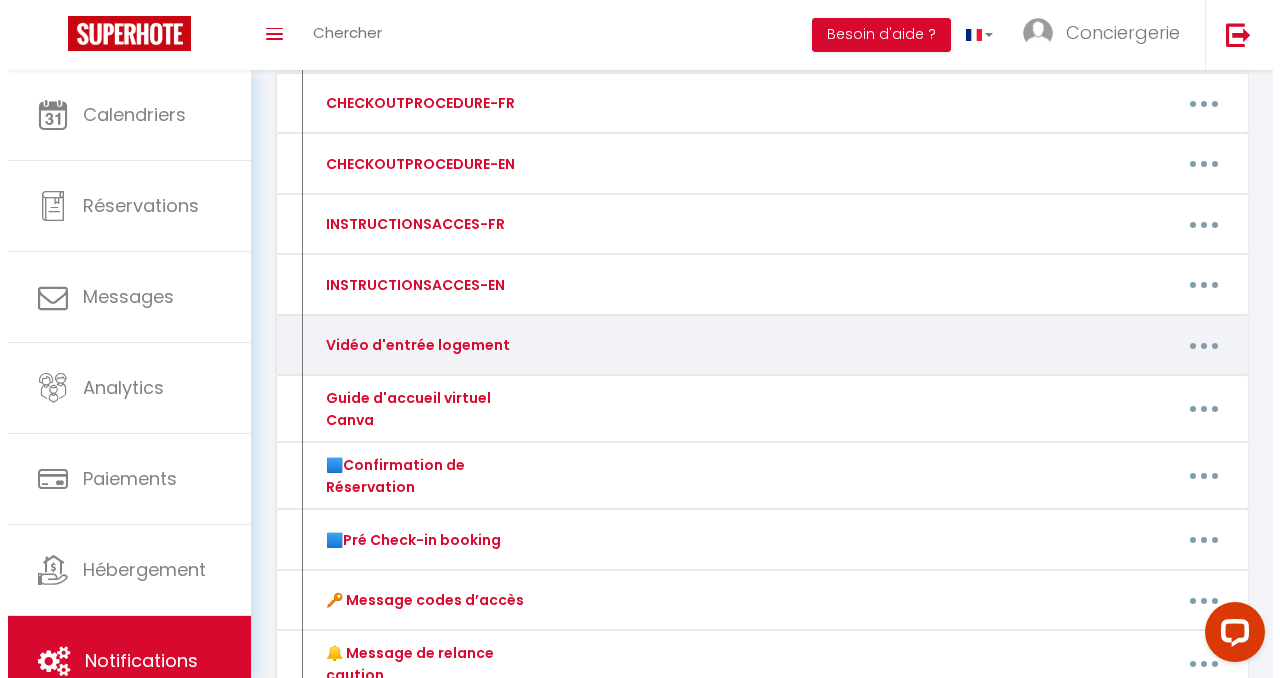 scroll, scrollTop: 258, scrollLeft: 0, axis: vertical 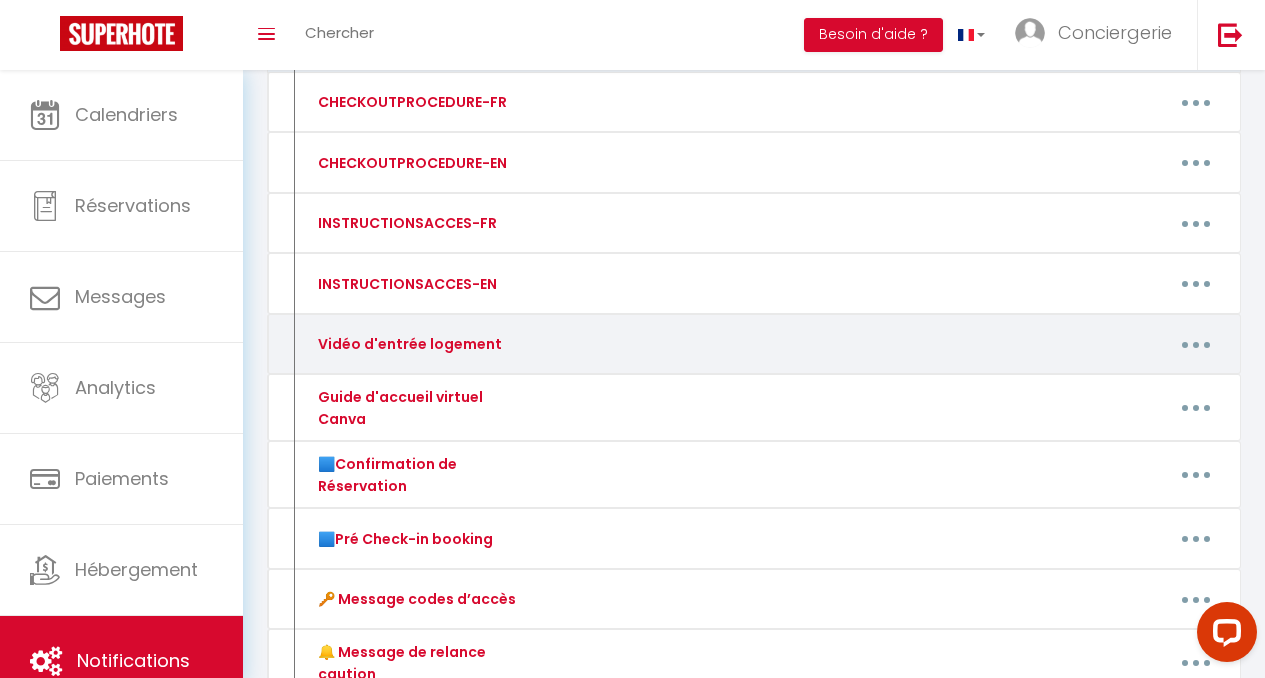 click at bounding box center (1196, 344) 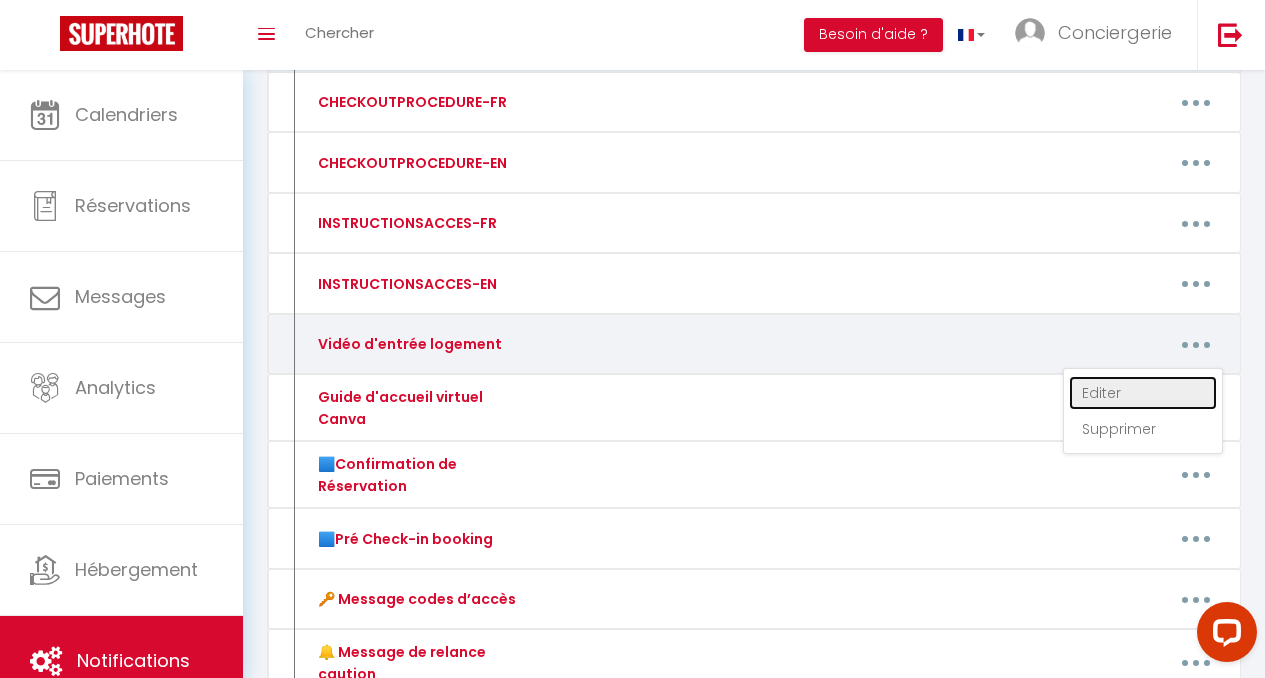 click on "Editer" at bounding box center (1143, 393) 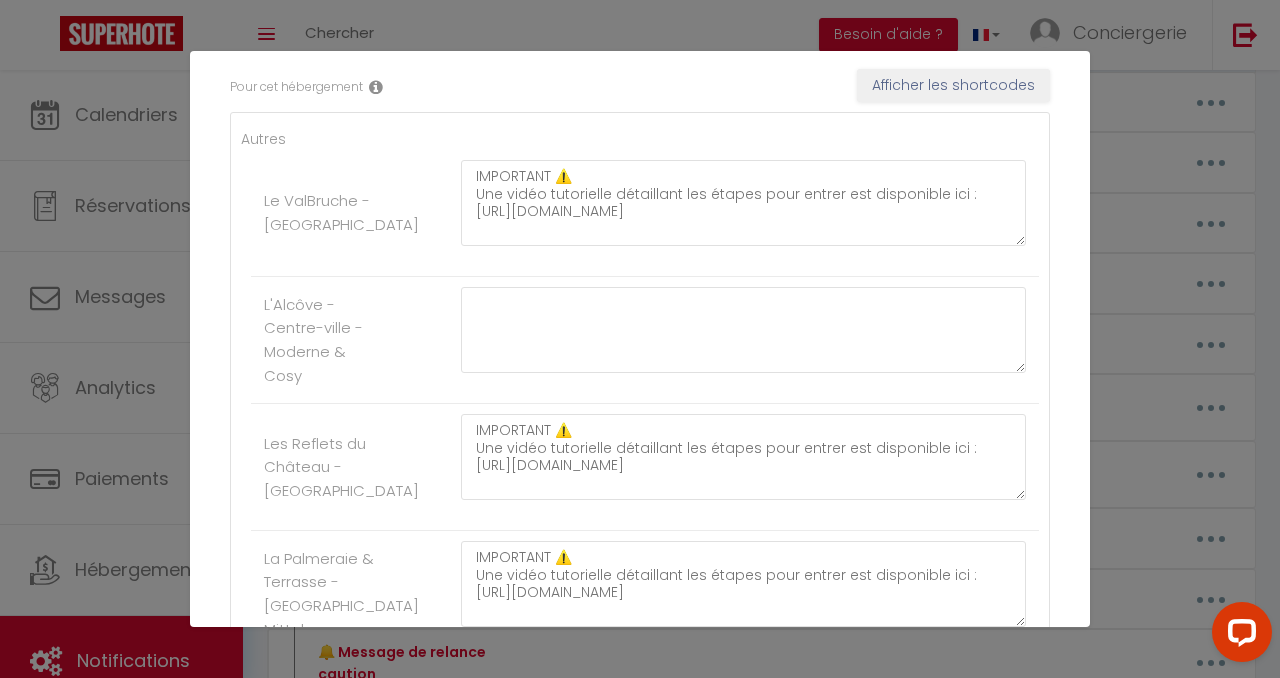 scroll, scrollTop: 378, scrollLeft: 0, axis: vertical 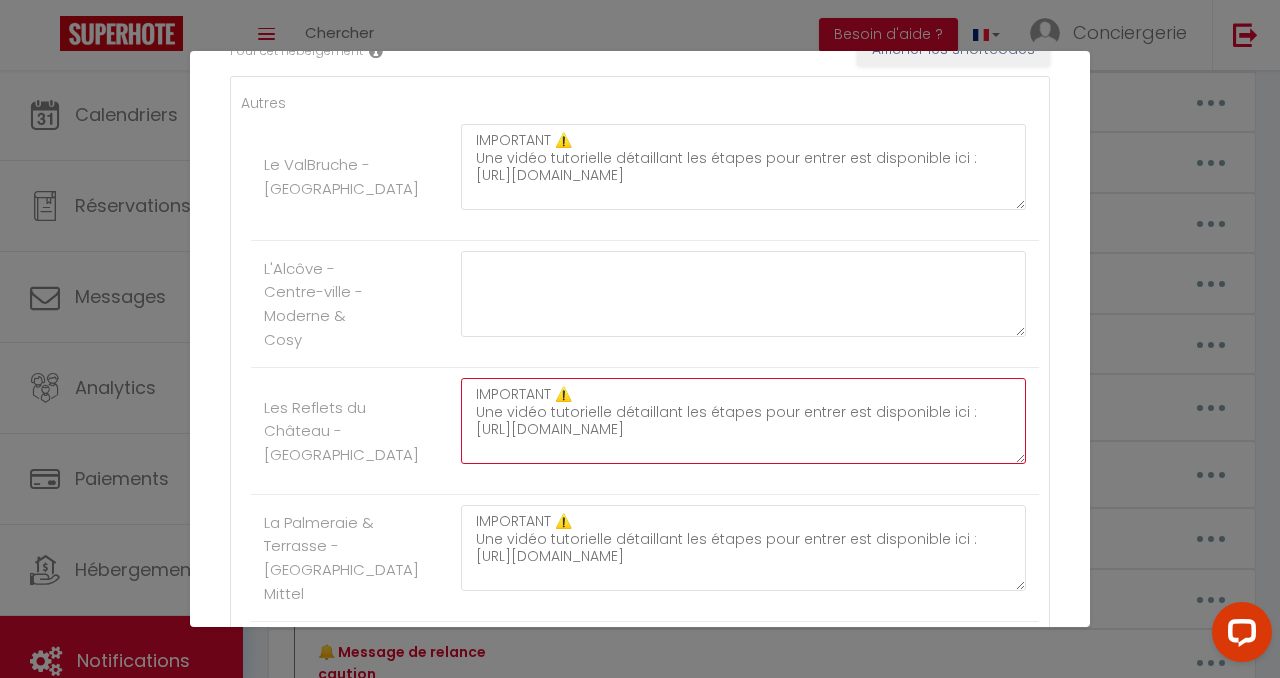 drag, startPoint x: 973, startPoint y: 407, endPoint x: 397, endPoint y: 338, distance: 580.1181 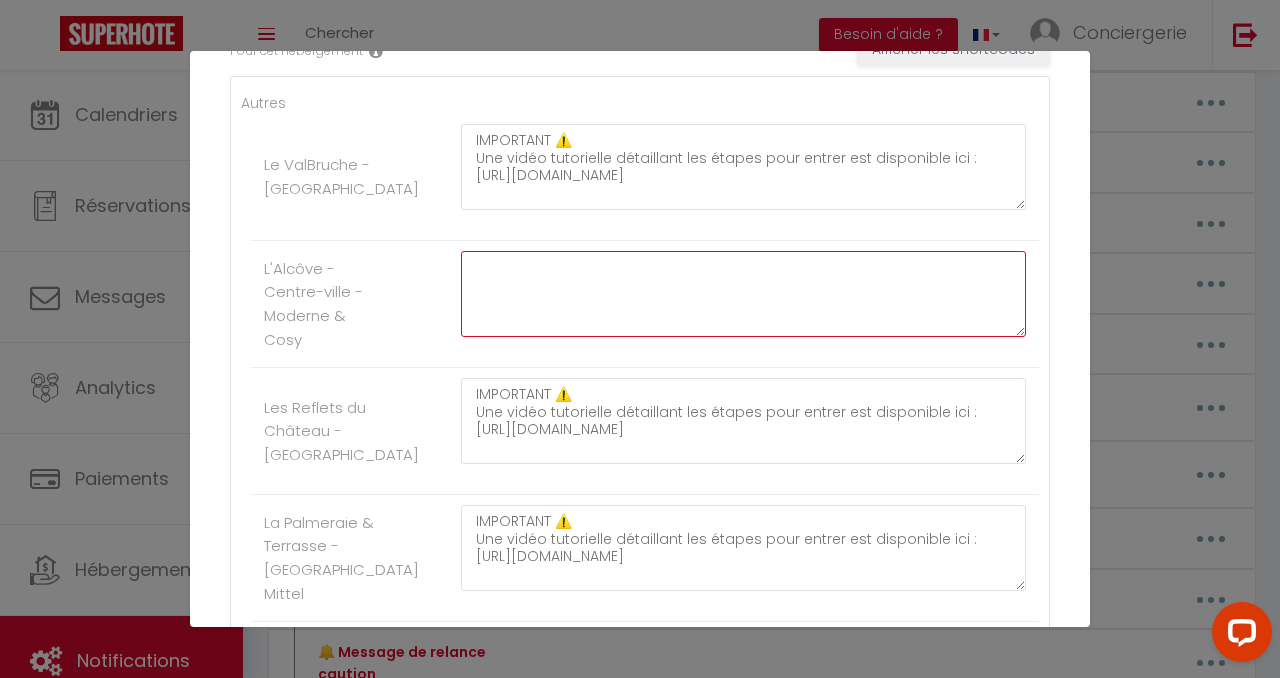 click at bounding box center (743, 294) 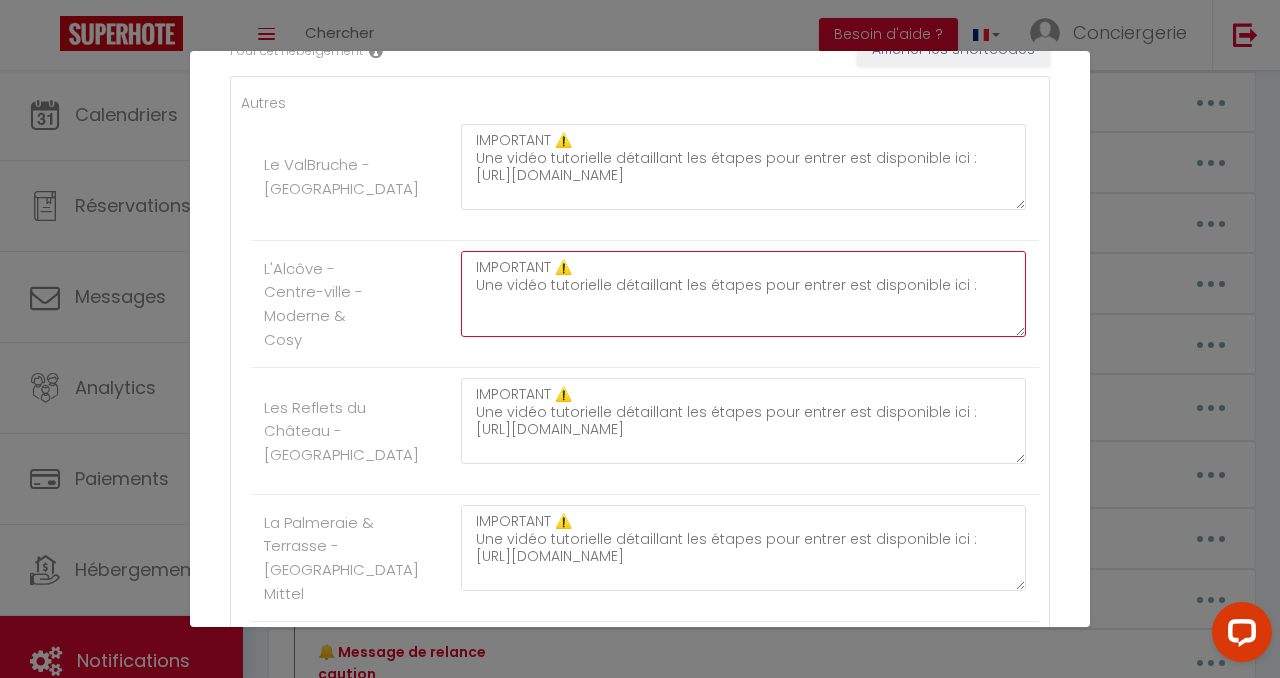 paste on "[URL][DOMAIN_NAME]" 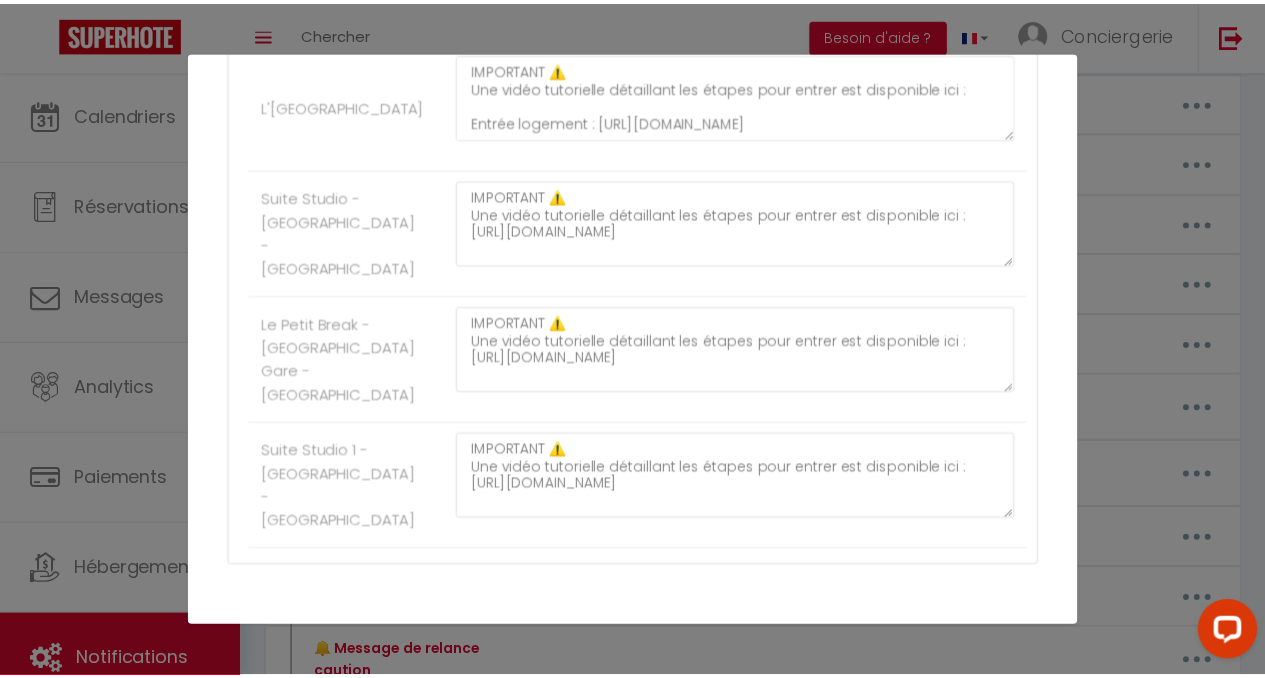 scroll, scrollTop: 2791, scrollLeft: 0, axis: vertical 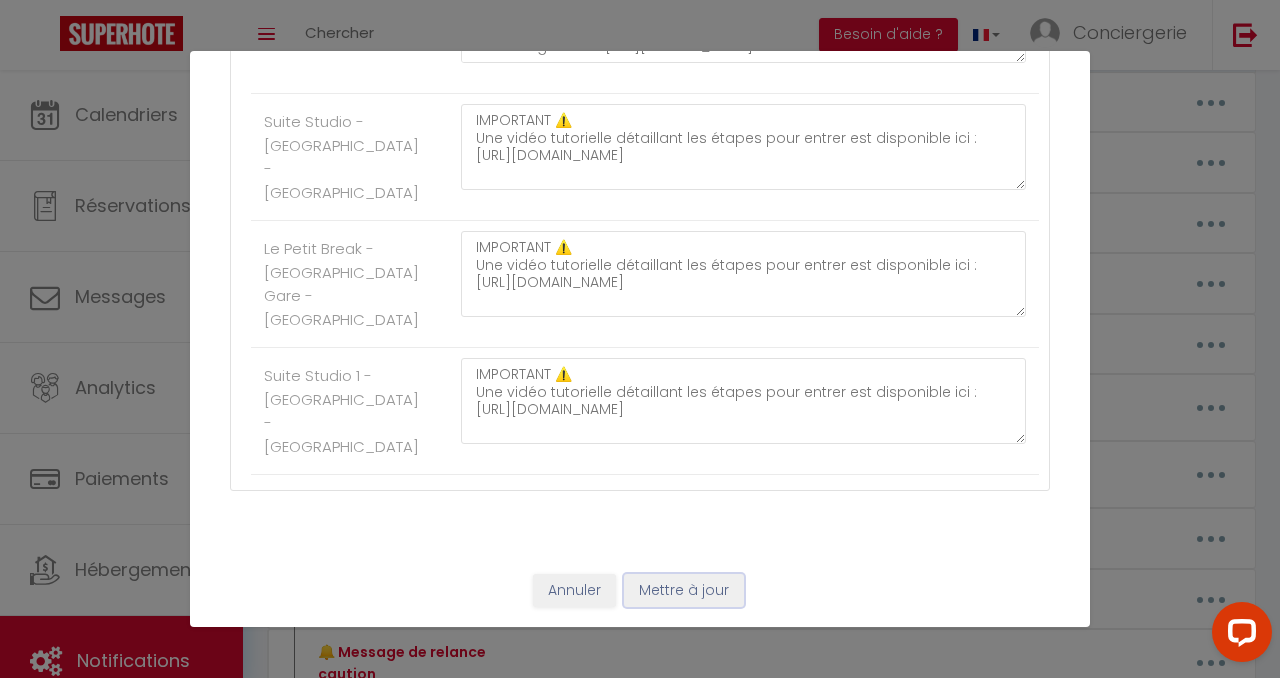 click on "Mettre à jour" at bounding box center (684, 591) 